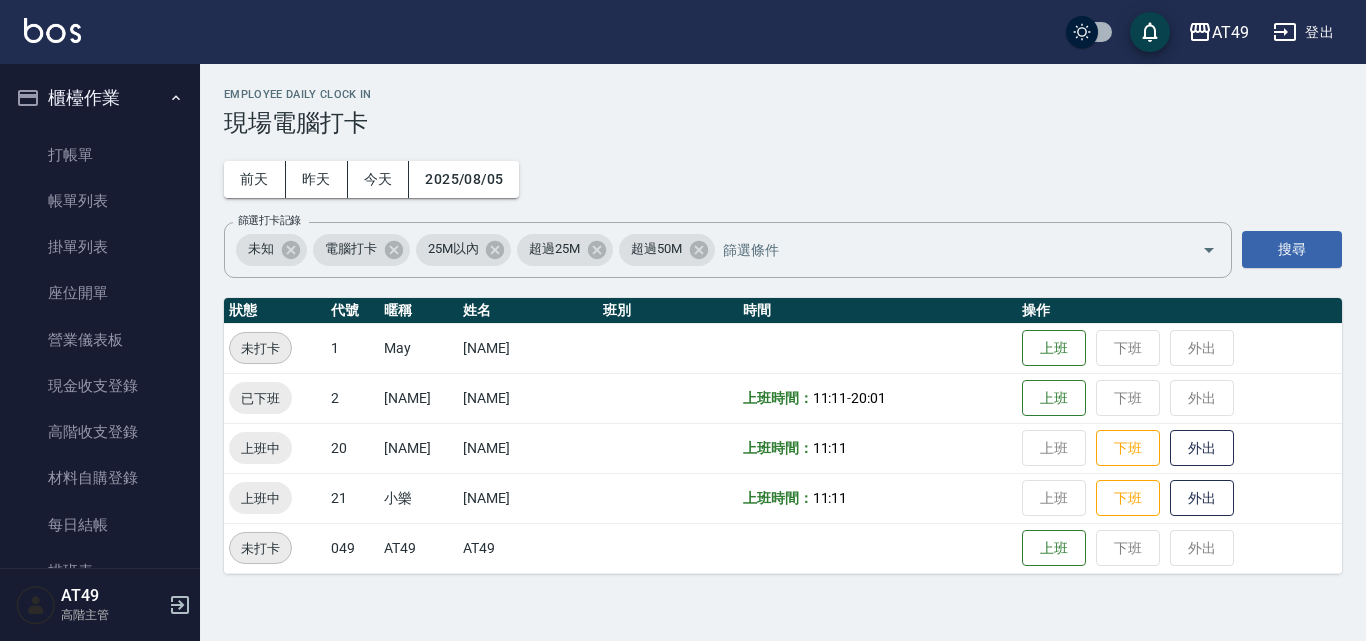 scroll, scrollTop: 0, scrollLeft: 0, axis: both 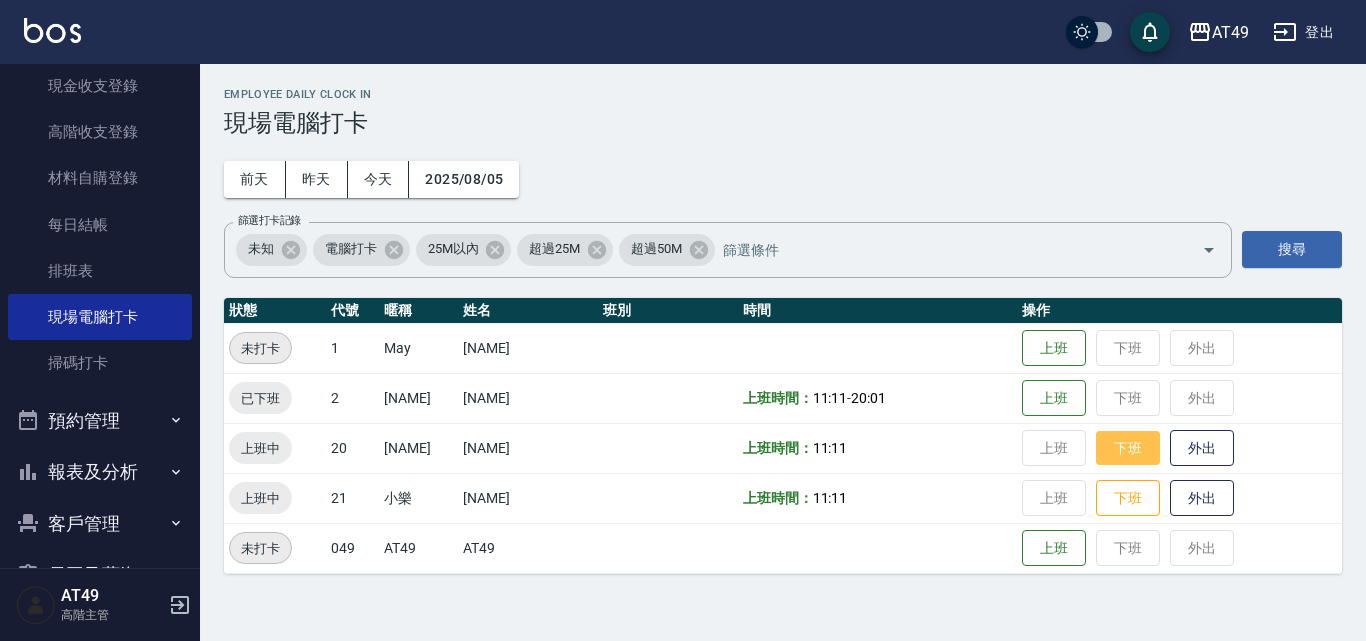 click on "下班" at bounding box center (1128, 448) 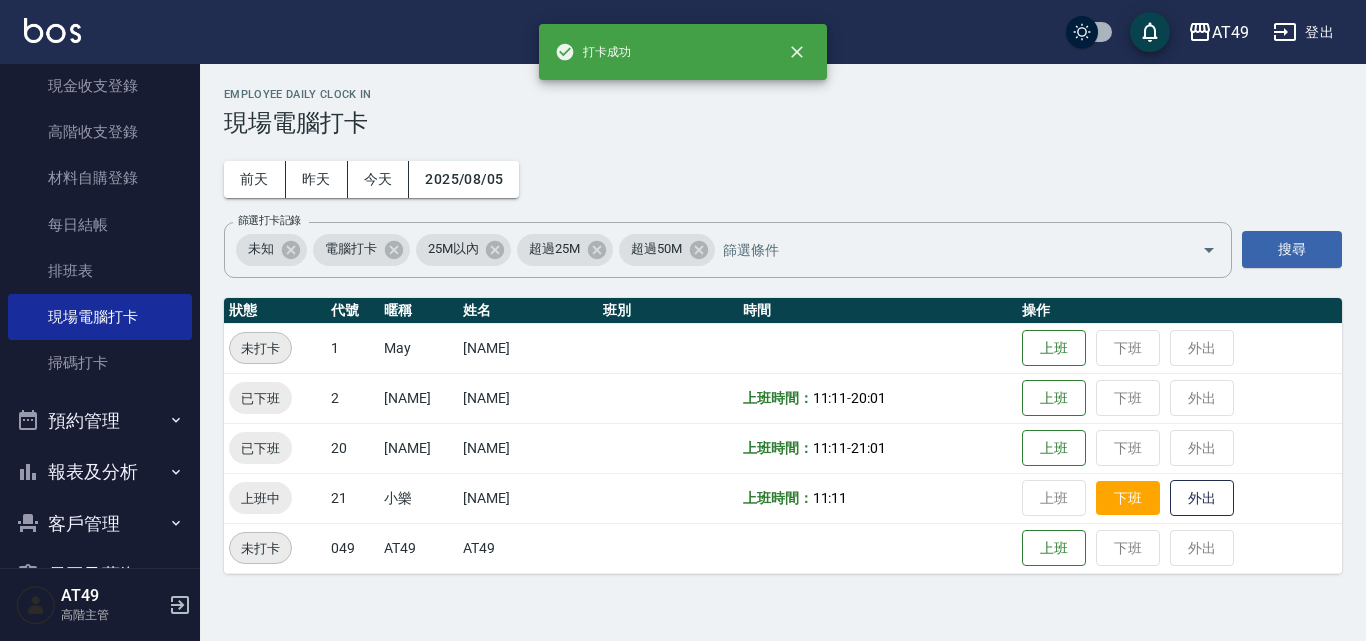click on "下班" at bounding box center [1128, 498] 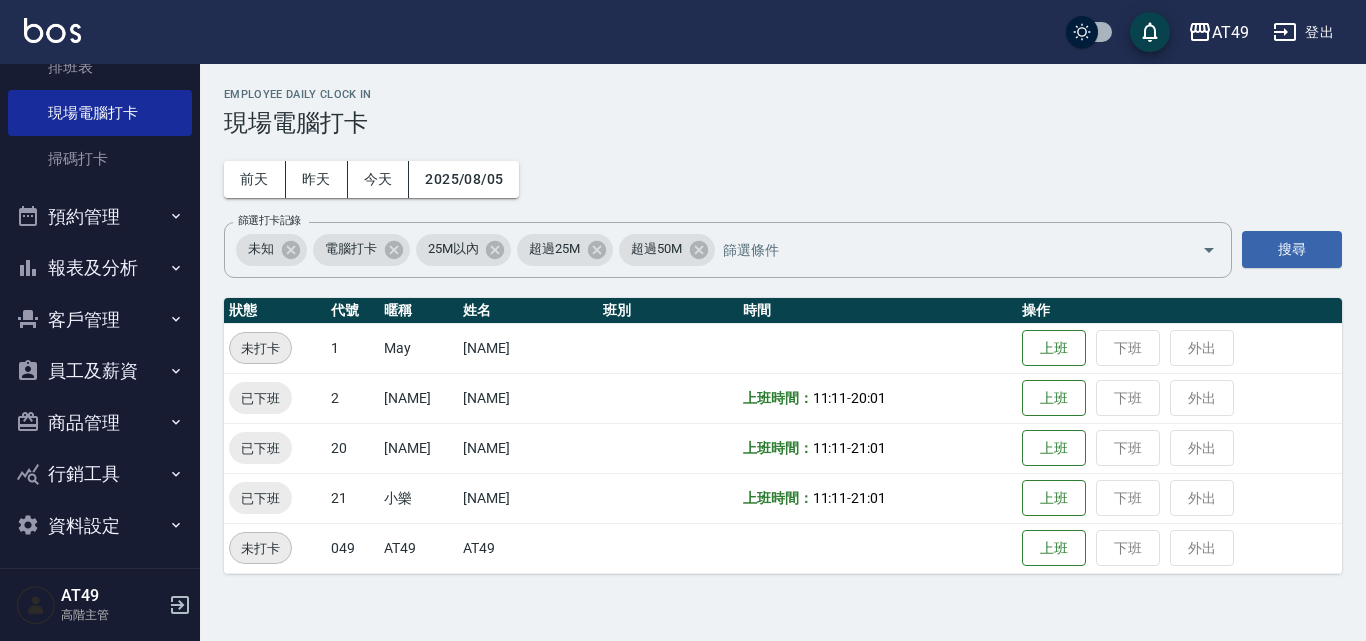 scroll, scrollTop: 511, scrollLeft: 0, axis: vertical 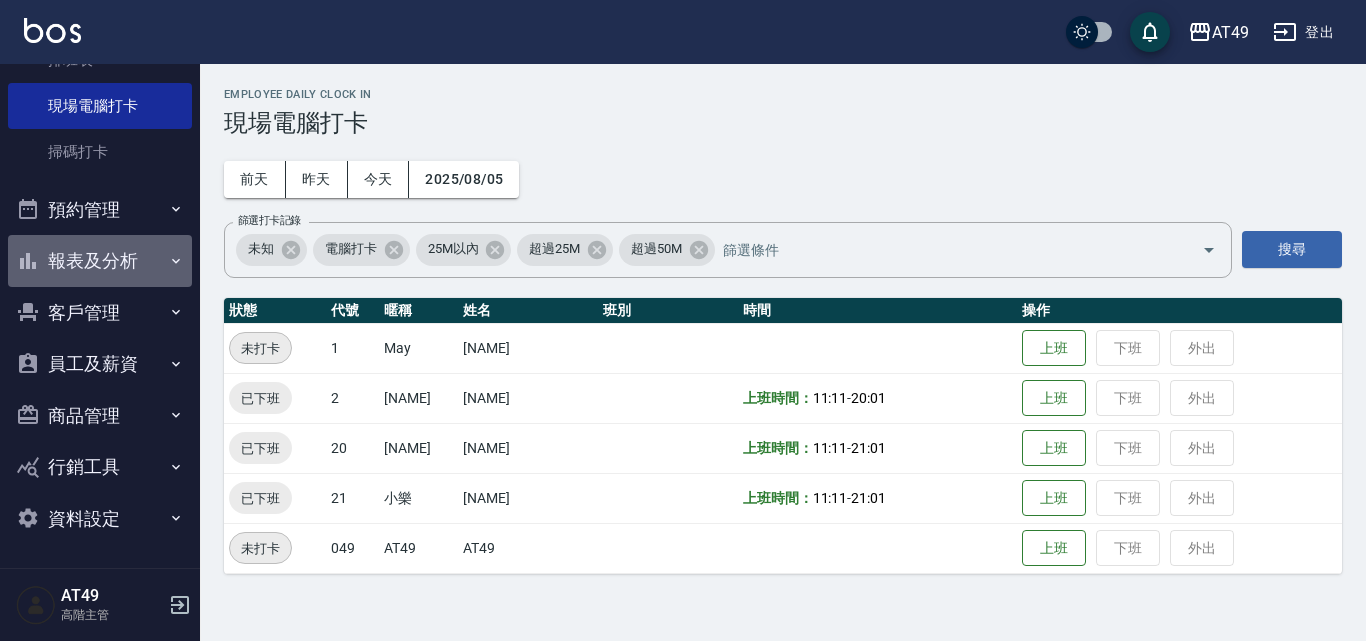 click on "報表及分析" at bounding box center (100, 261) 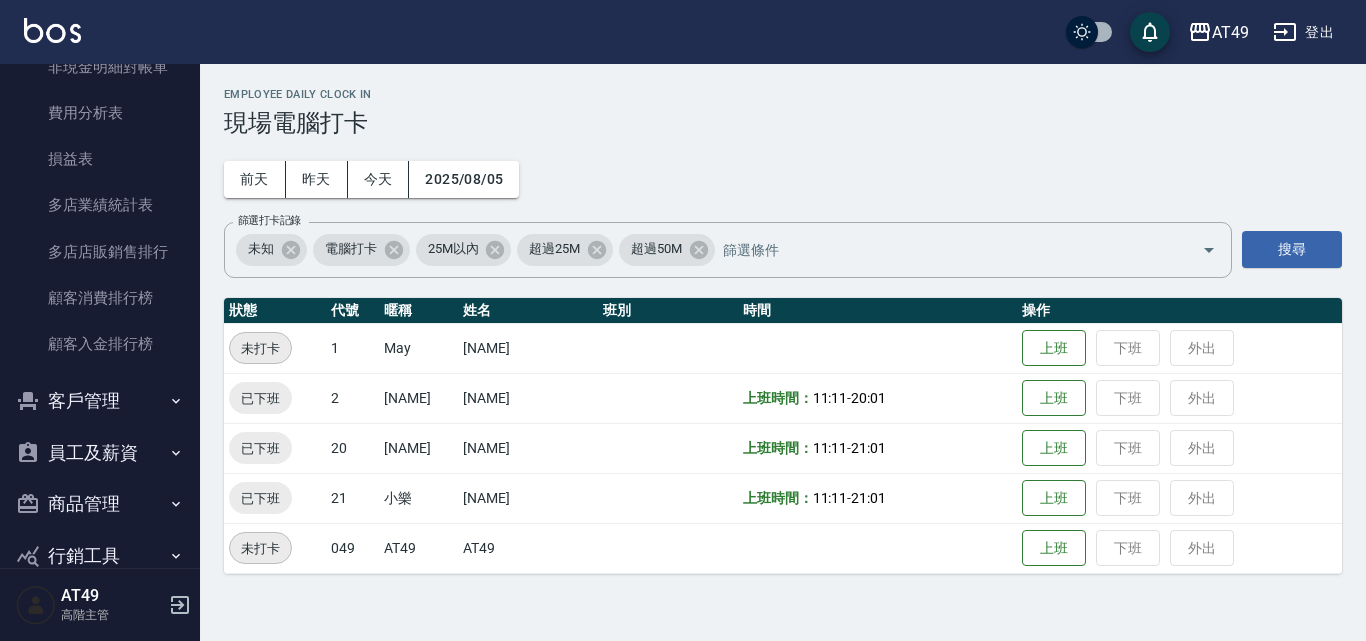 scroll, scrollTop: 2511, scrollLeft: 0, axis: vertical 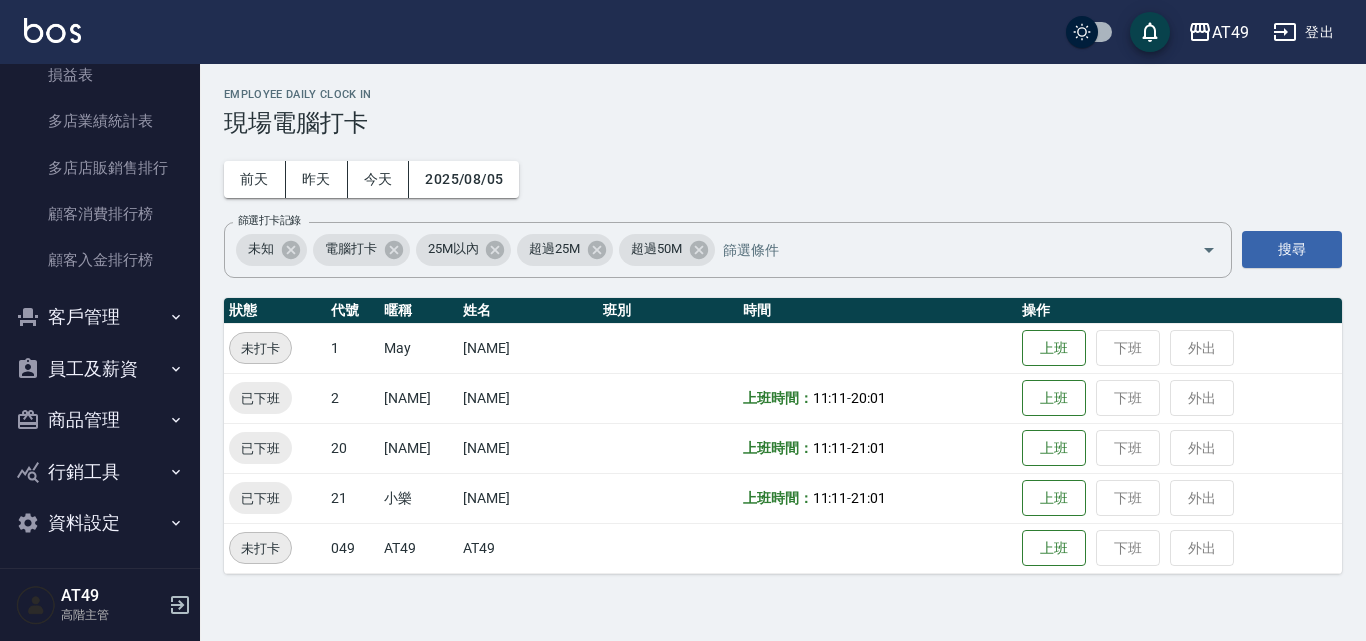 click on "員工及薪資" at bounding box center (100, 369) 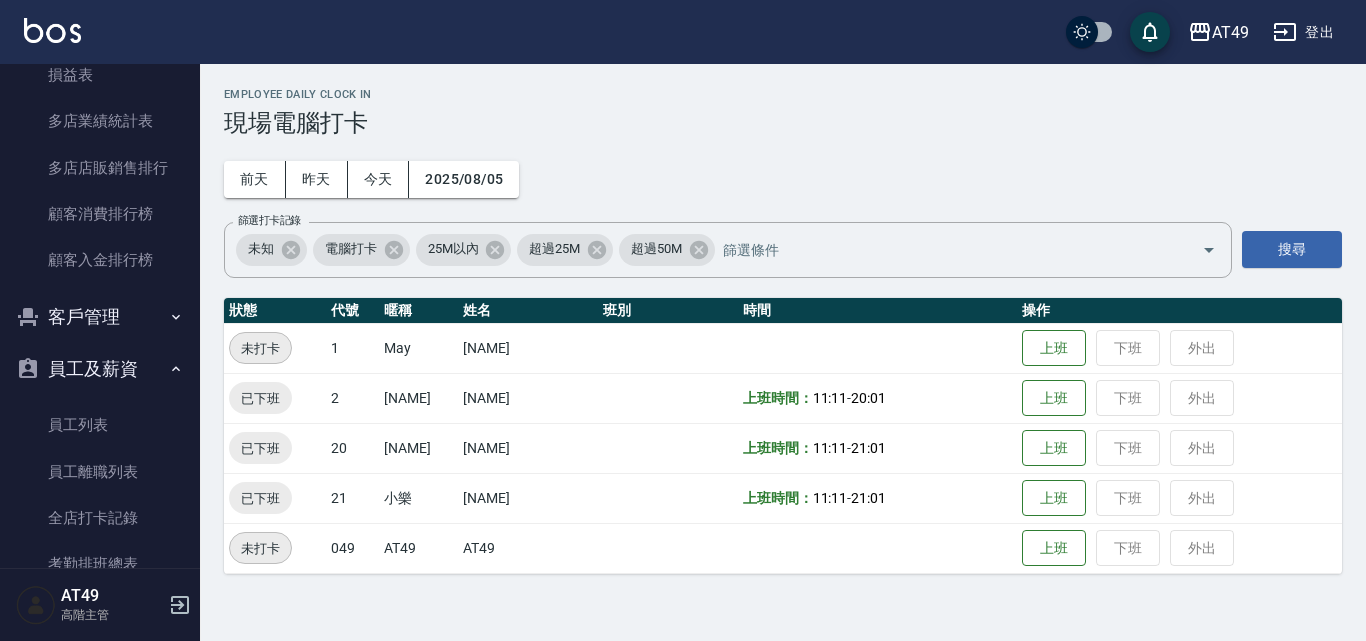 click 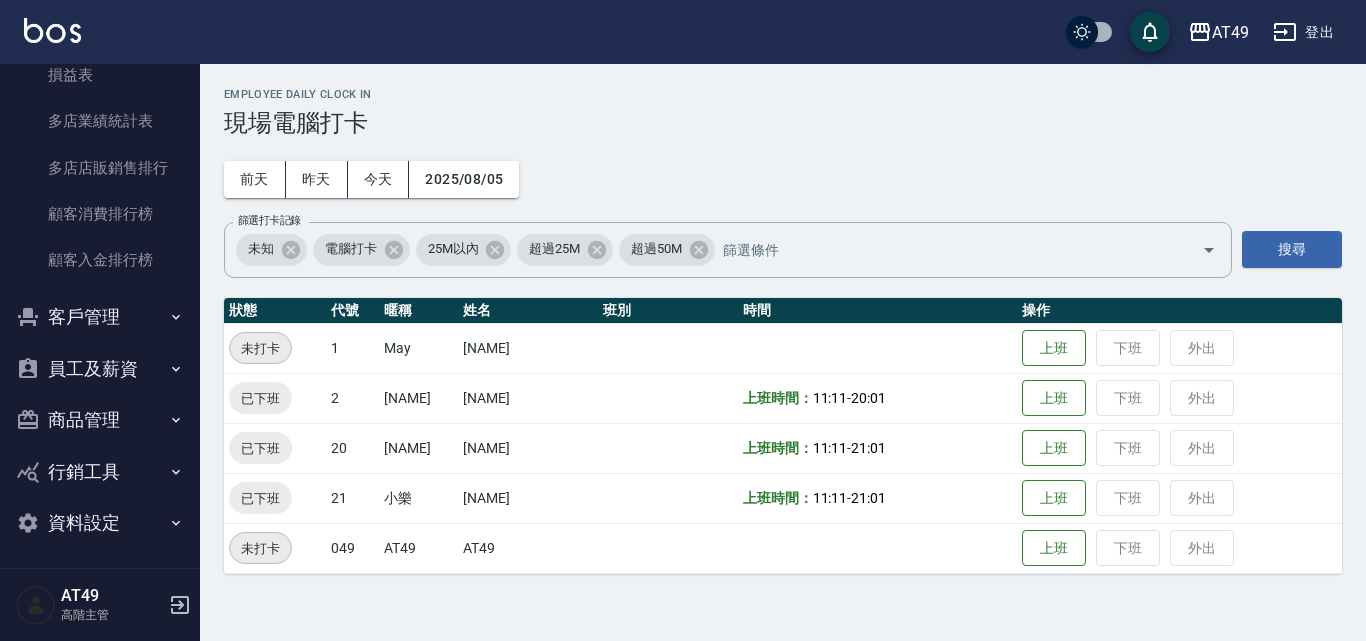 click 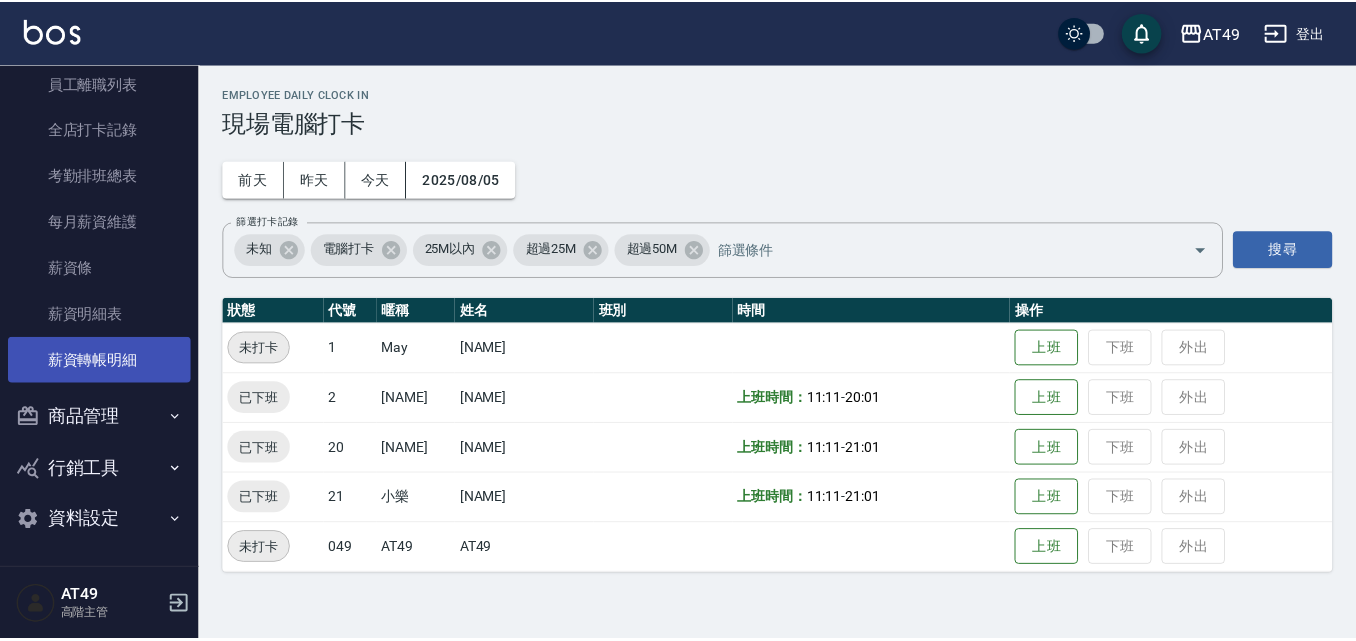 scroll, scrollTop: 2902, scrollLeft: 0, axis: vertical 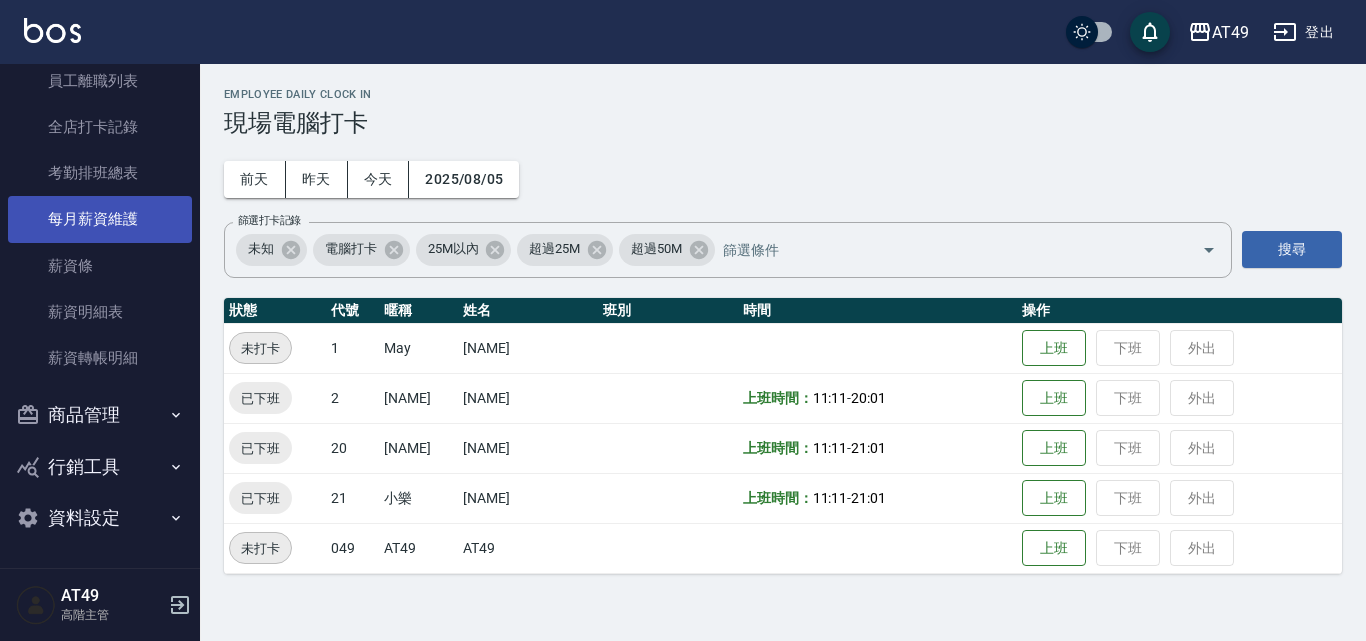 click on "每月薪資維護" at bounding box center (100, 219) 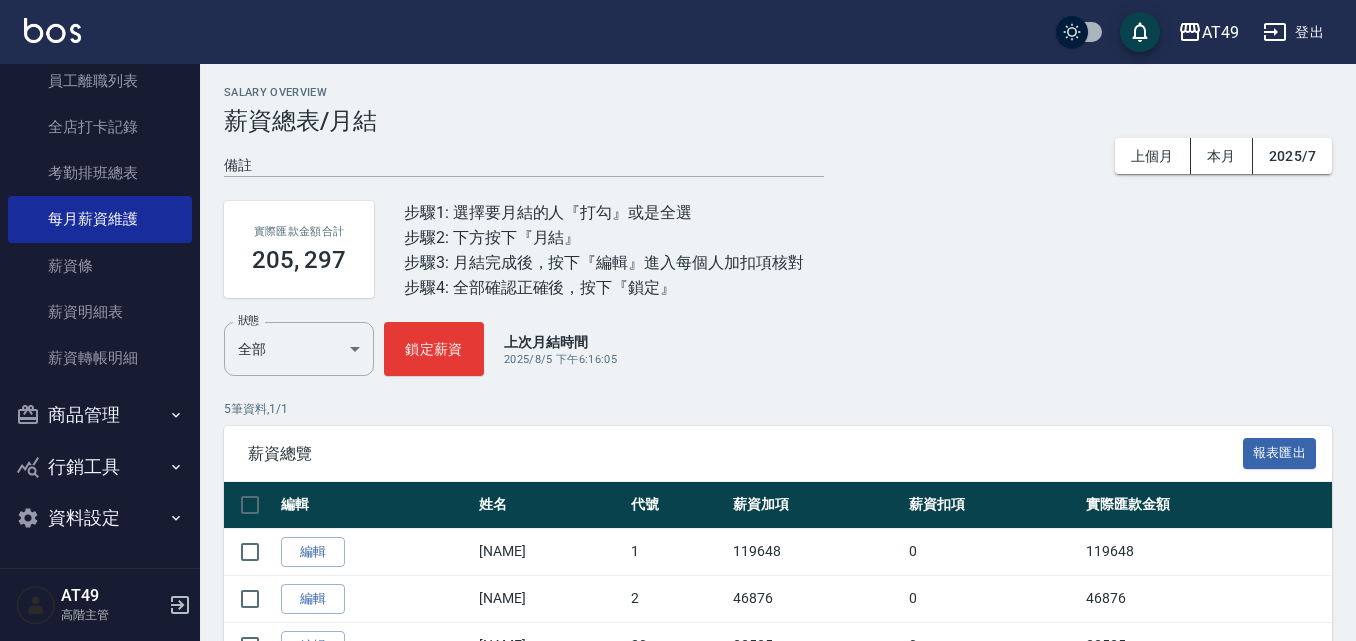 scroll, scrollTop: 0, scrollLeft: 0, axis: both 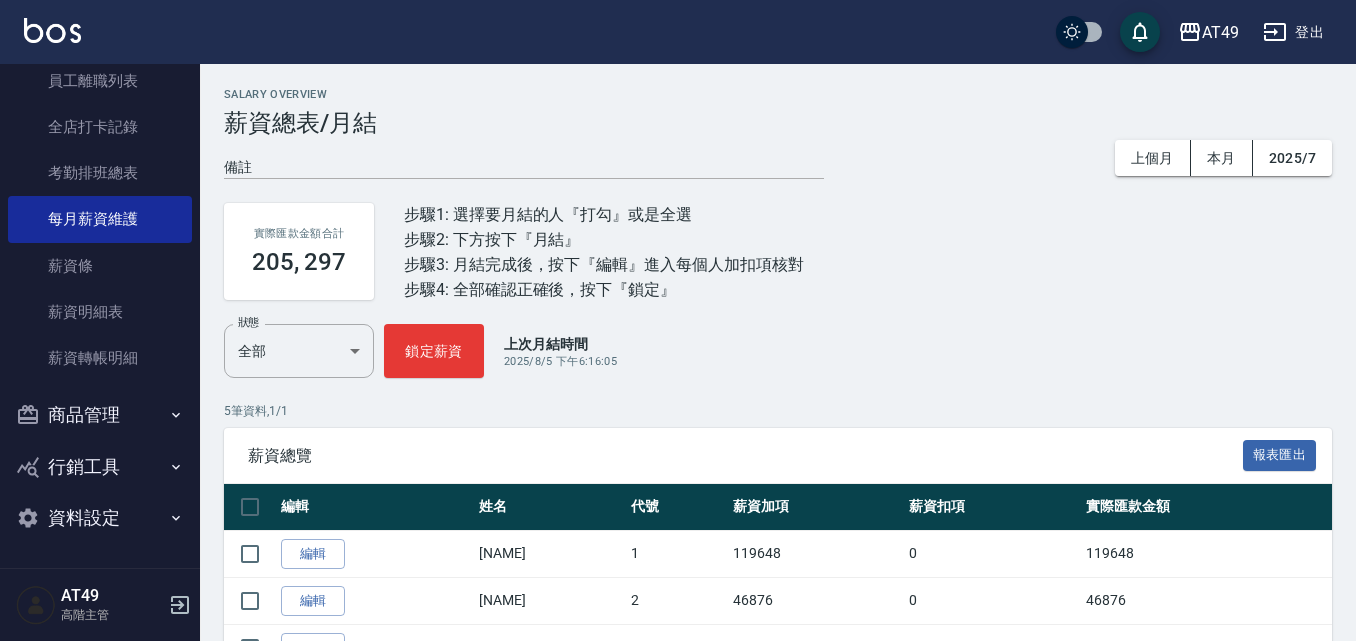drag, startPoint x: 614, startPoint y: 278, endPoint x: 1198, endPoint y: 340, distance: 587.28186 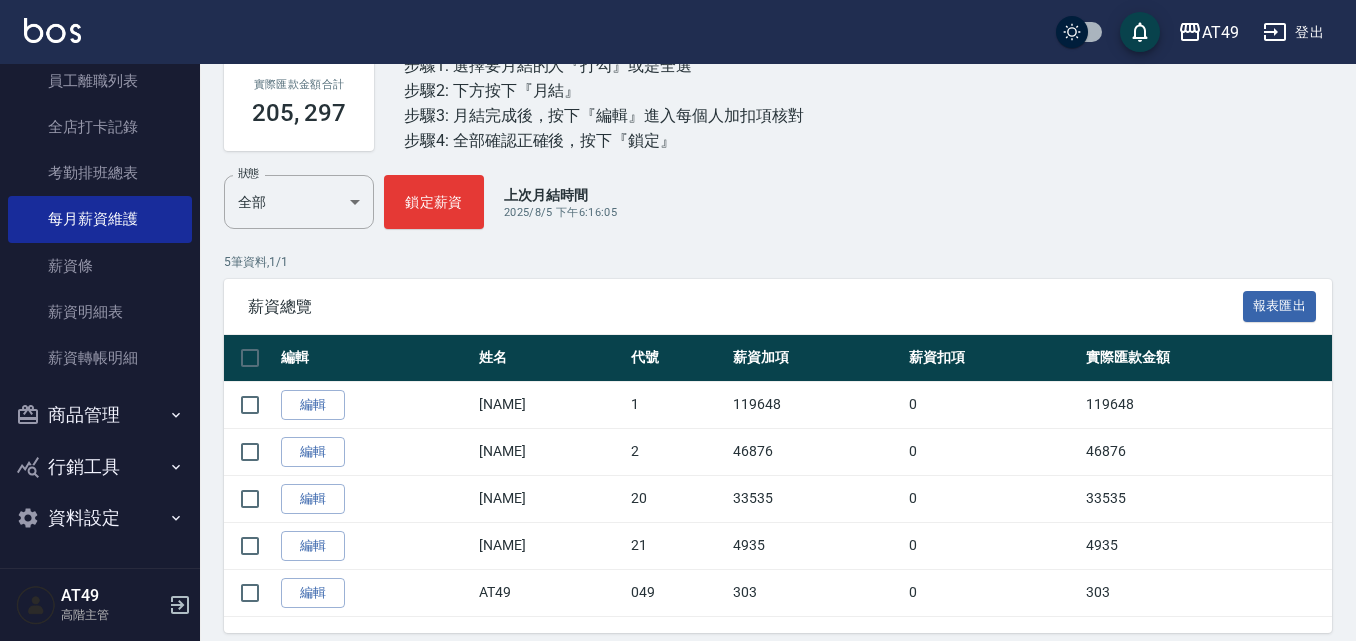 scroll, scrollTop: 189, scrollLeft: 0, axis: vertical 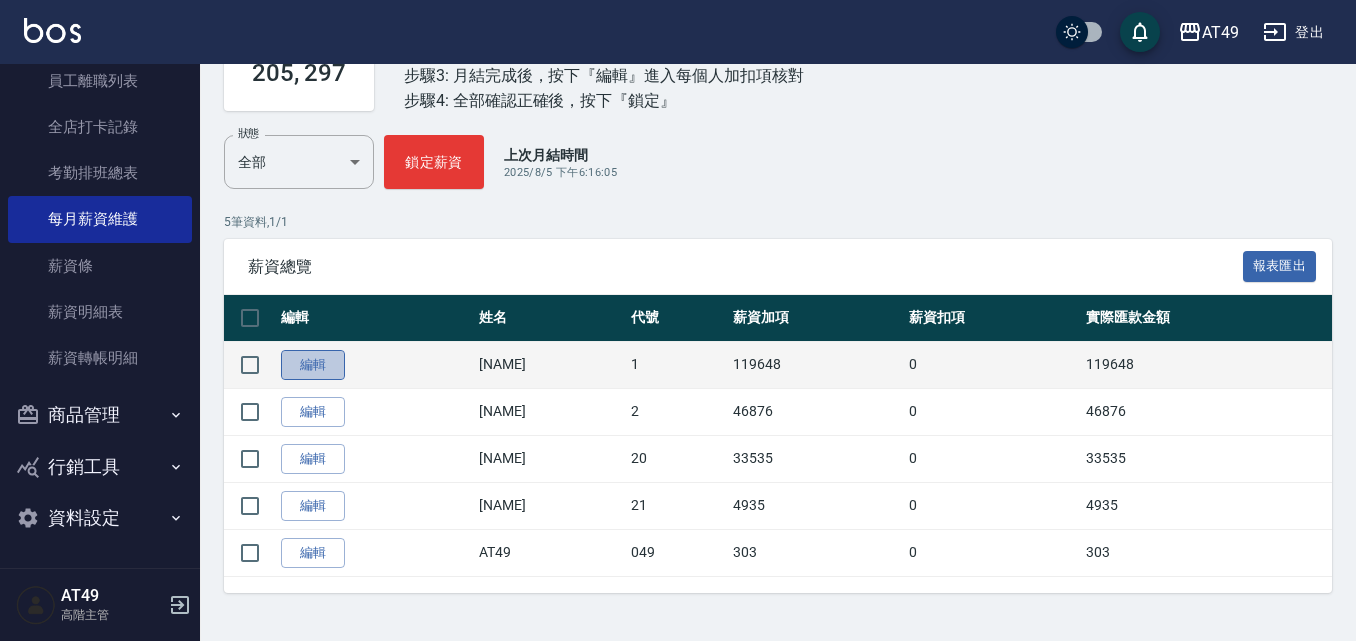 click on "編輯" at bounding box center (313, 365) 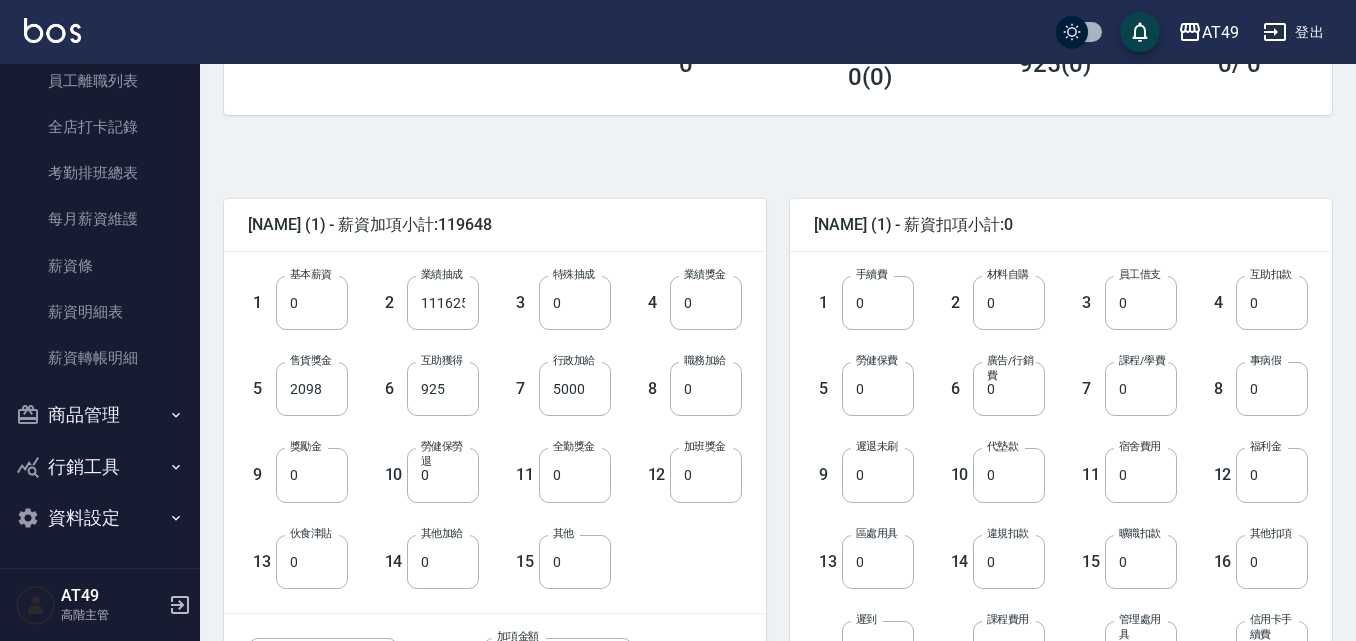 scroll, scrollTop: 400, scrollLeft: 0, axis: vertical 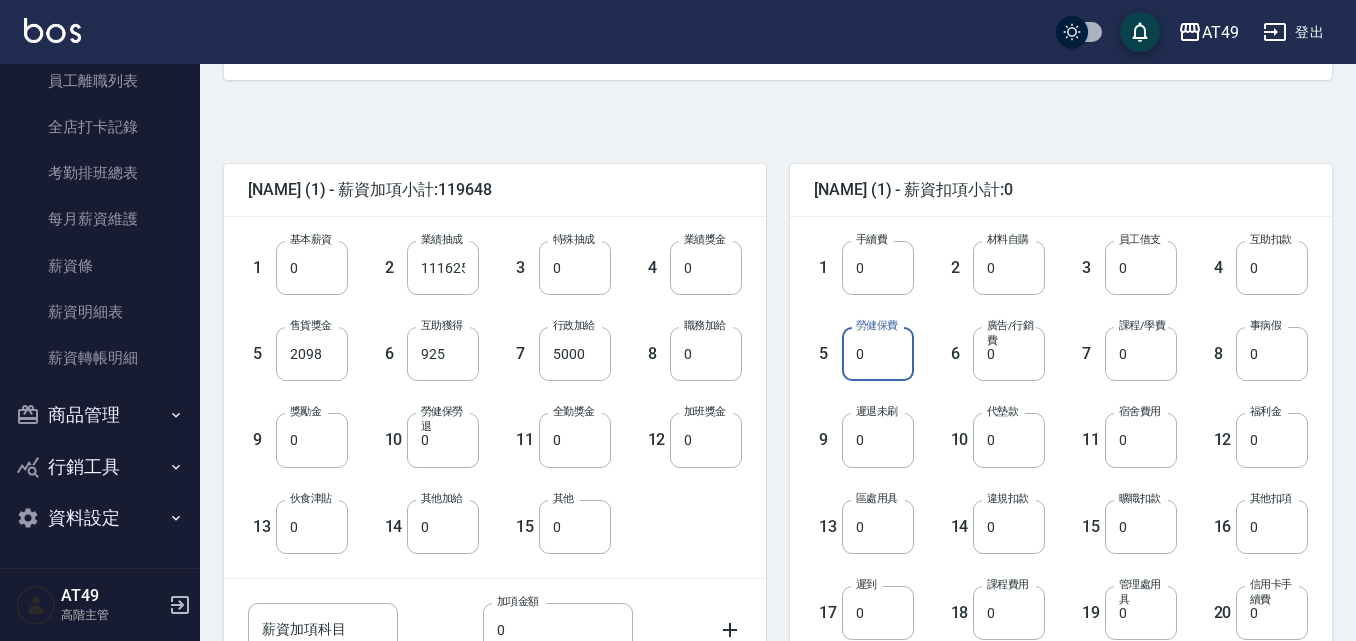 click on "0" at bounding box center (878, 354) 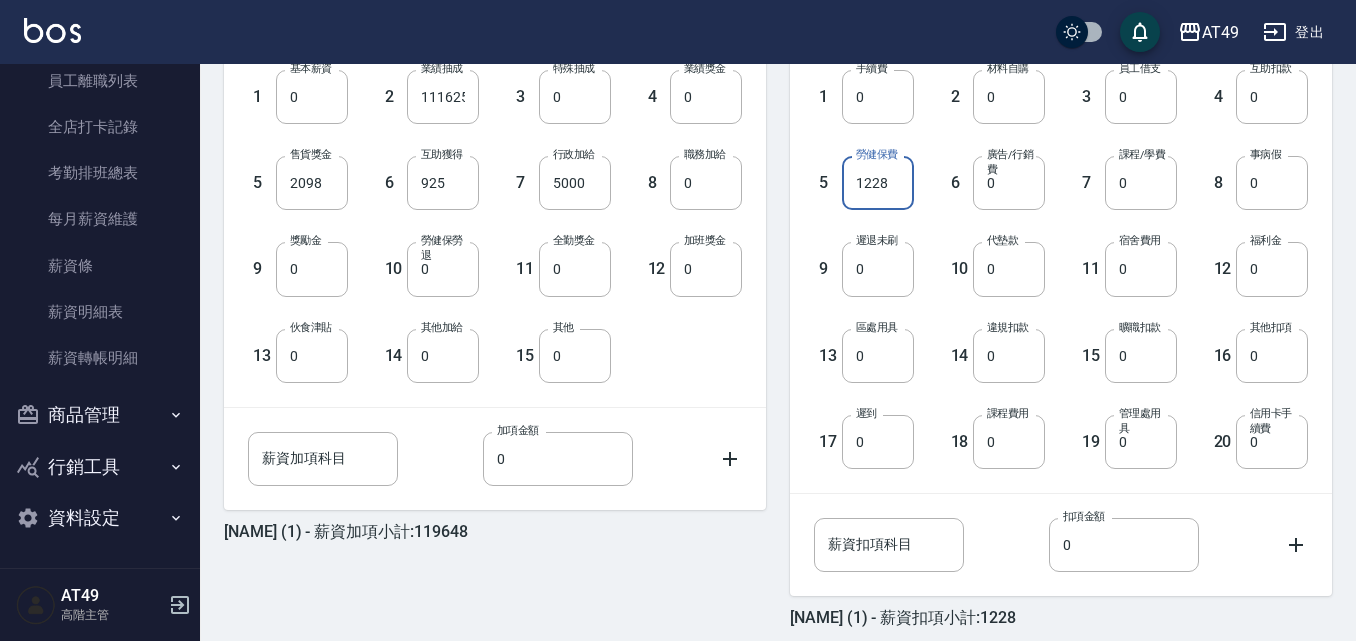 scroll, scrollTop: 658, scrollLeft: 0, axis: vertical 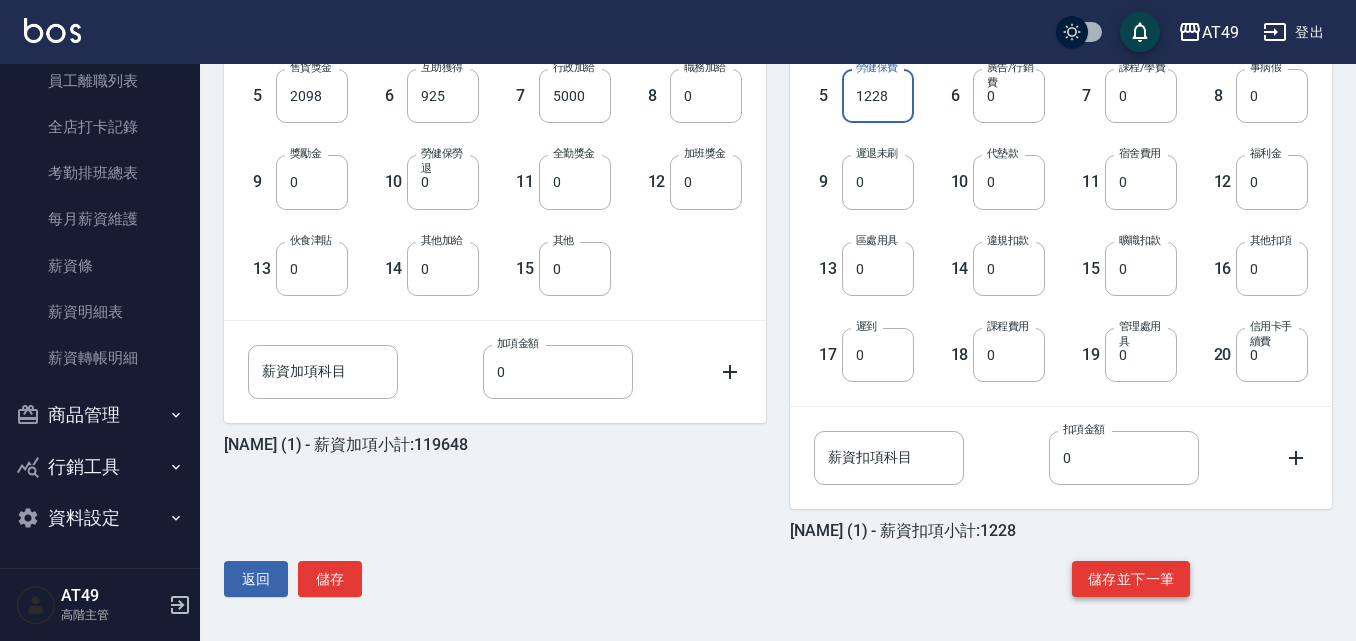 type on "1228" 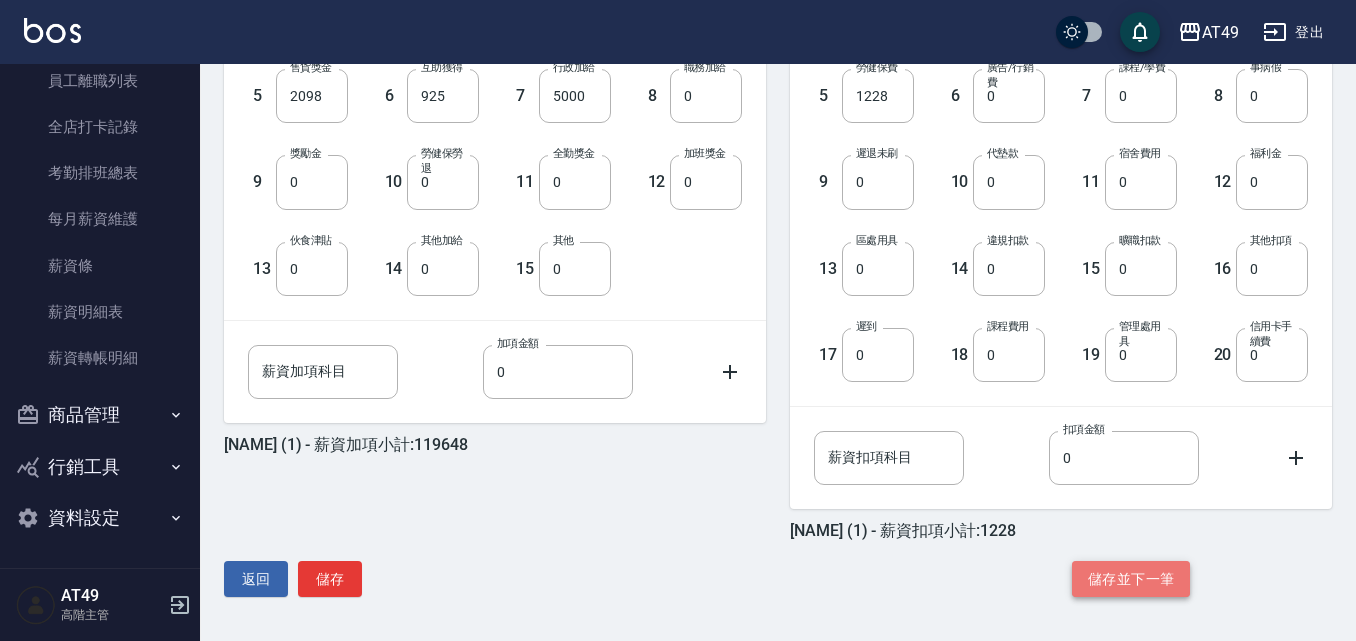 click on "儲存並下一筆" 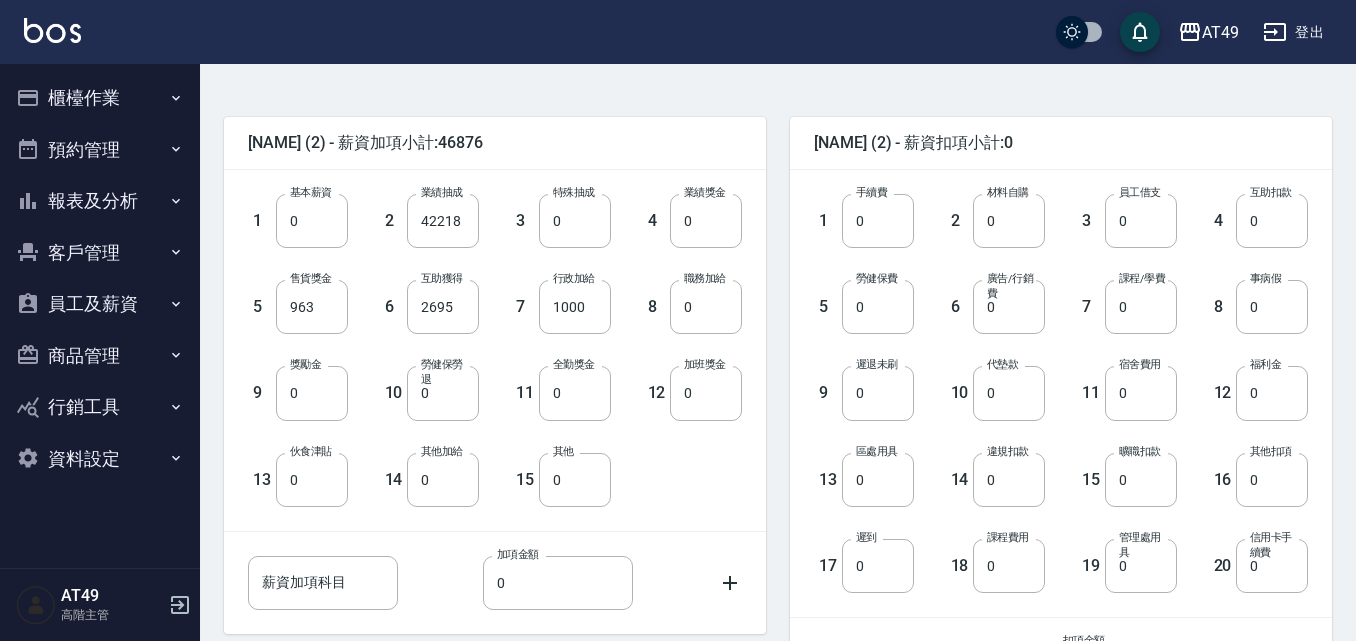 scroll, scrollTop: 500, scrollLeft: 0, axis: vertical 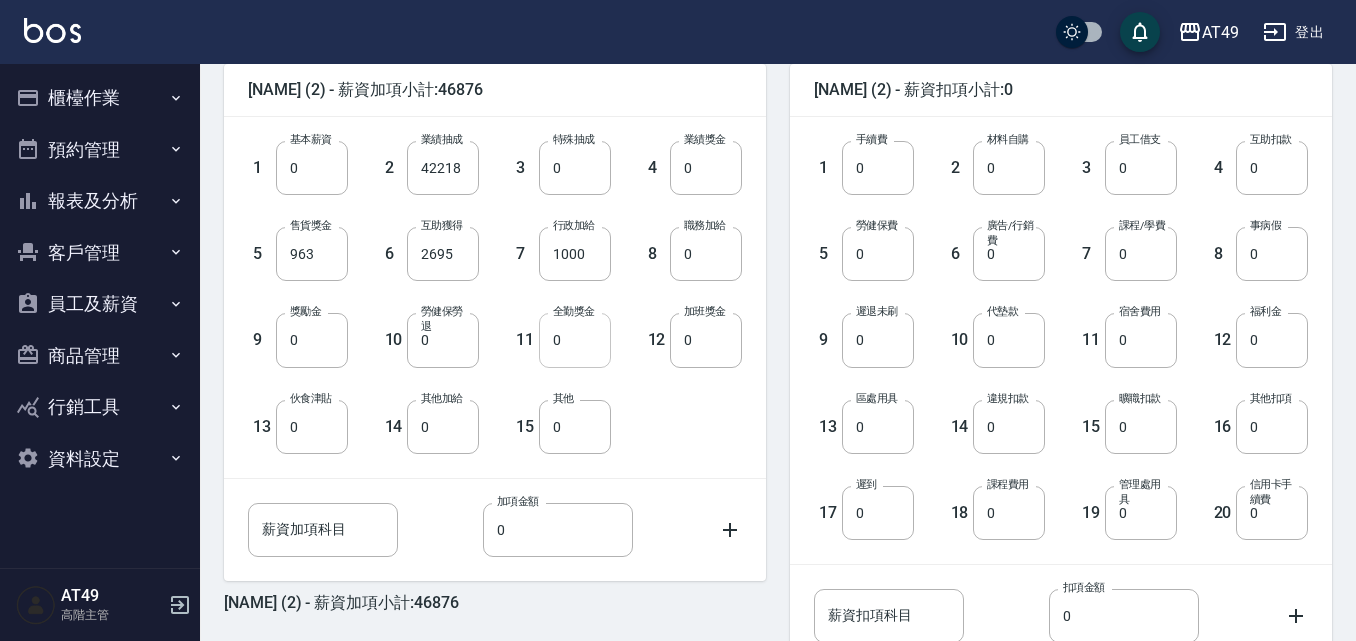 click on "0" at bounding box center [575, 340] 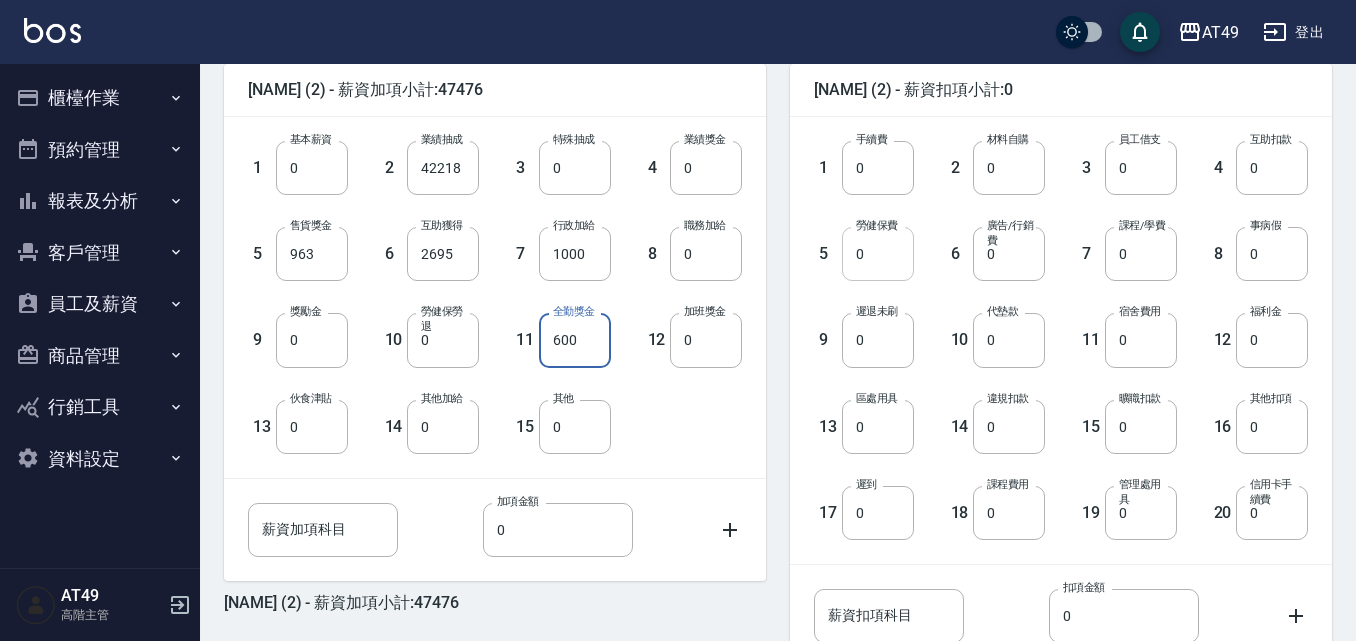 type on "600" 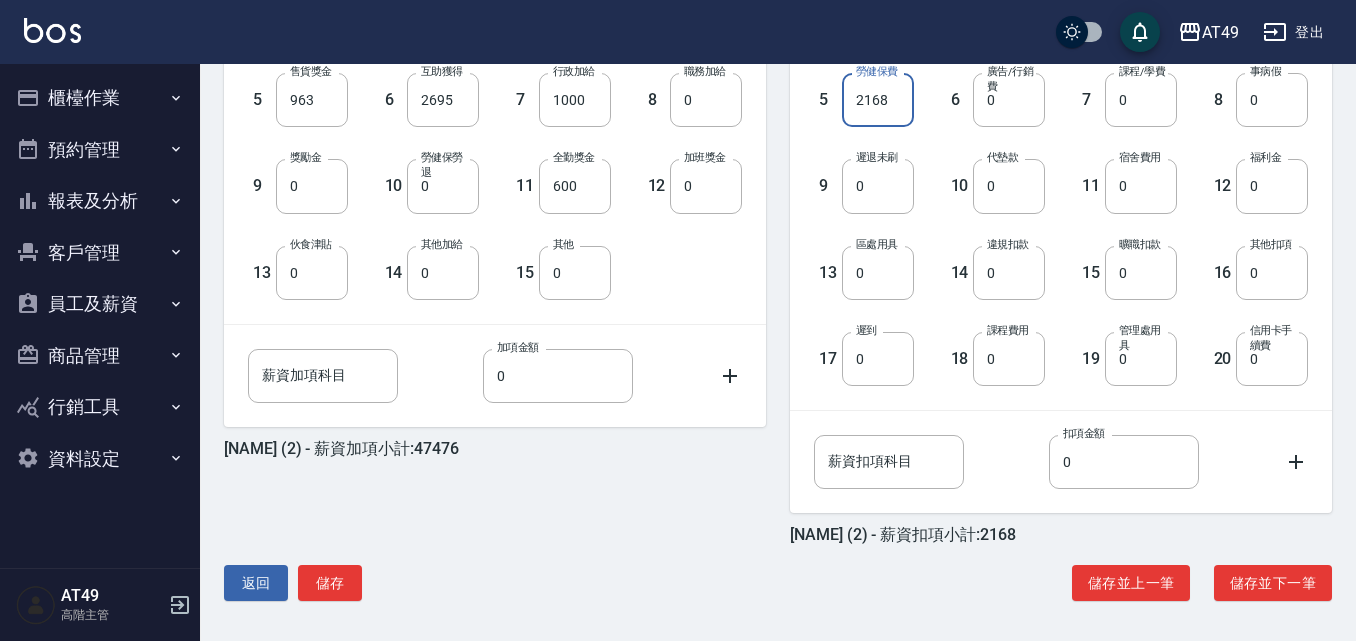 scroll, scrollTop: 658, scrollLeft: 0, axis: vertical 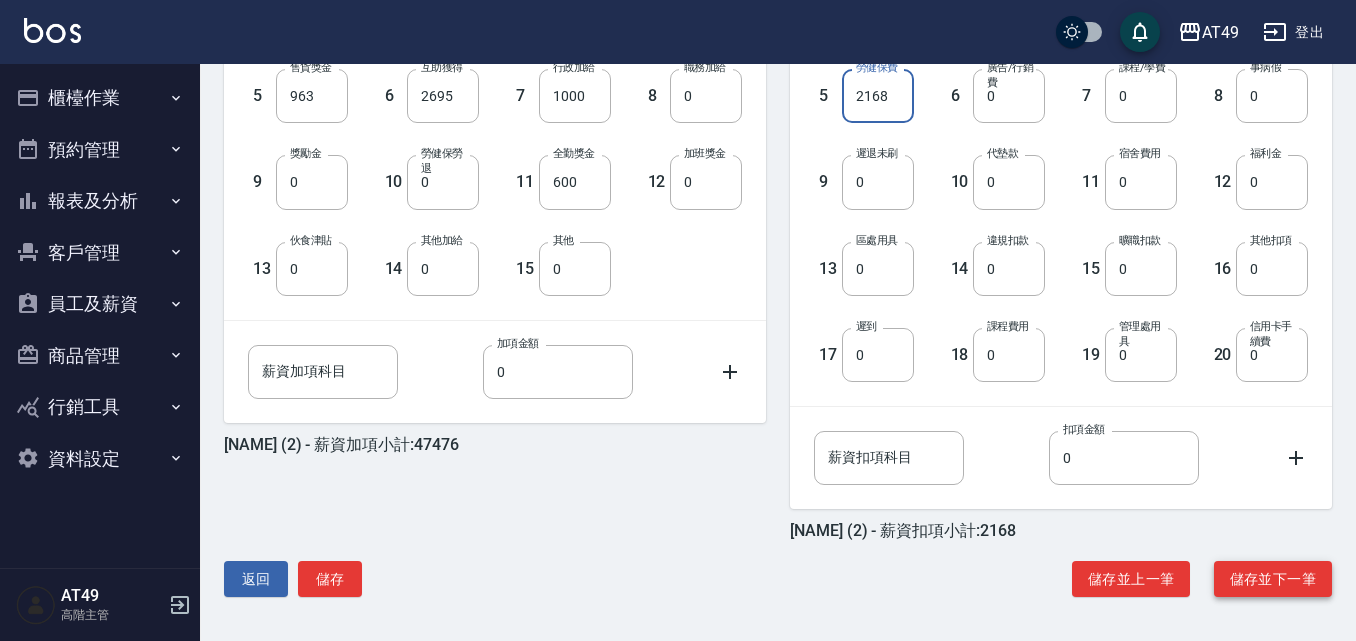 type on "2168" 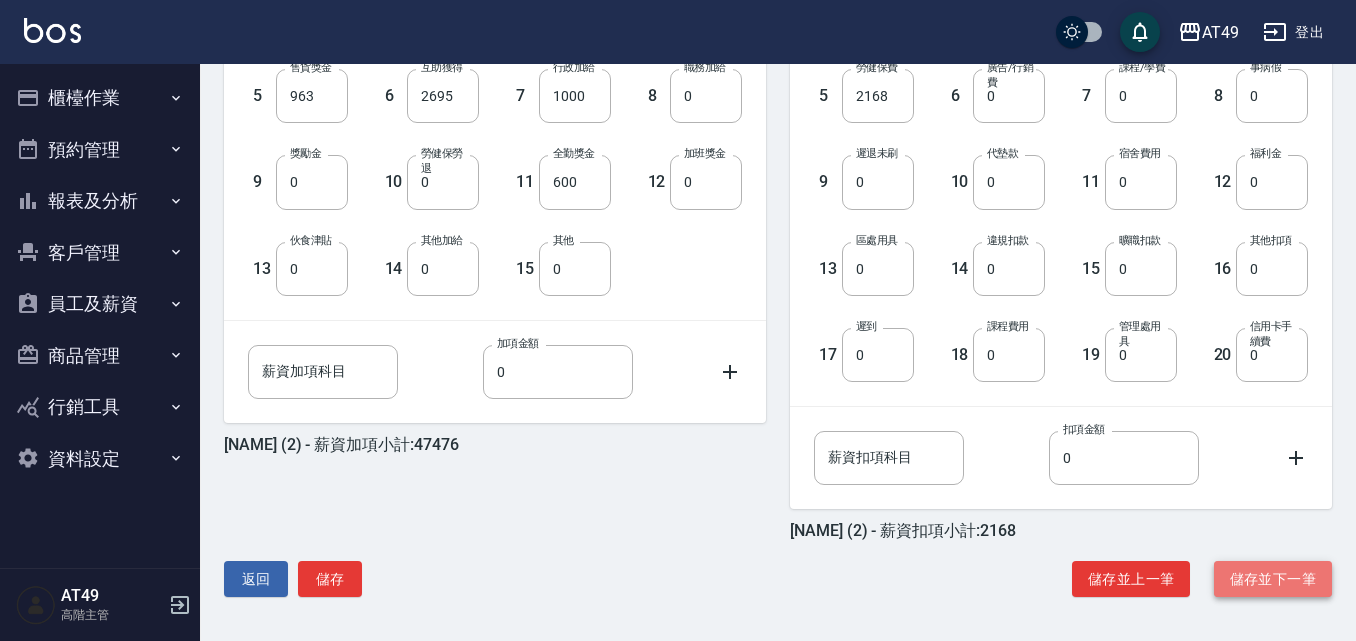 click on "儲存並下一筆" at bounding box center (1273, 579) 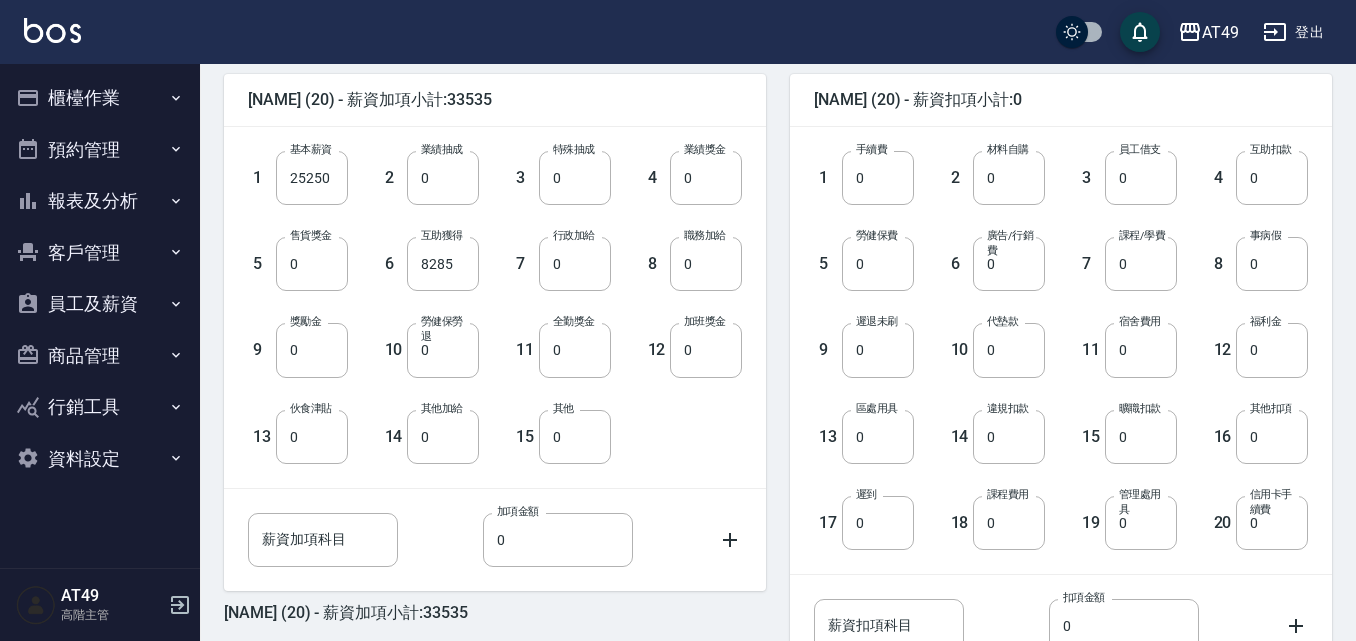 scroll, scrollTop: 500, scrollLeft: 0, axis: vertical 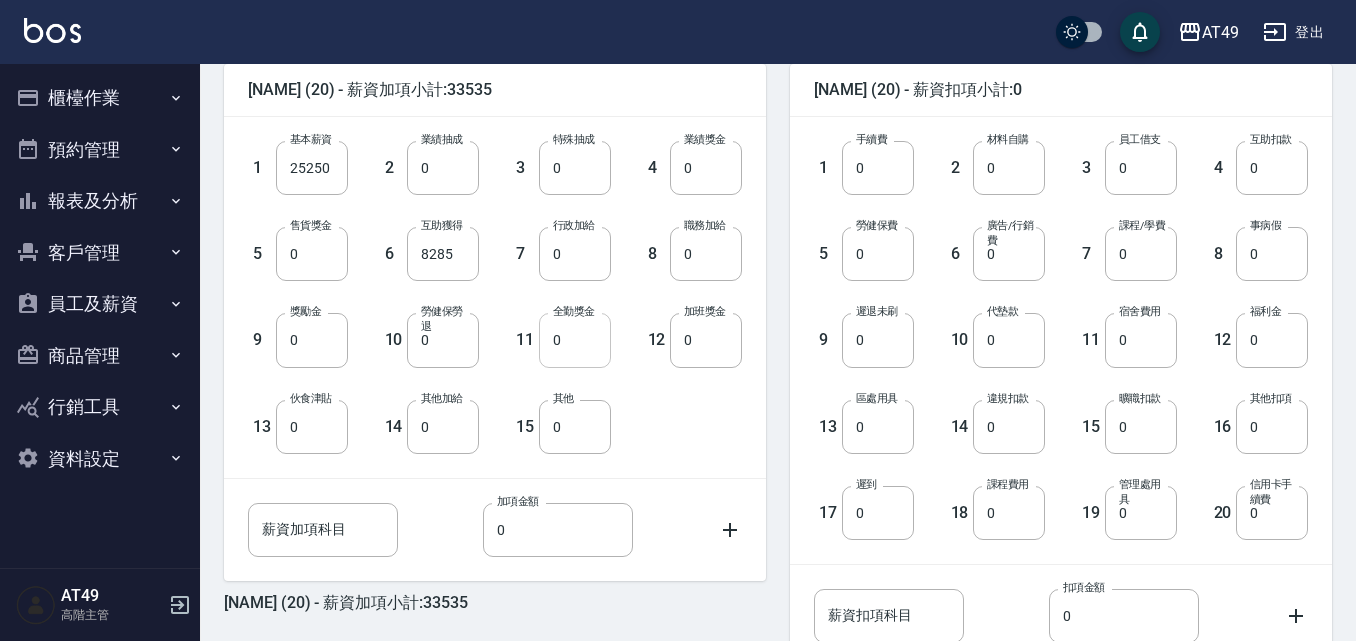 click on "0" at bounding box center [575, 340] 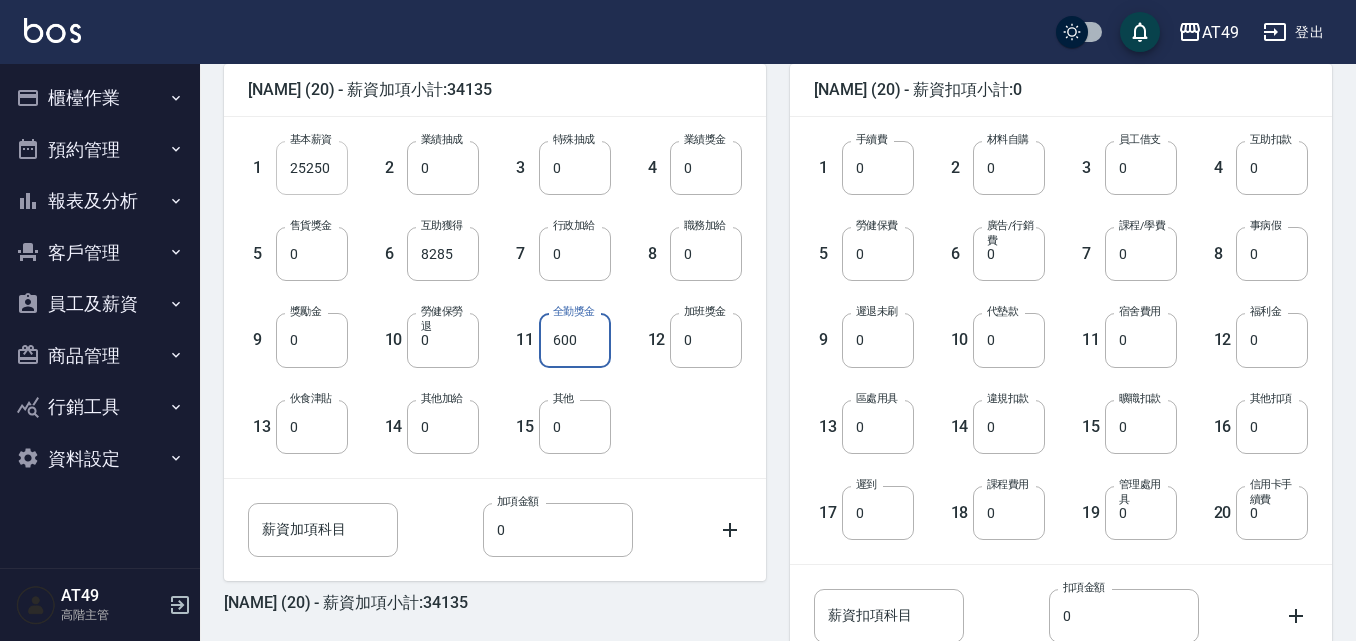 type on "600" 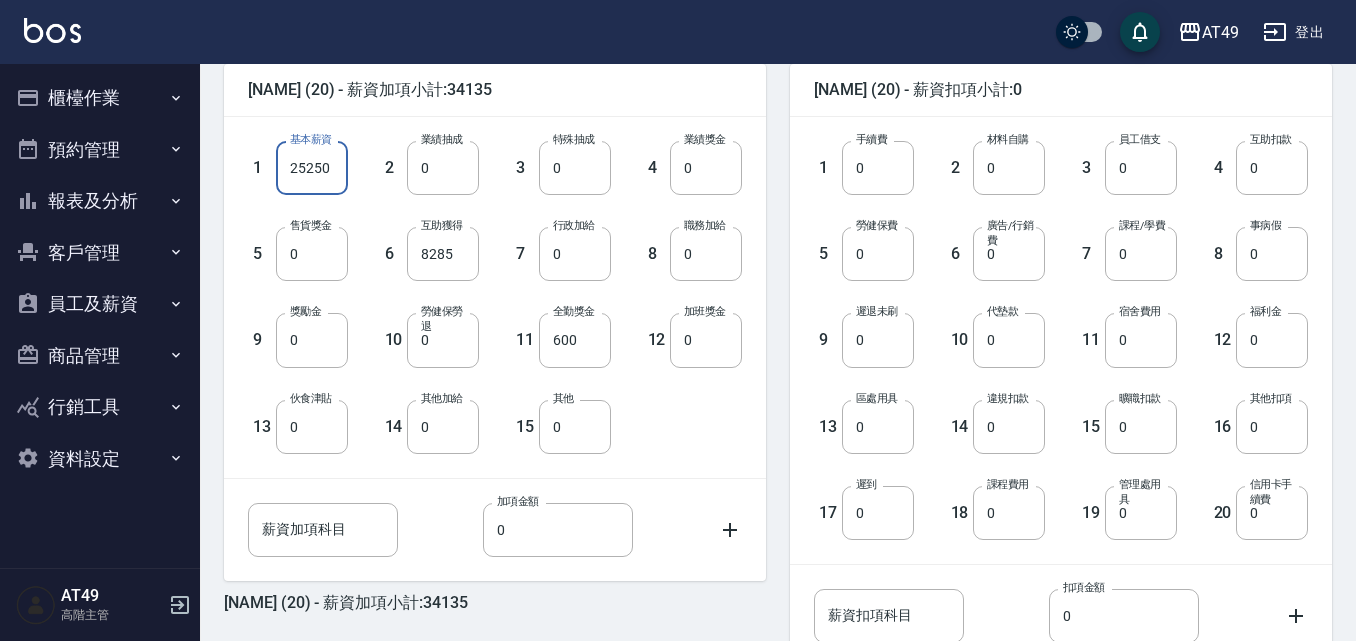 click on "25250" at bounding box center (312, 168) 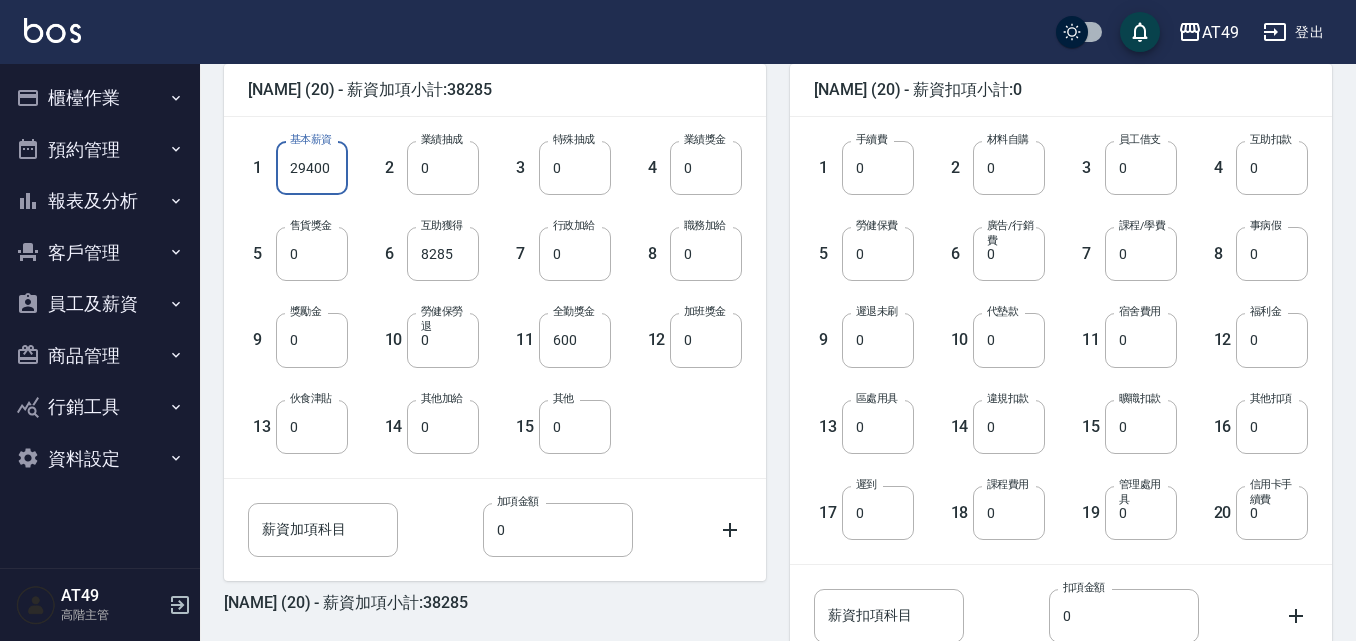 click on "29400" at bounding box center (312, 168) 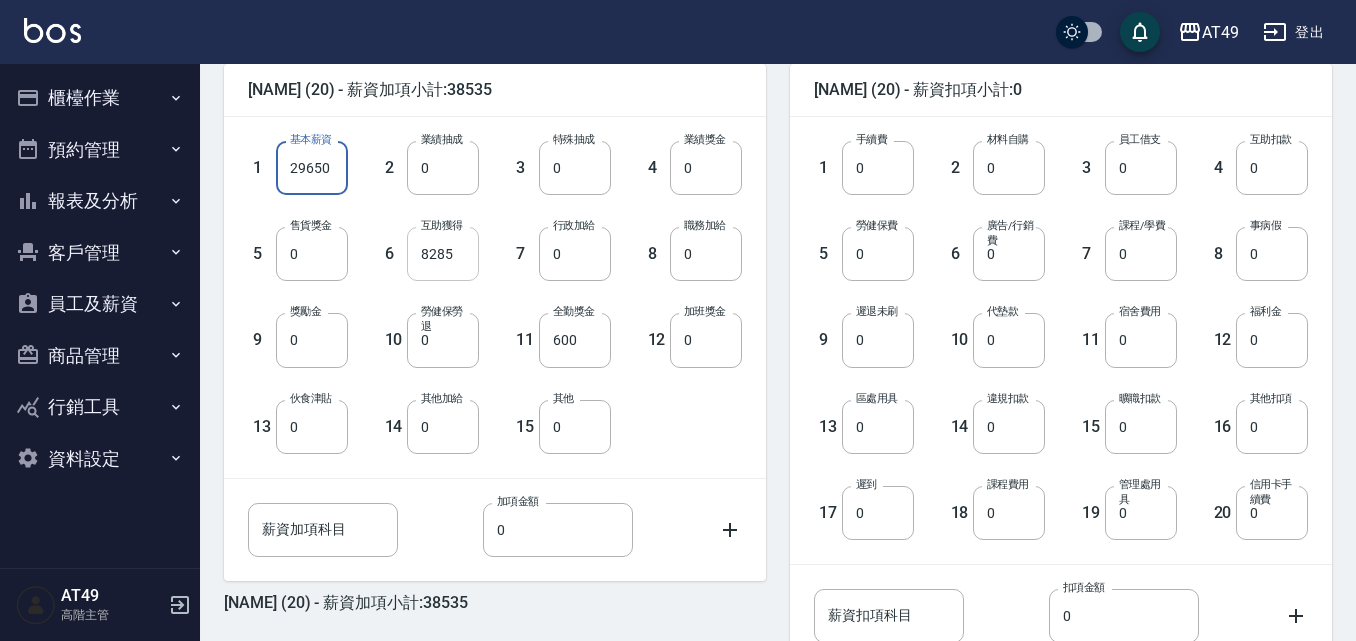 type on "29650" 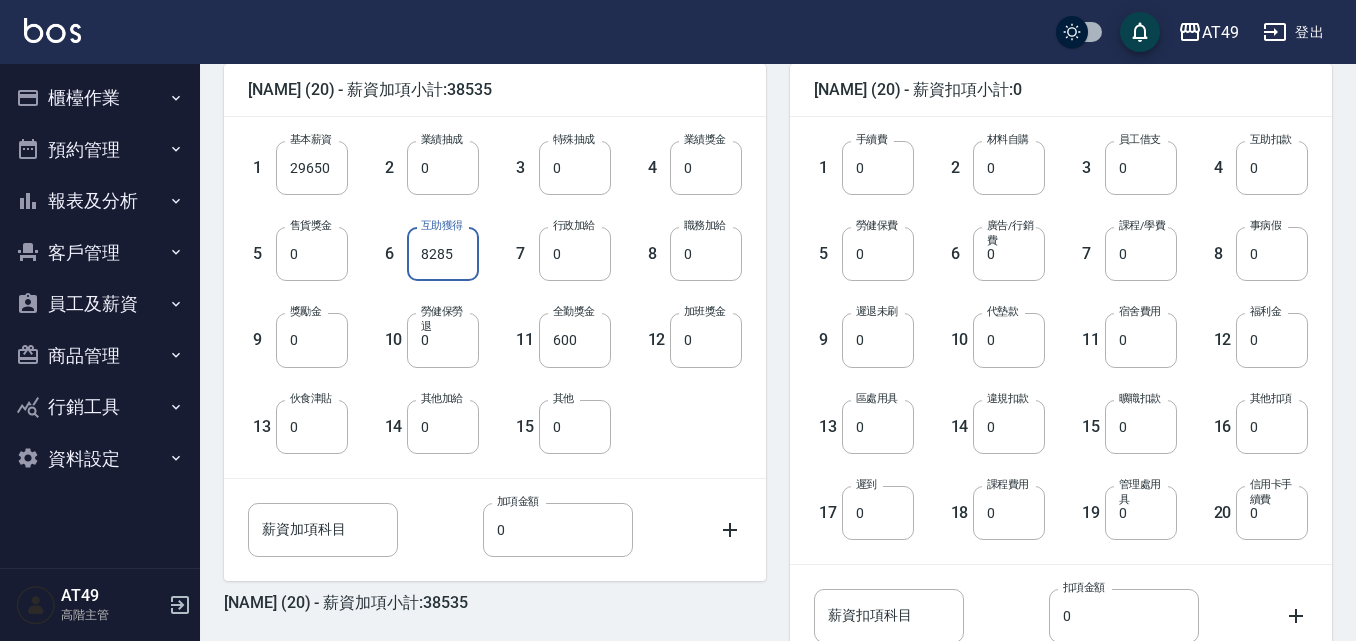 click on "8285" at bounding box center [443, 254] 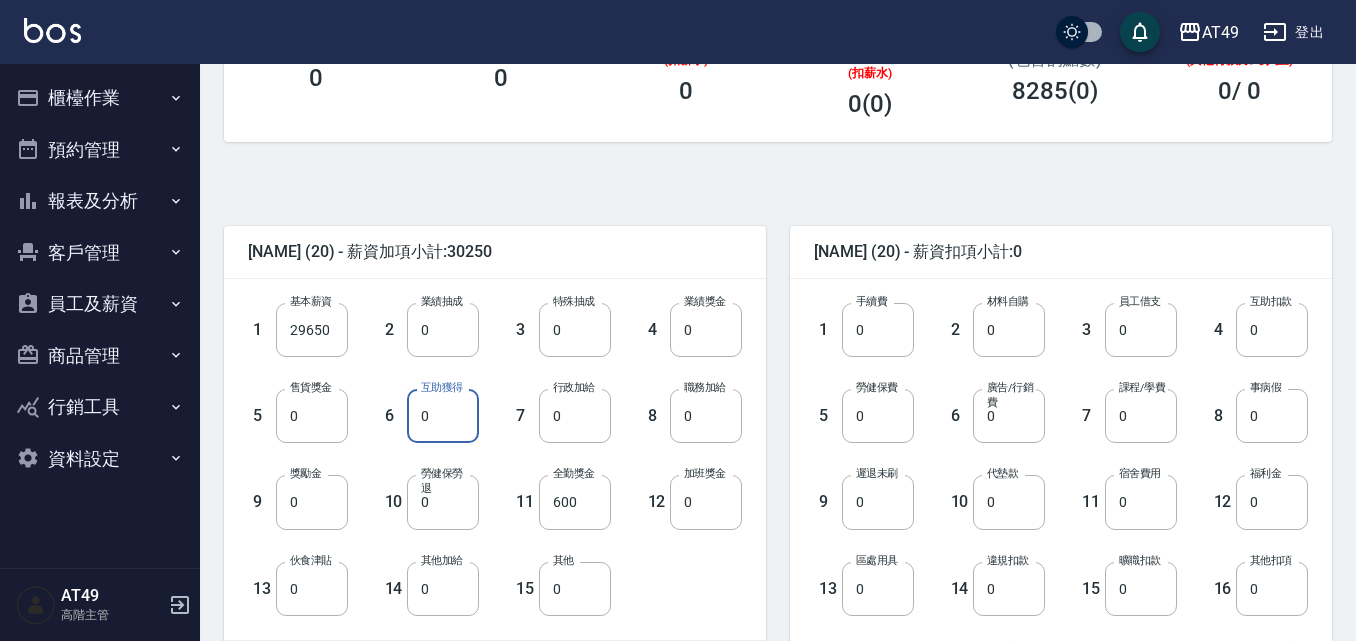 scroll, scrollTop: 400, scrollLeft: 0, axis: vertical 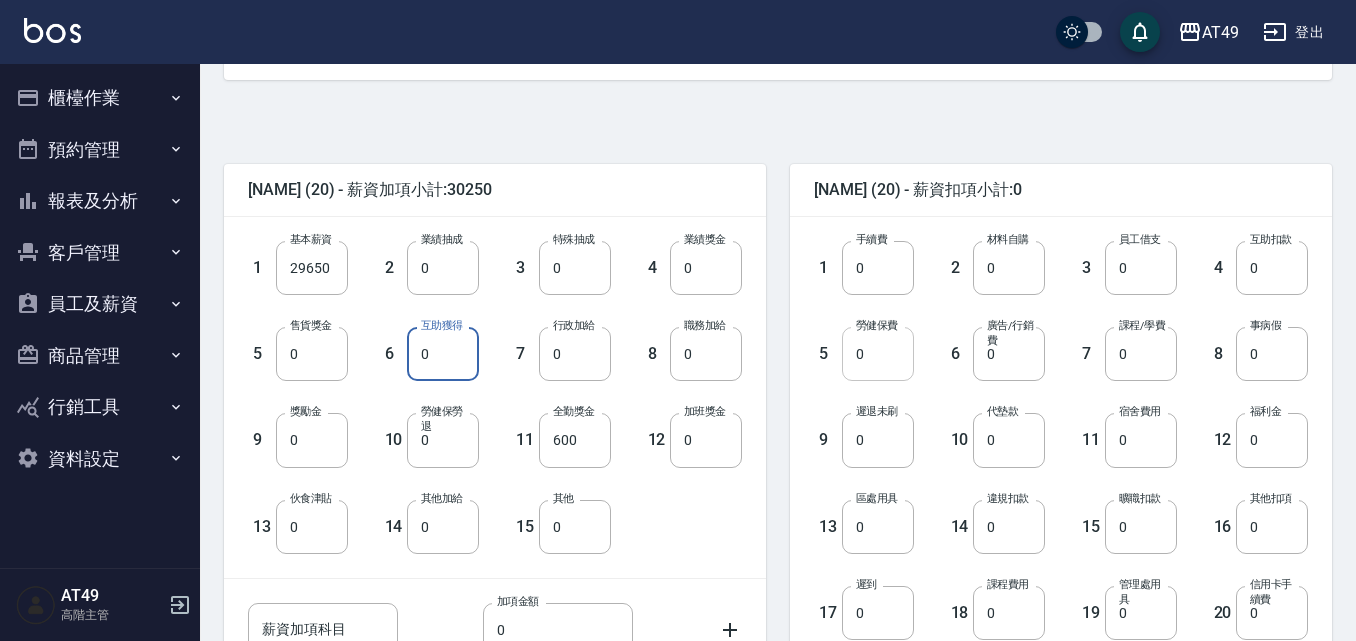 type on "0" 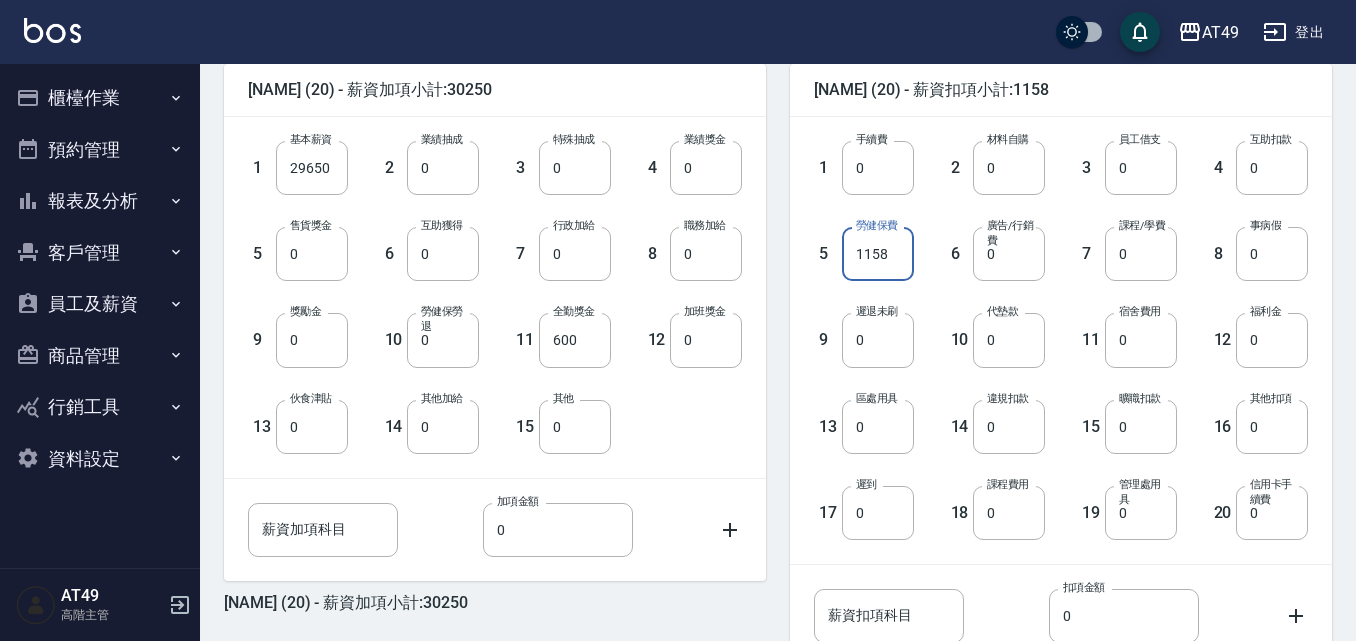 scroll, scrollTop: 658, scrollLeft: 0, axis: vertical 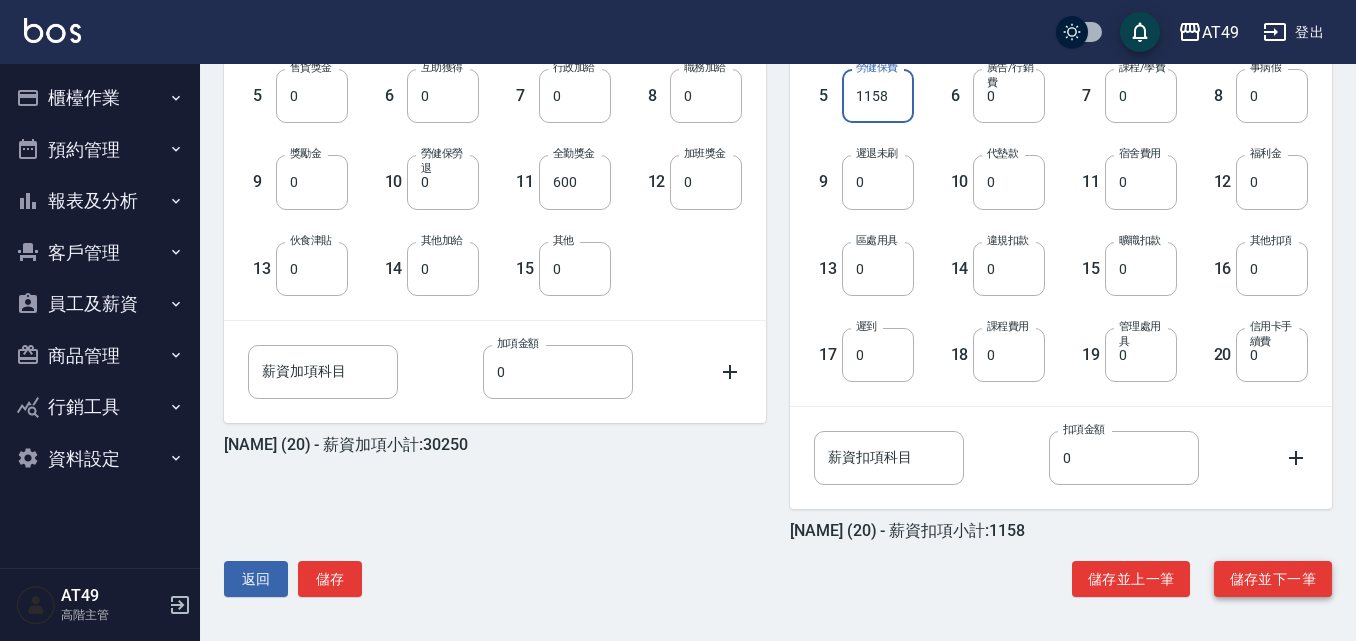 type on "1158" 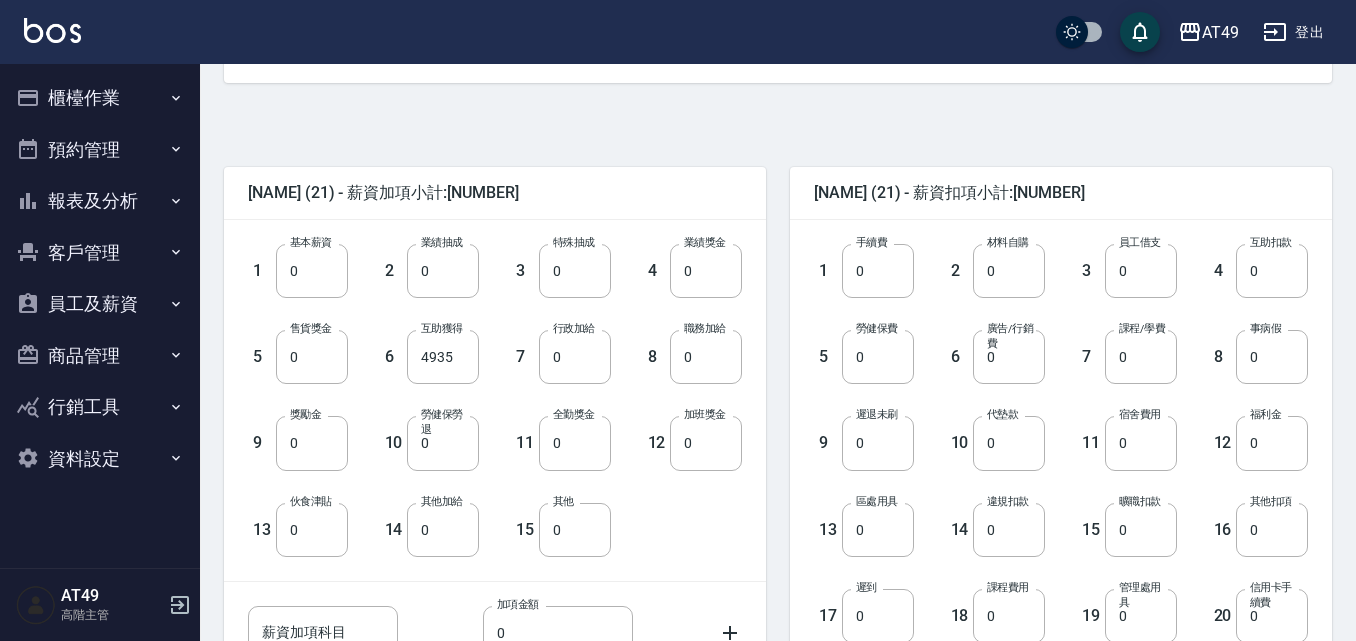scroll, scrollTop: 400, scrollLeft: 0, axis: vertical 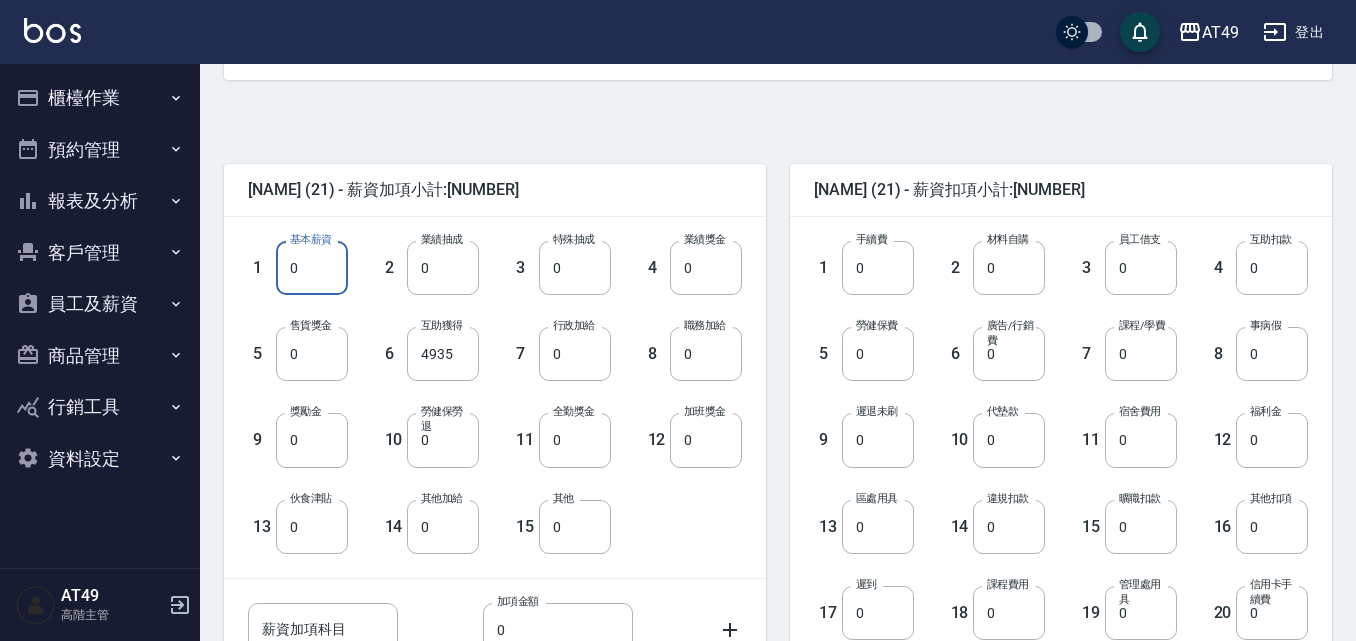 click on "0" at bounding box center [312, 268] 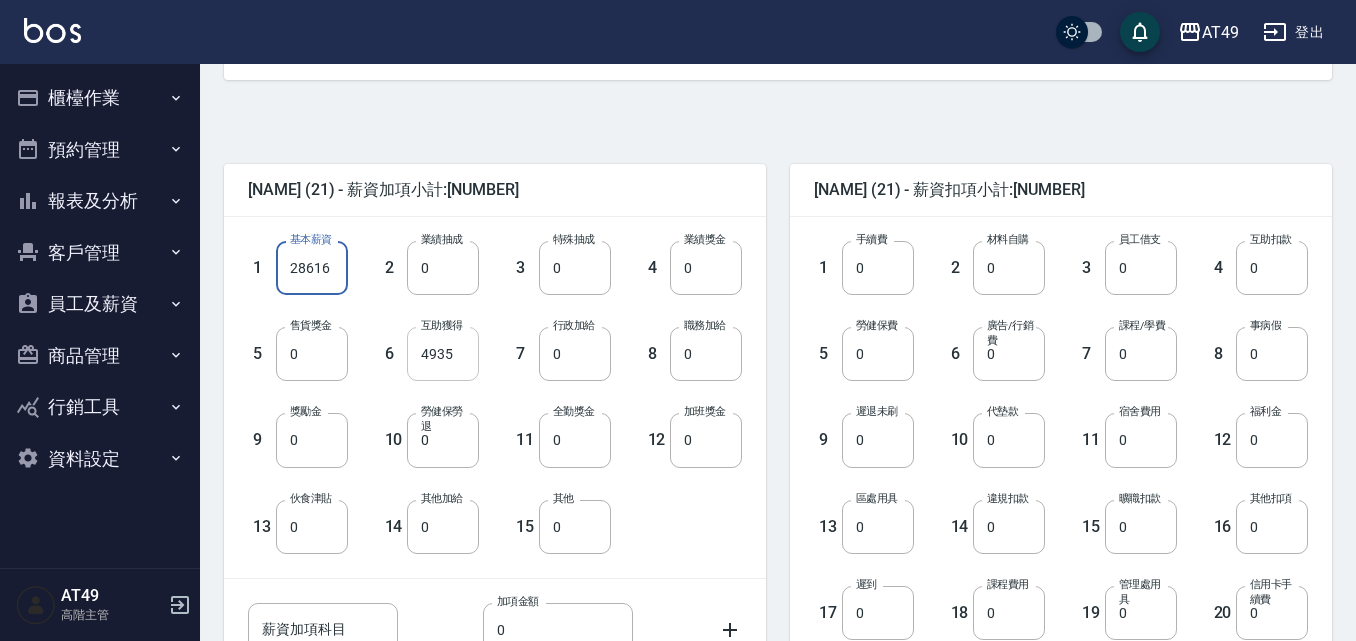 type on "28616" 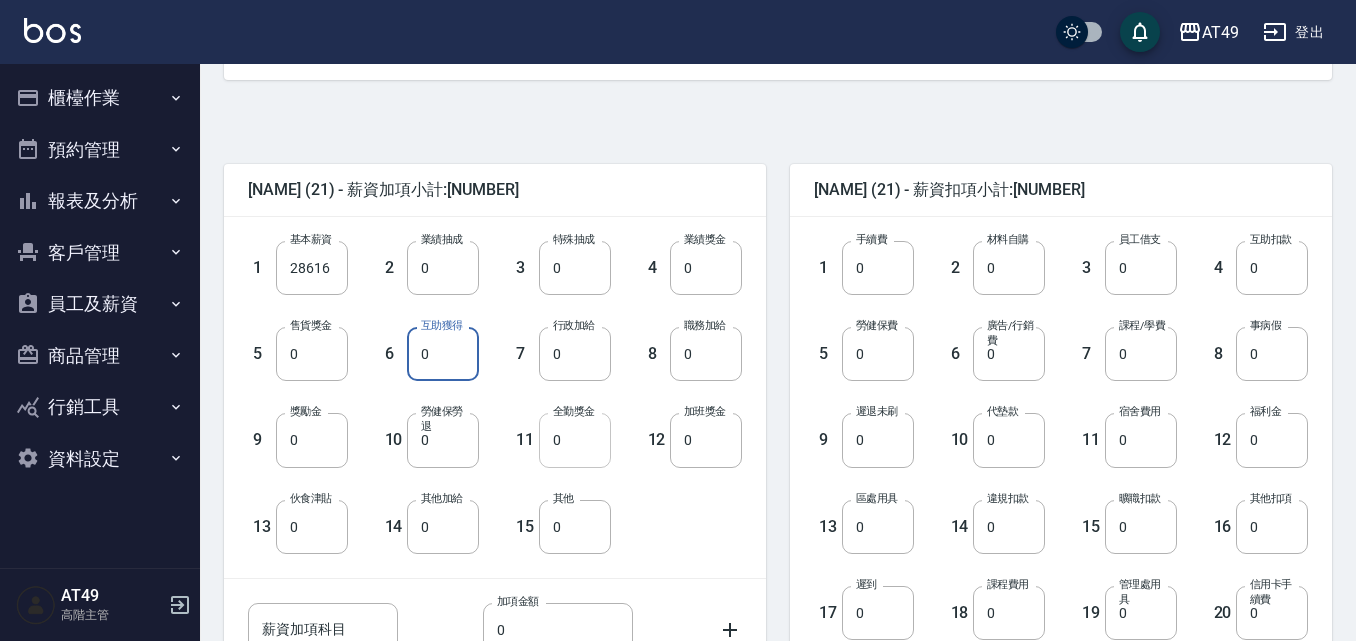 type on "0" 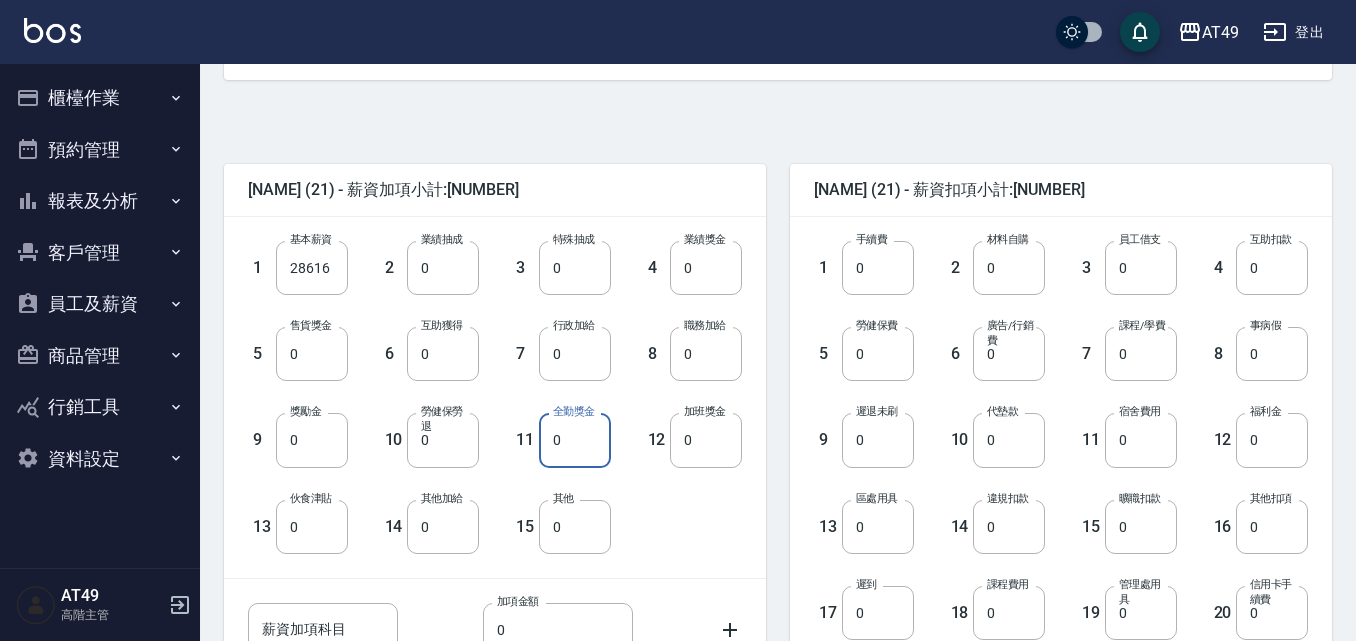 click on "0" at bounding box center [575, 440] 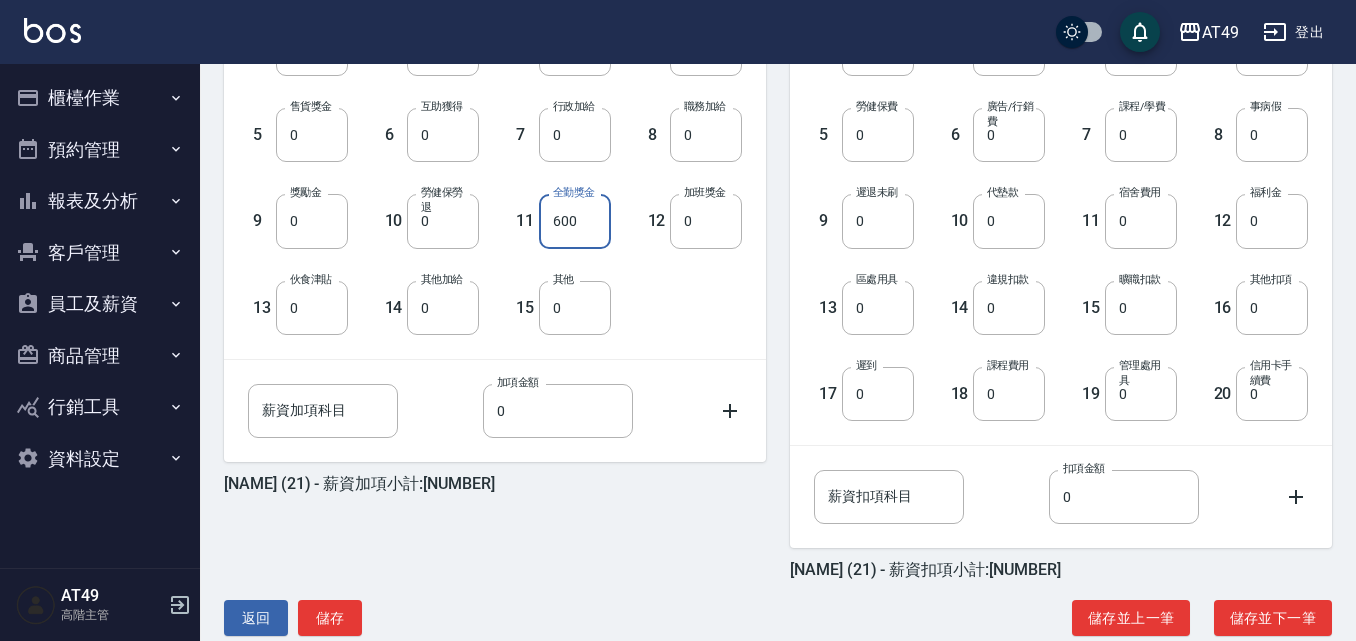 scroll, scrollTop: 658, scrollLeft: 0, axis: vertical 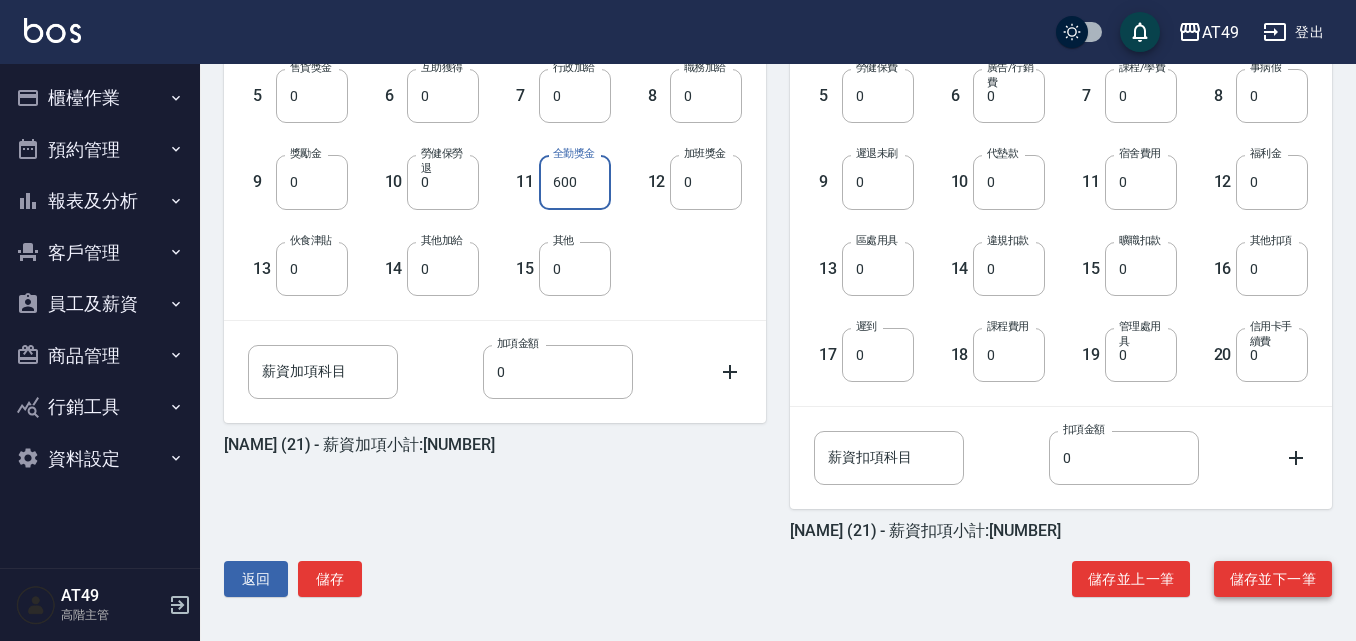 type on "600" 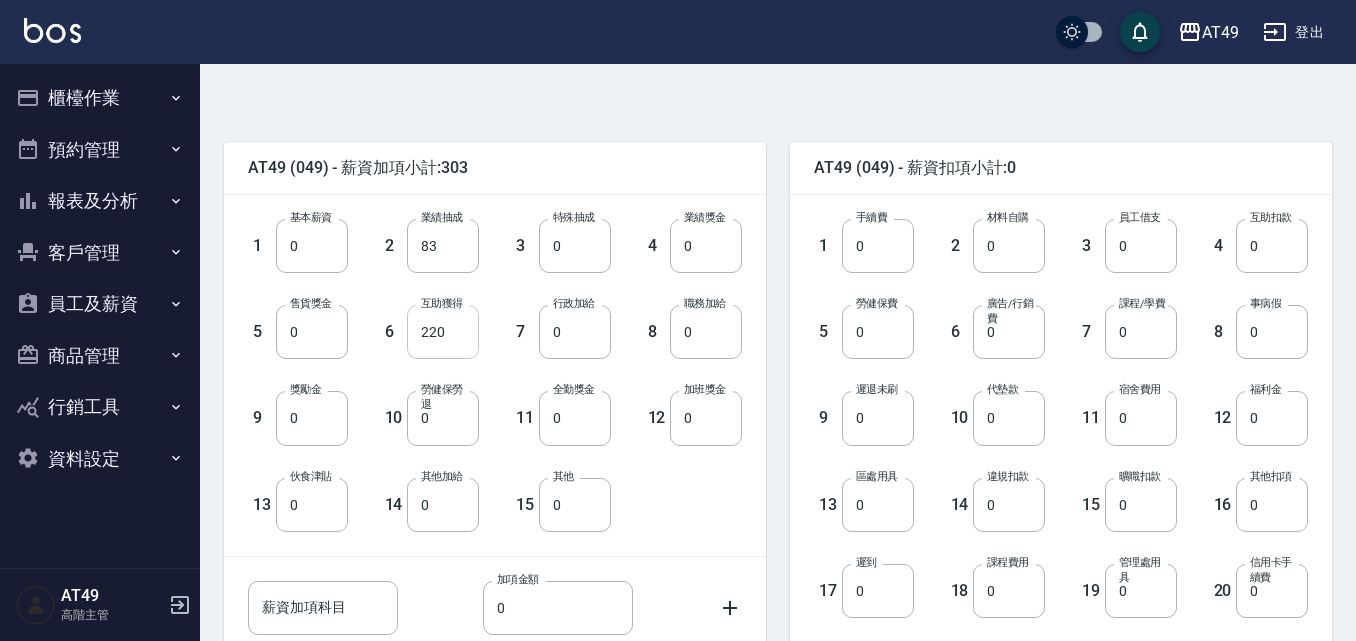 scroll, scrollTop: 400, scrollLeft: 0, axis: vertical 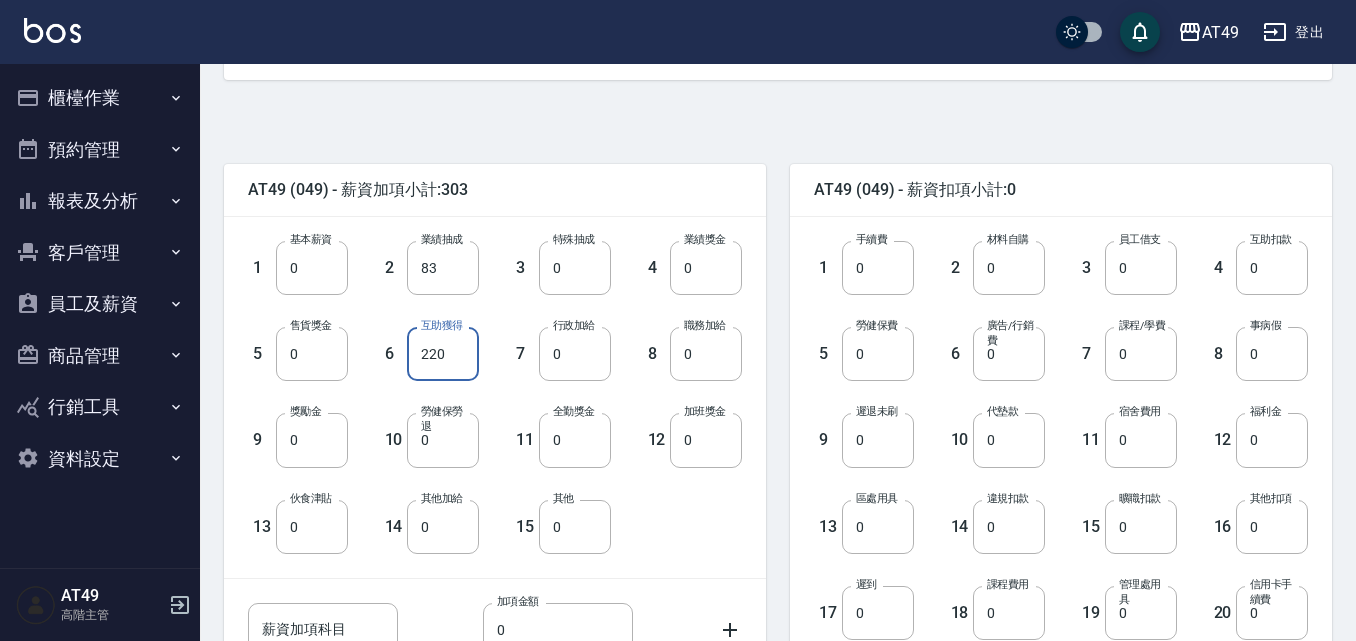 click on "220" at bounding box center [443, 354] 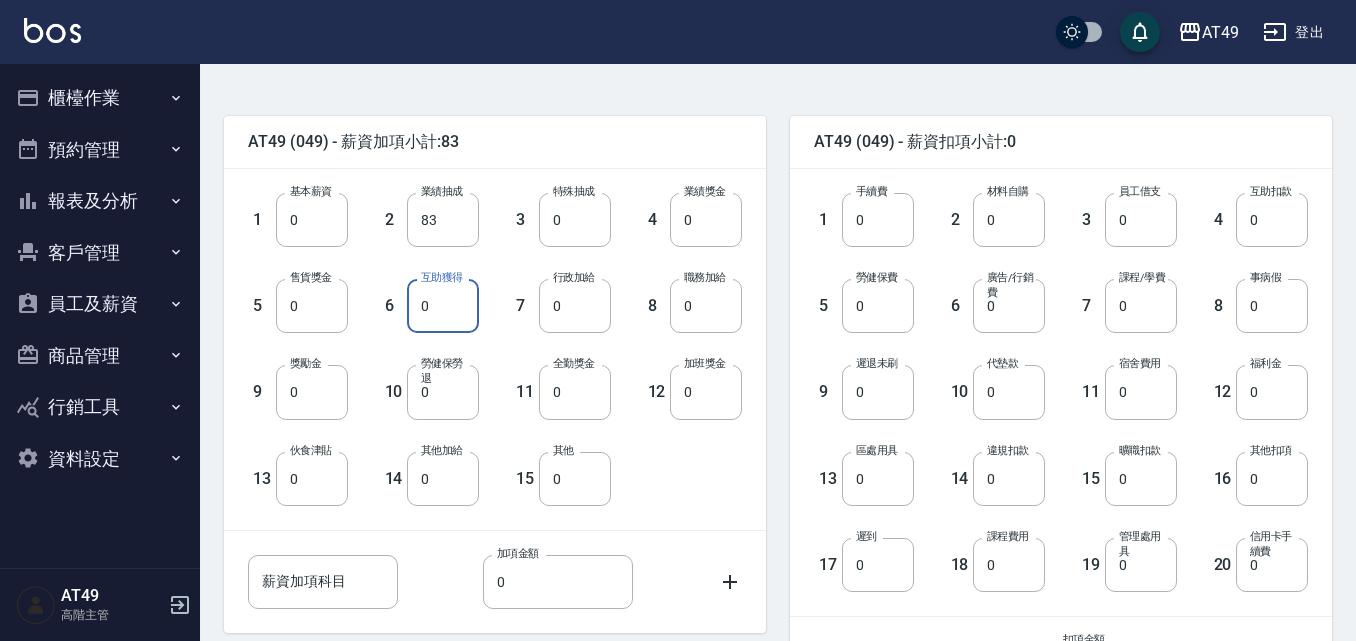 scroll, scrollTop: 358, scrollLeft: 0, axis: vertical 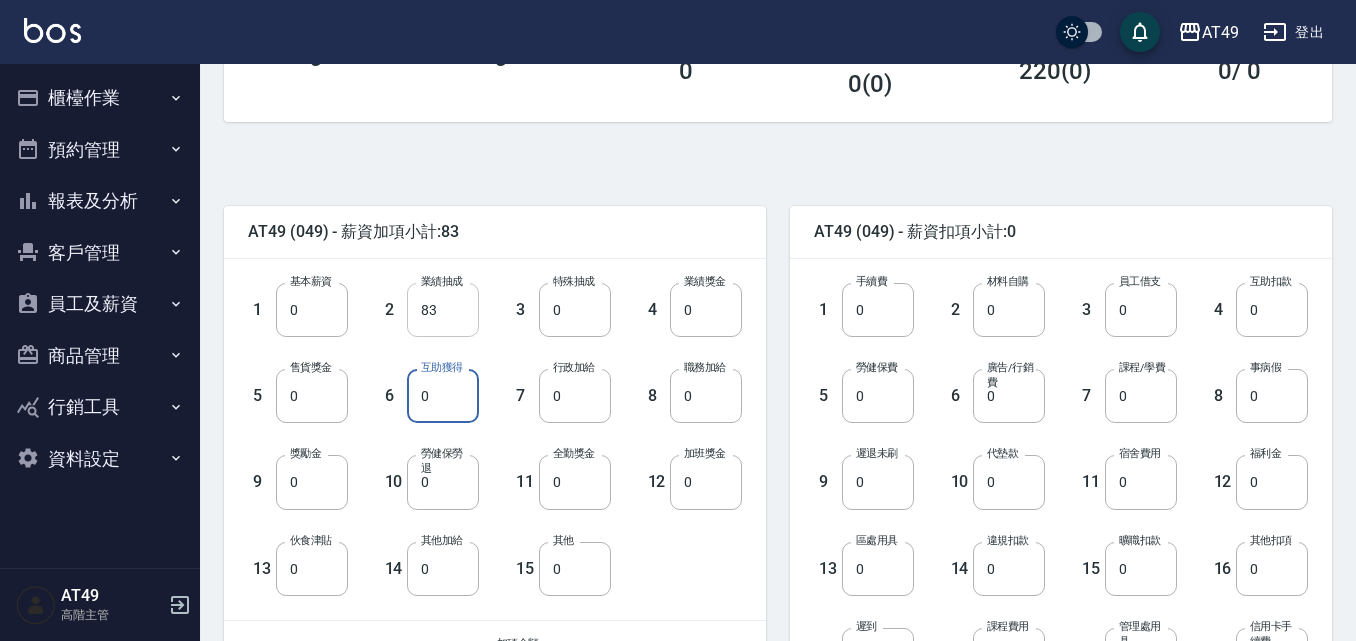 type on "0" 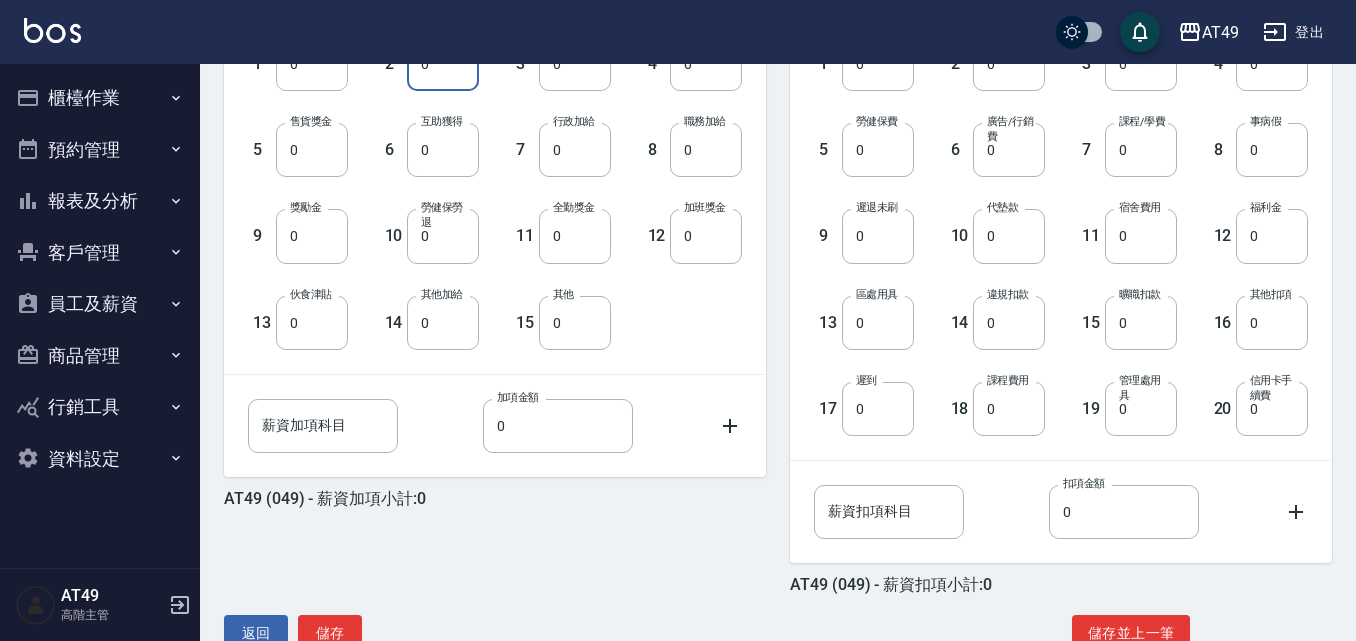scroll, scrollTop: 658, scrollLeft: 0, axis: vertical 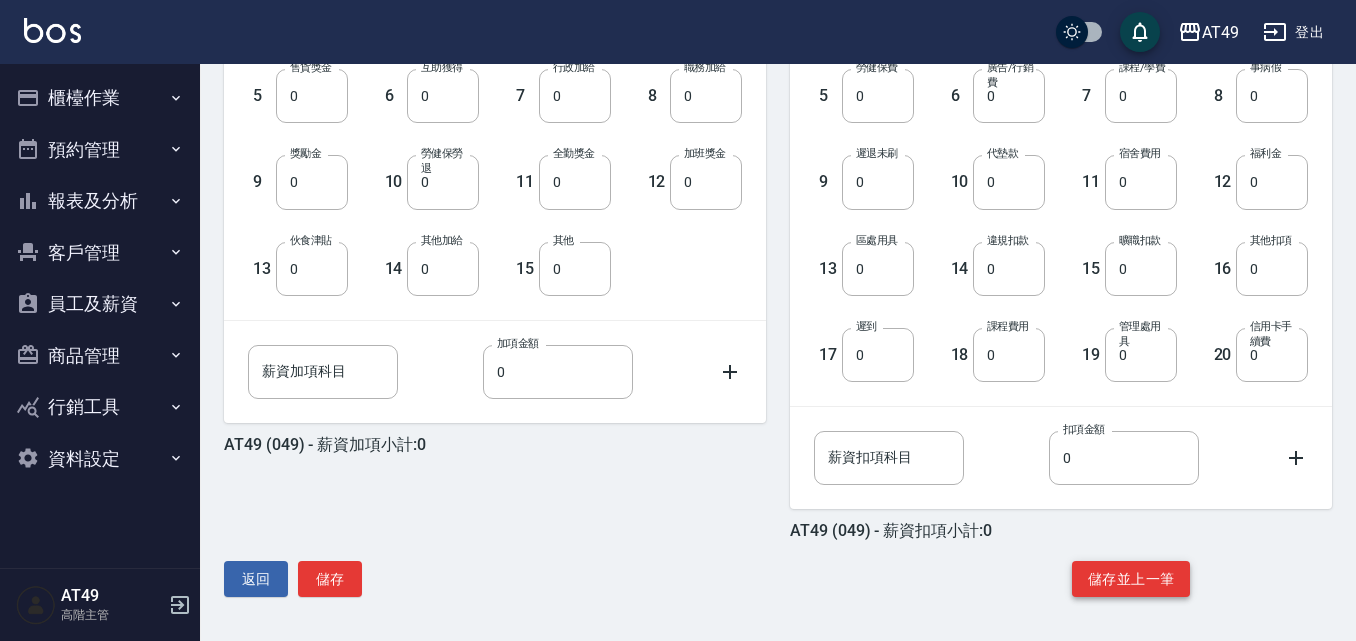 type on "0" 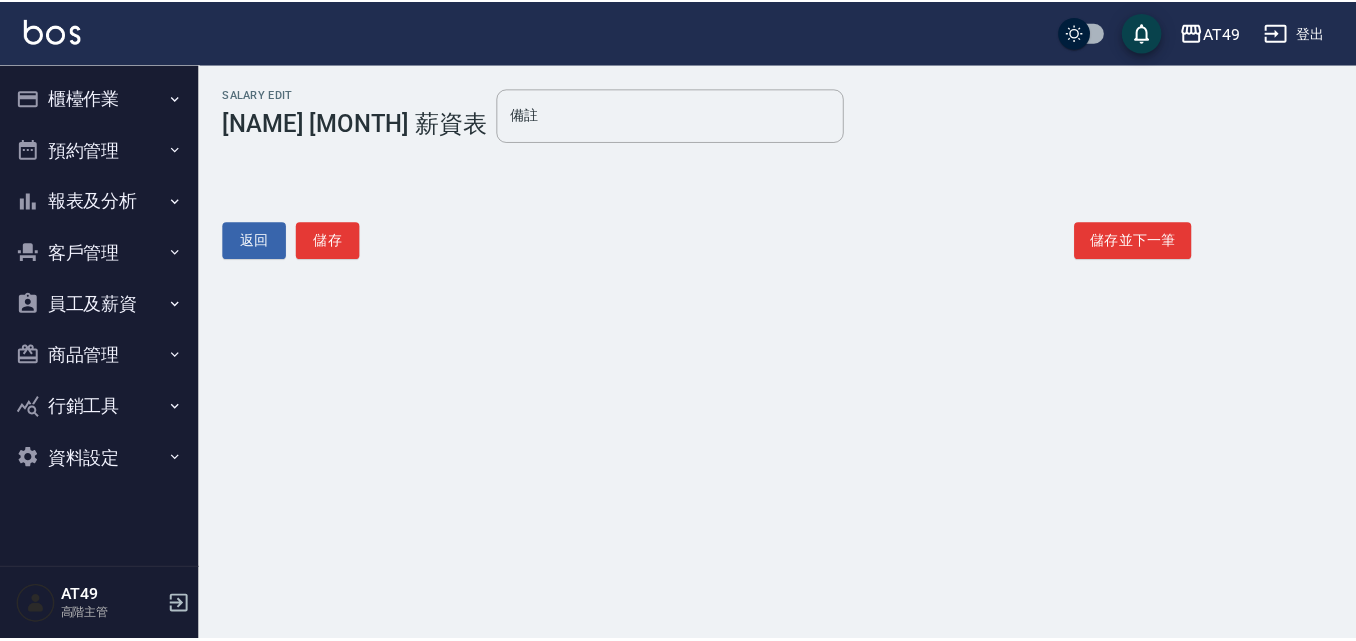 scroll, scrollTop: 0, scrollLeft: 0, axis: both 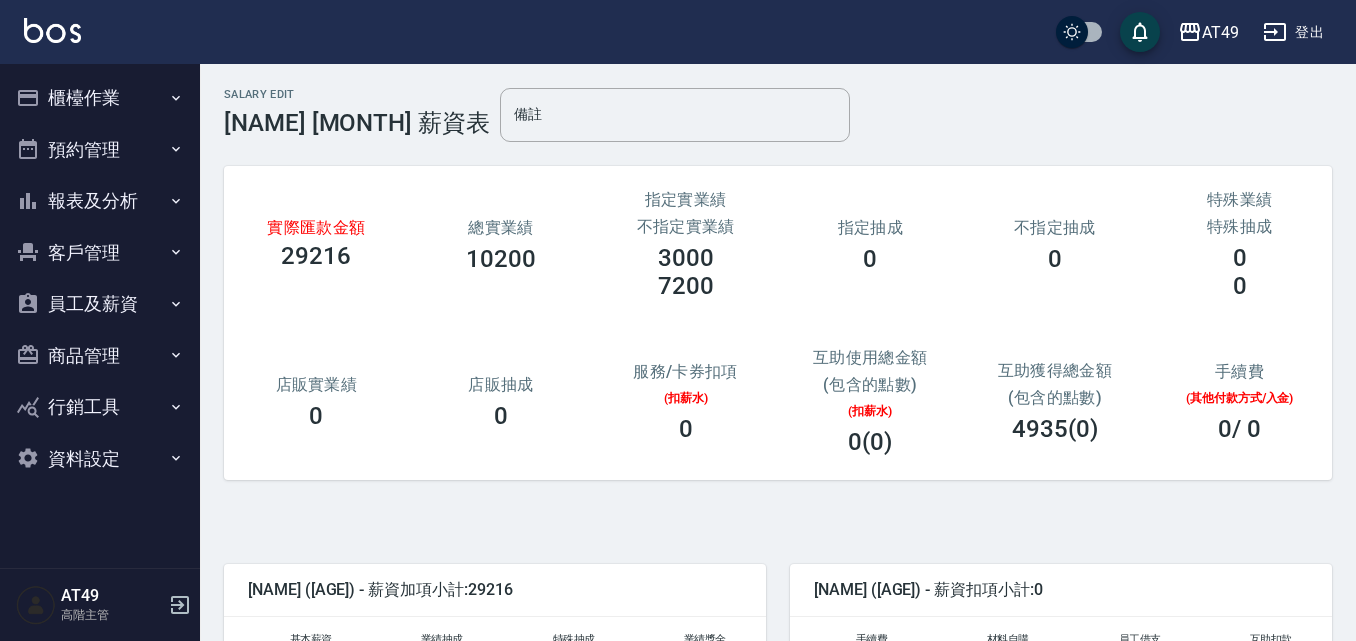 click on "員工及薪資" at bounding box center (100, 304) 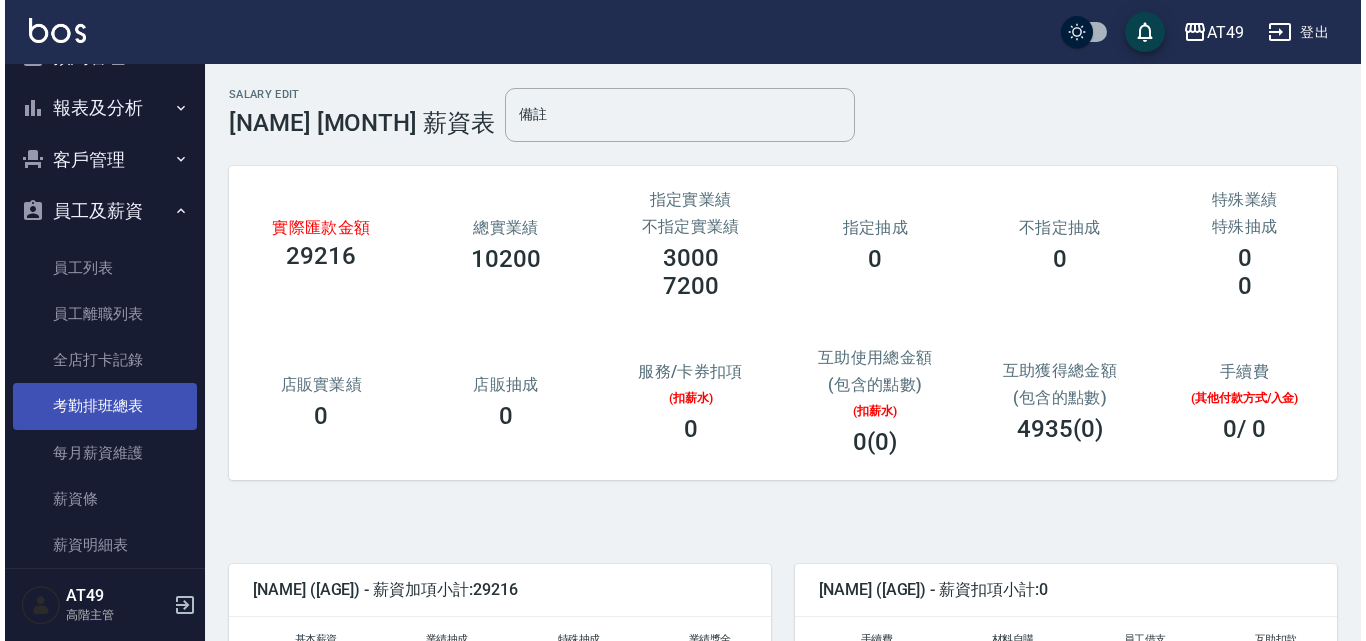 scroll, scrollTop: 326, scrollLeft: 0, axis: vertical 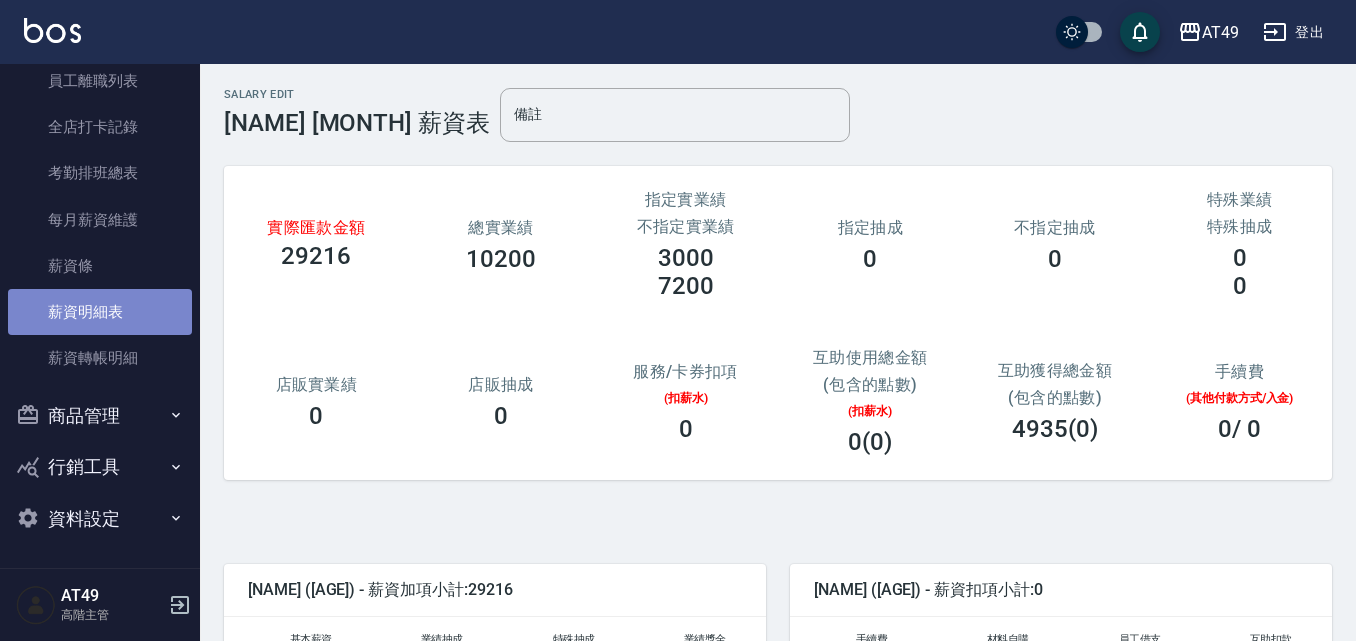 click on "薪資明細表" at bounding box center (100, 312) 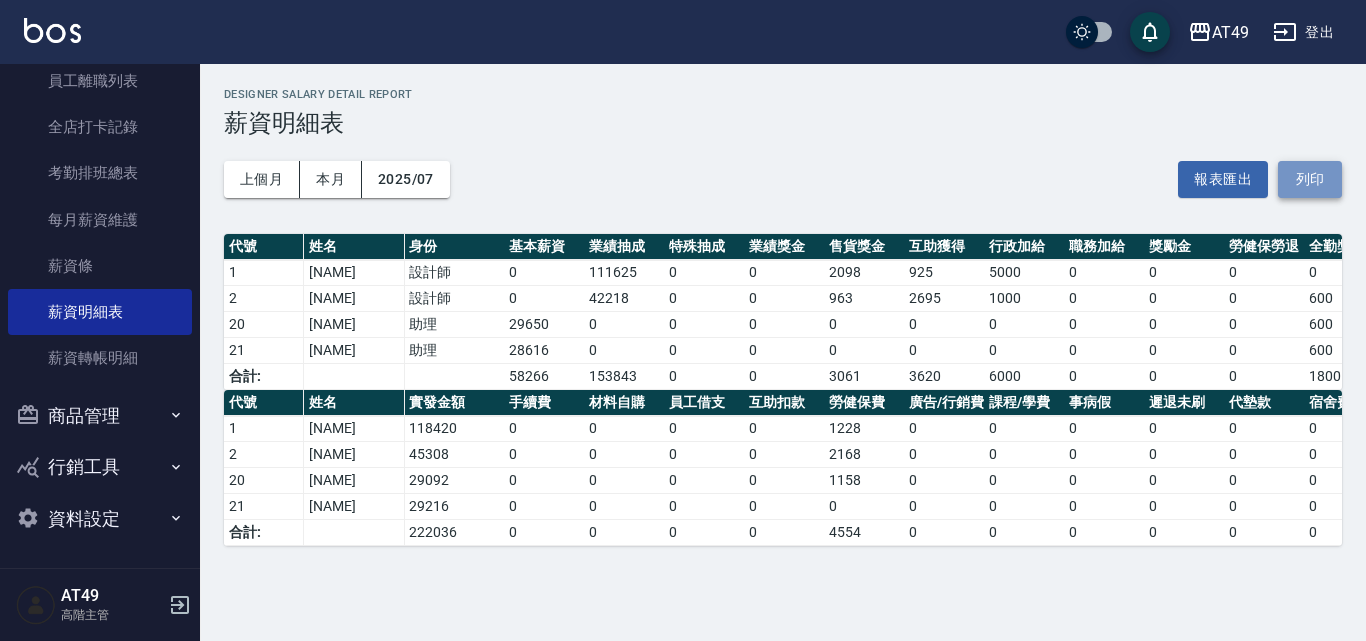 click on "列印" at bounding box center (1310, 179) 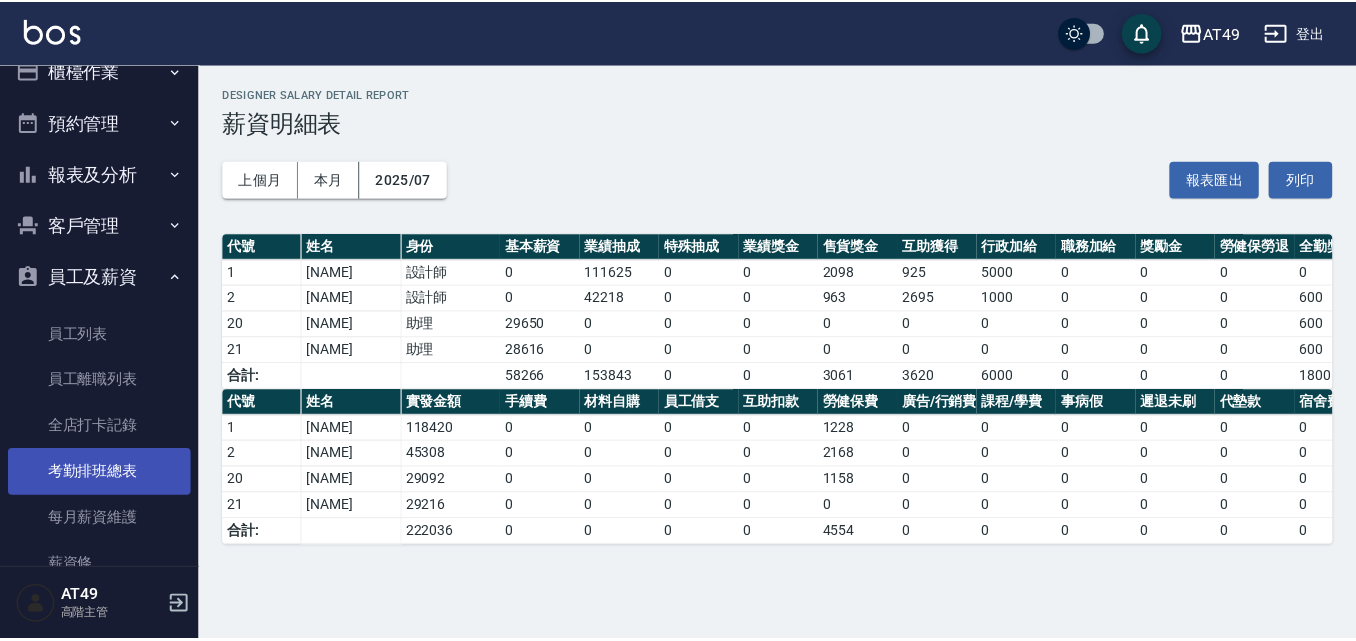 scroll, scrollTop: 0, scrollLeft: 0, axis: both 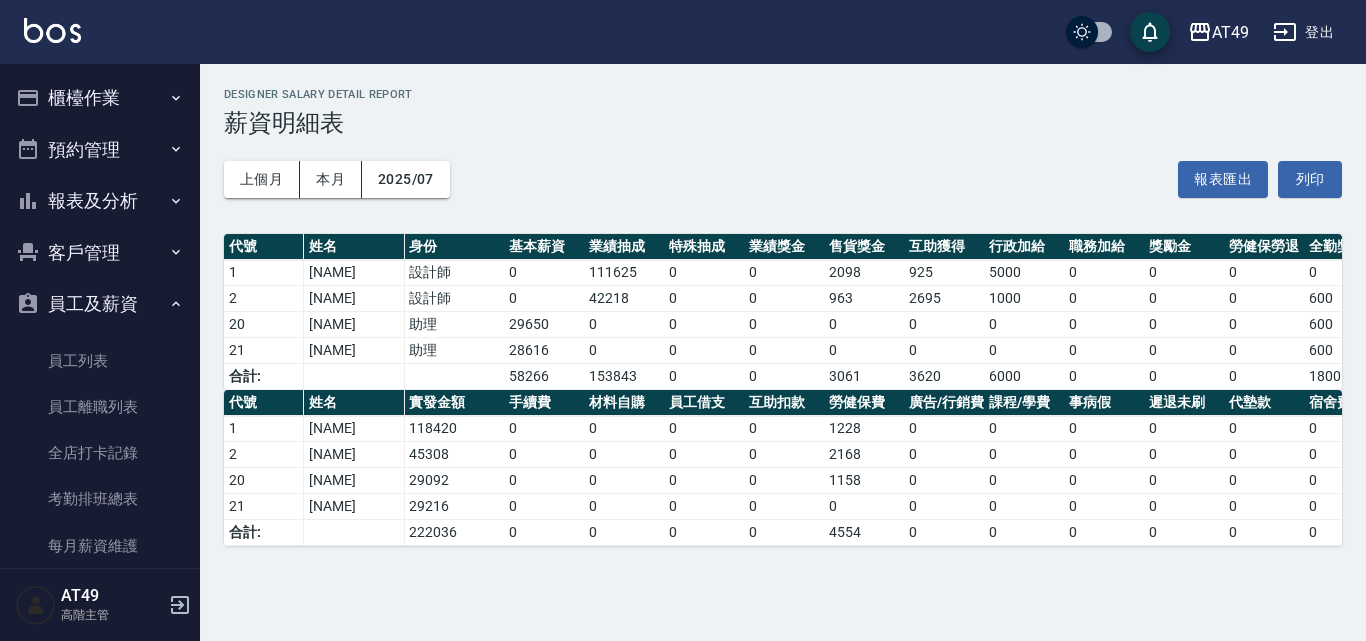 click on "櫃檯作業" at bounding box center (100, 98) 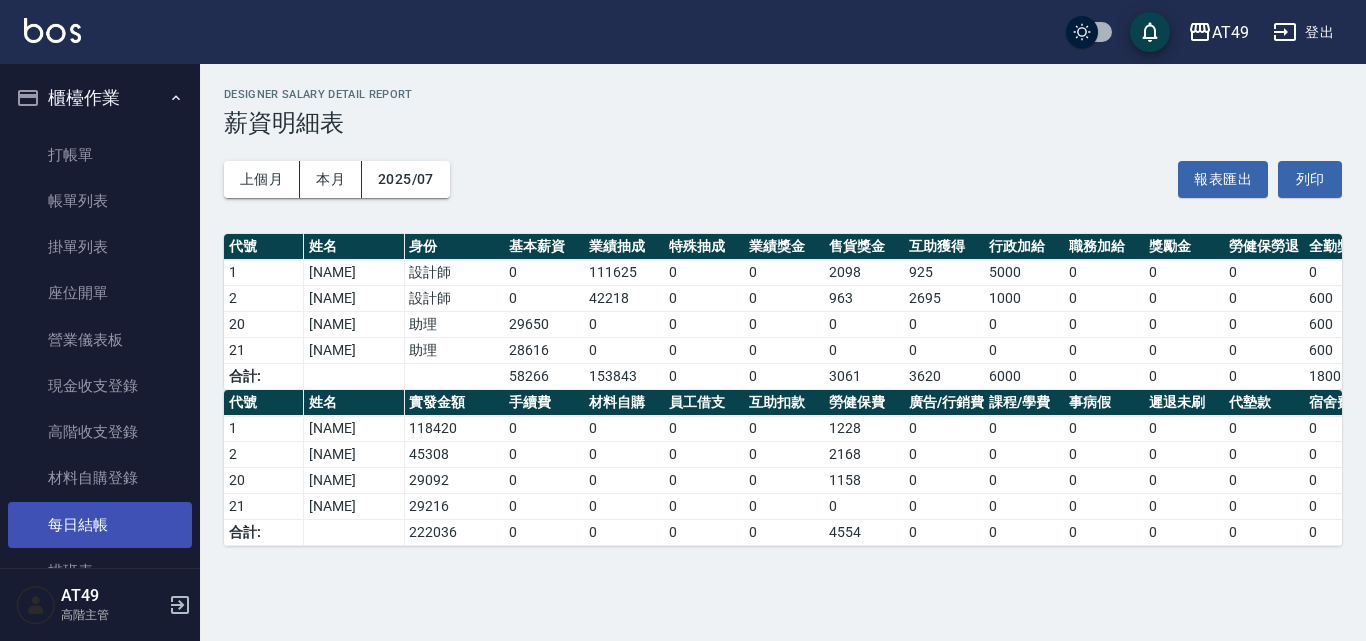 click on "每日結帳" at bounding box center (100, 525) 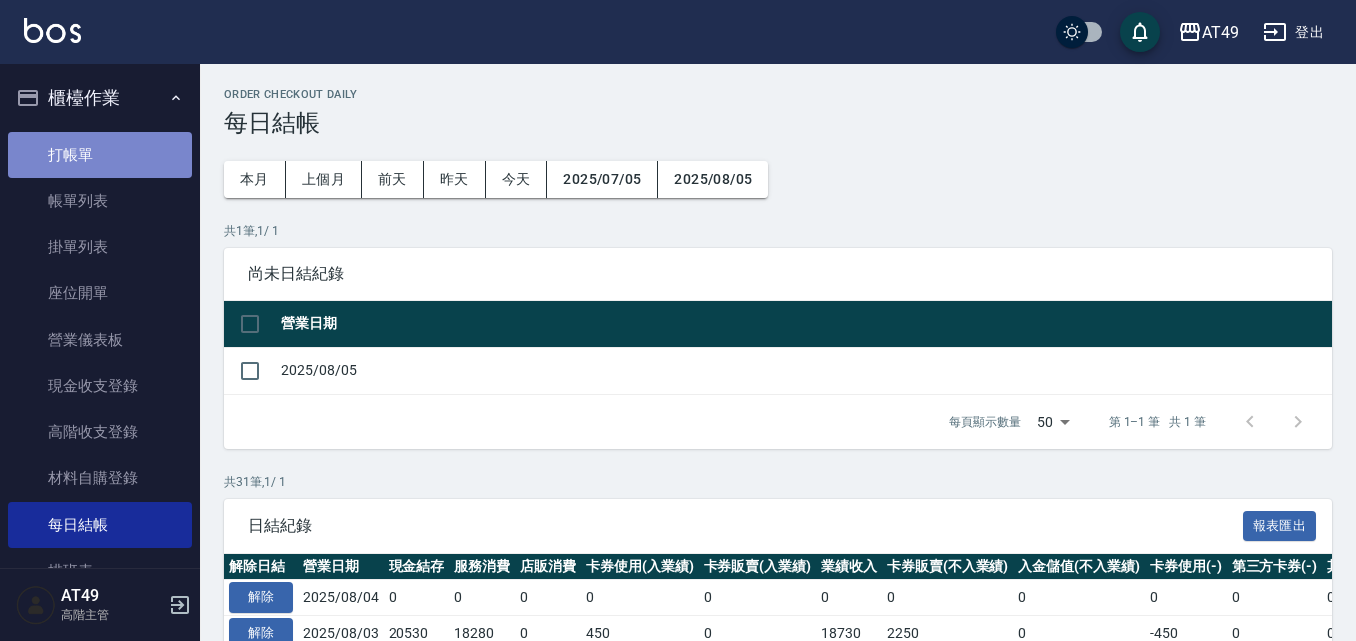 click on "打帳單" at bounding box center [100, 155] 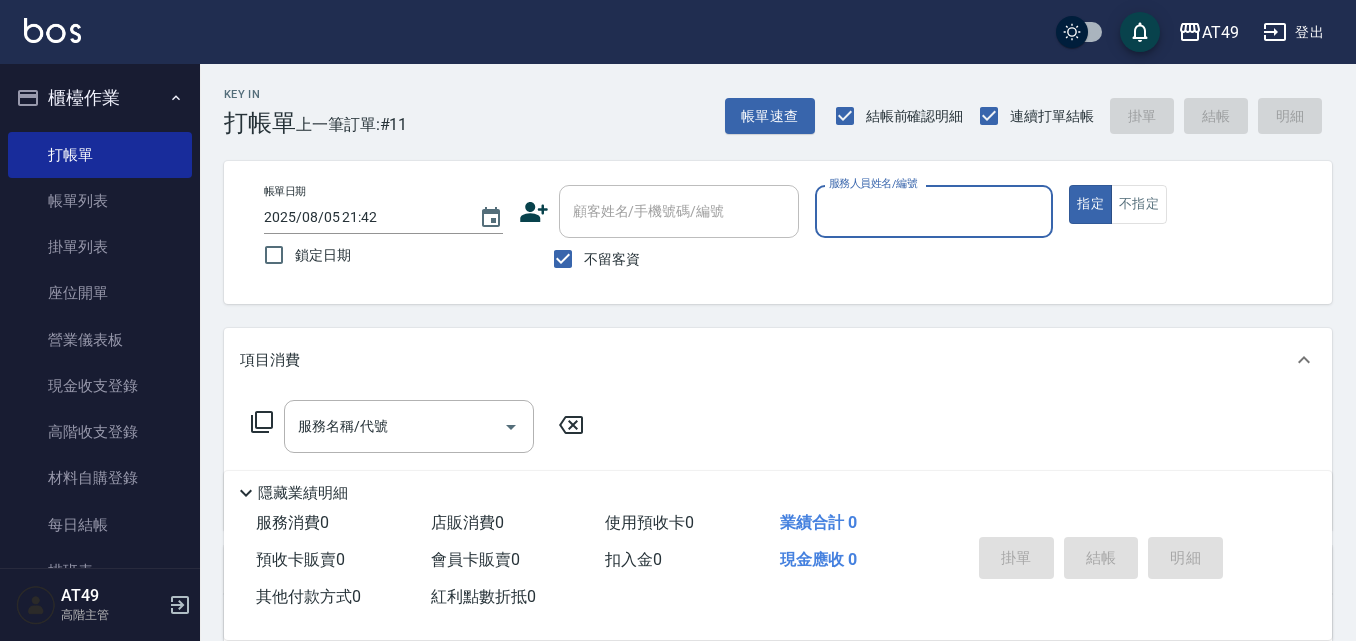 click on "服務人員姓名/編號" at bounding box center [934, 211] 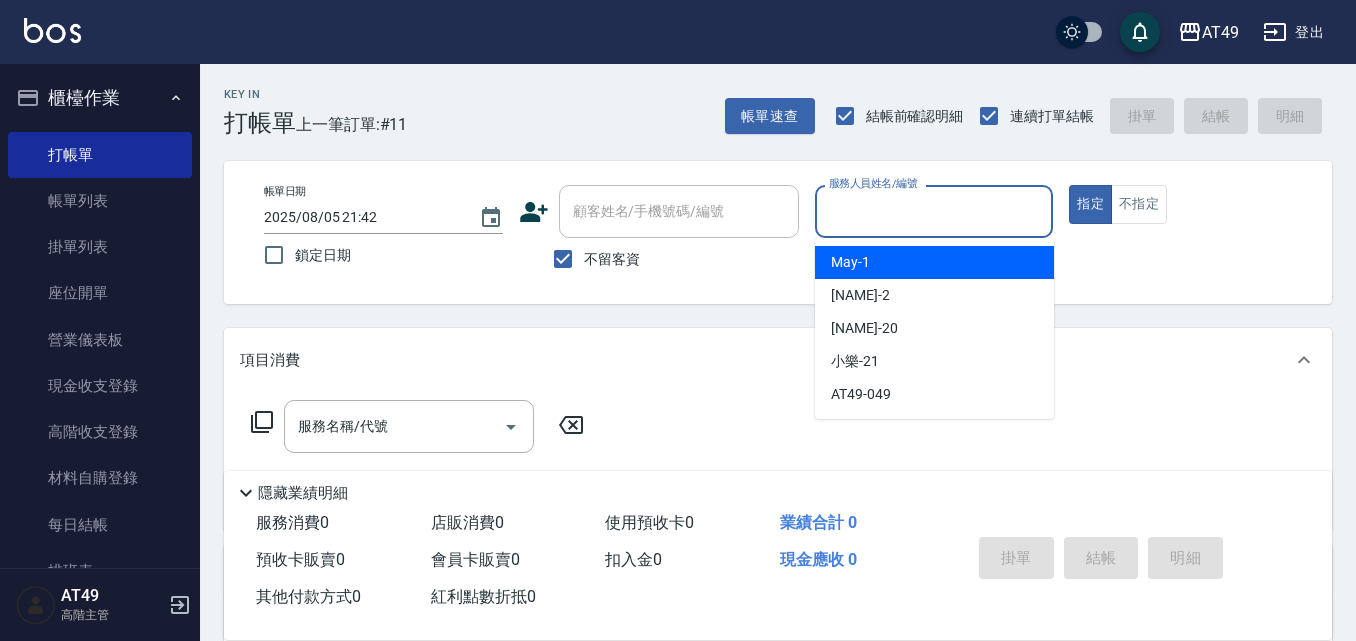 click on "May -1" at bounding box center [934, 262] 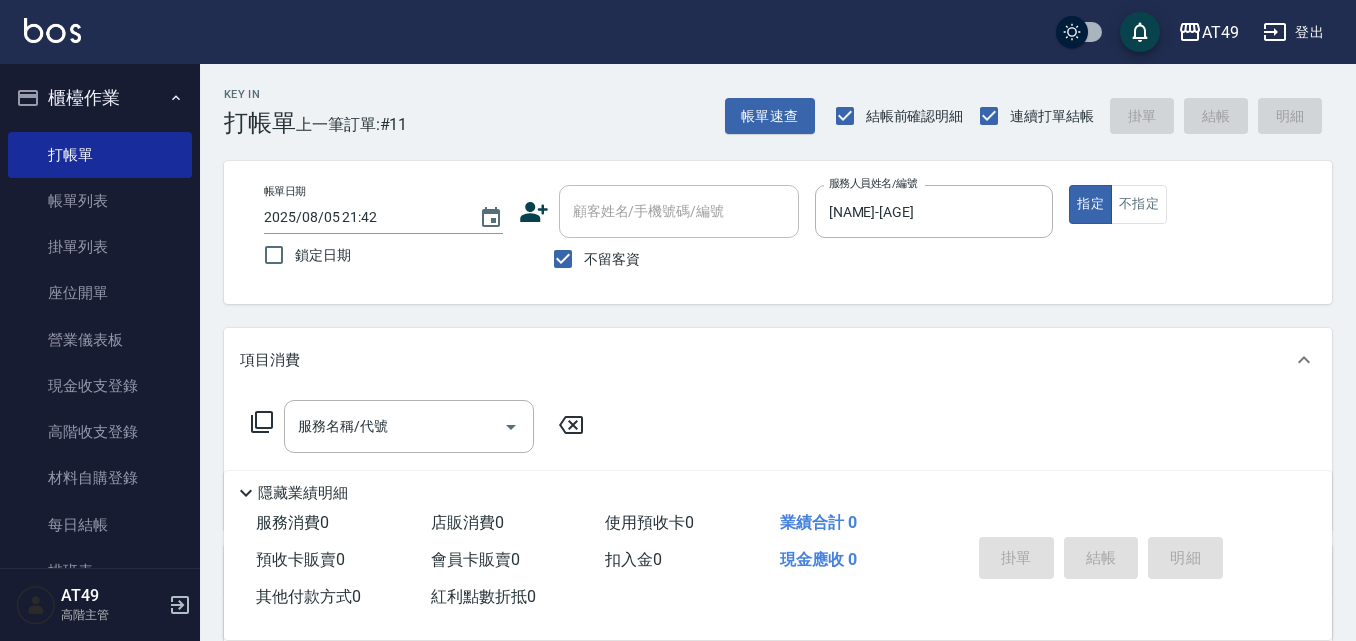 click 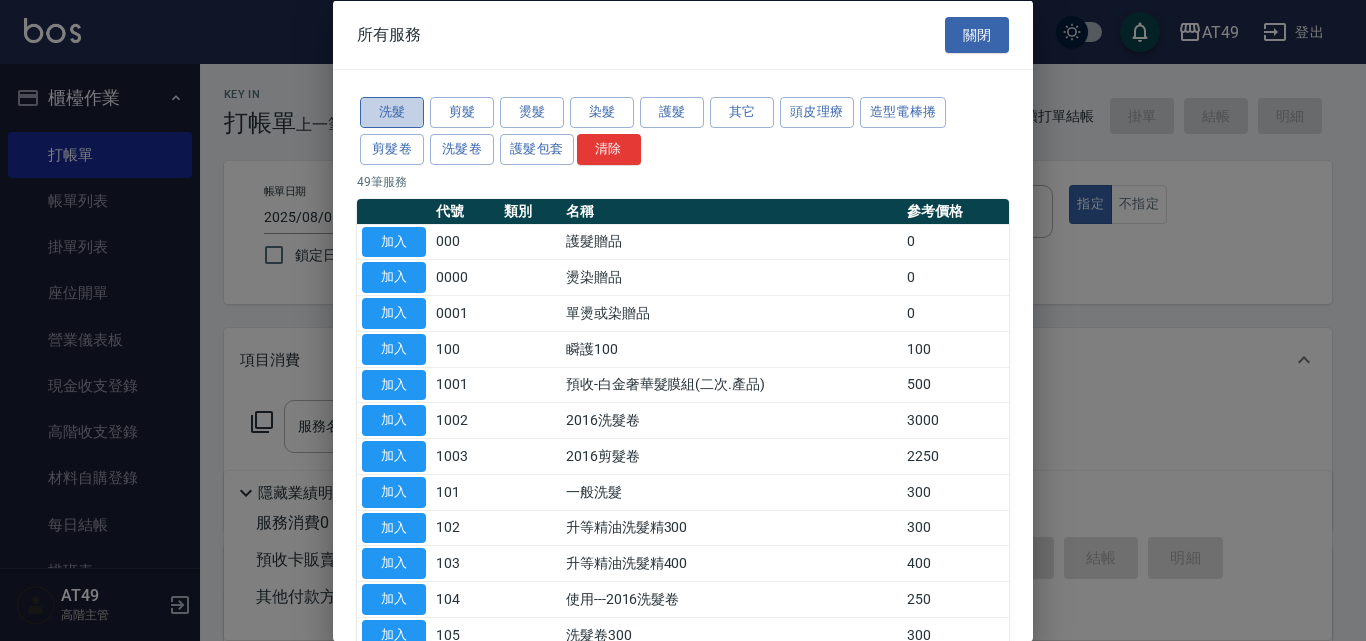 click on "洗髮" at bounding box center (392, 112) 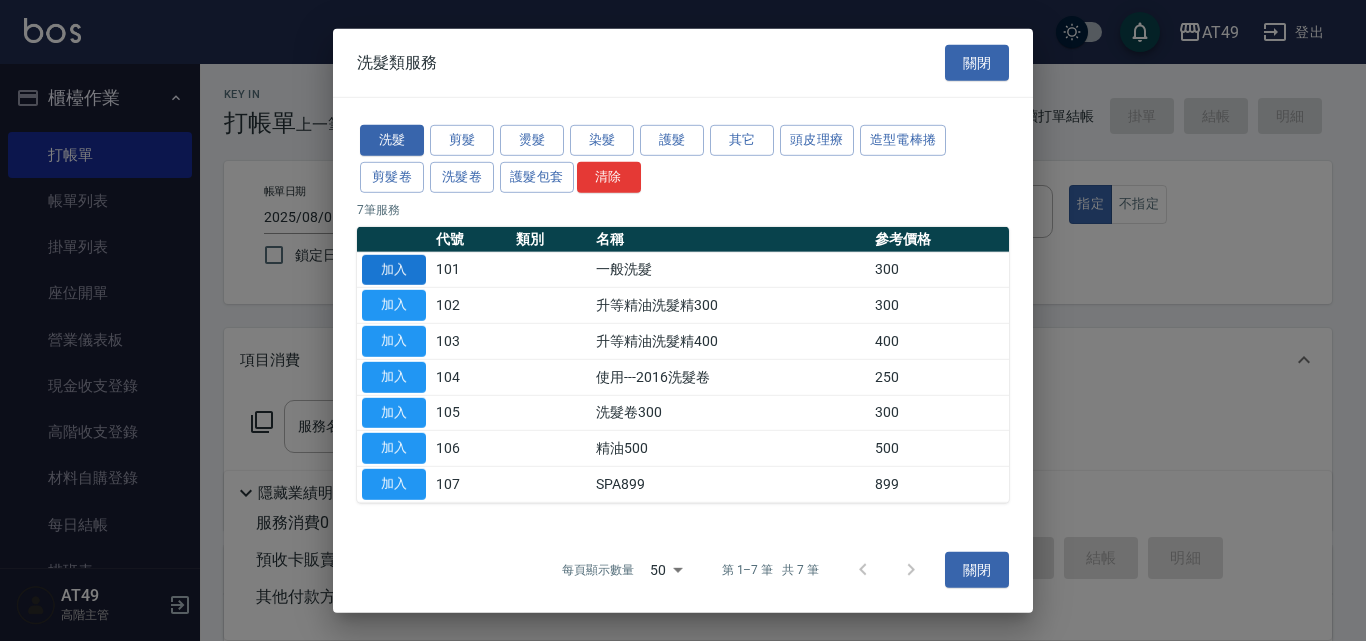 click on "加入" at bounding box center (394, 269) 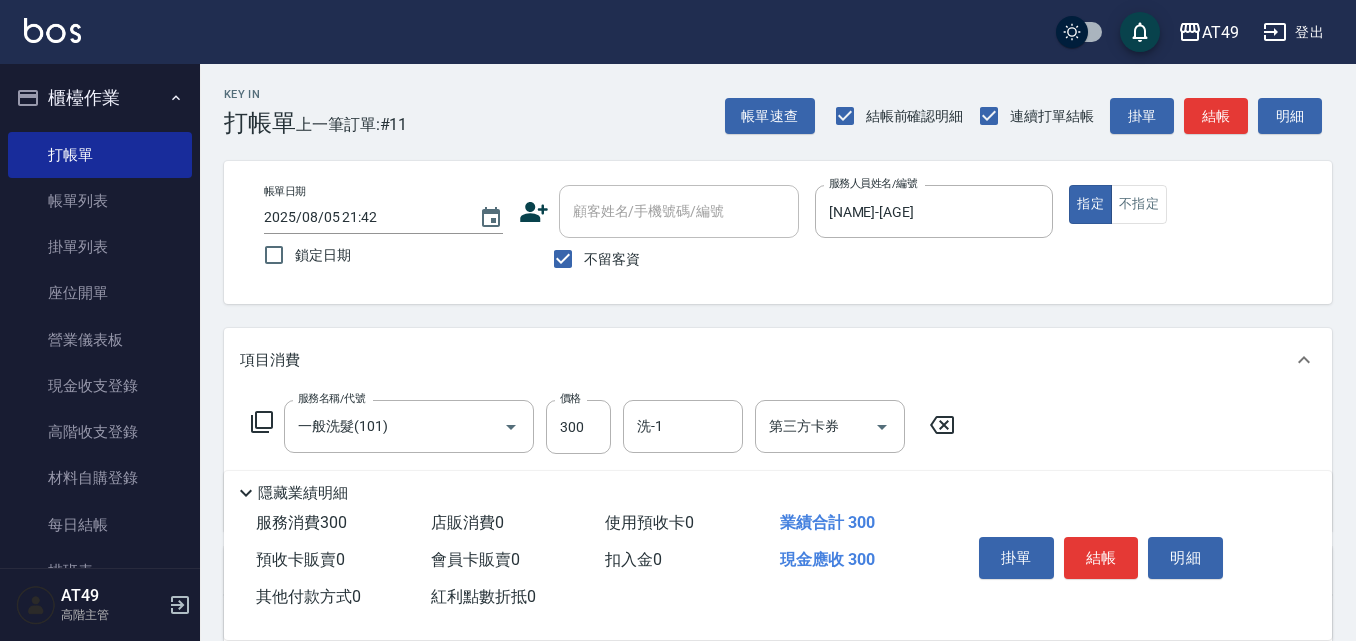 click 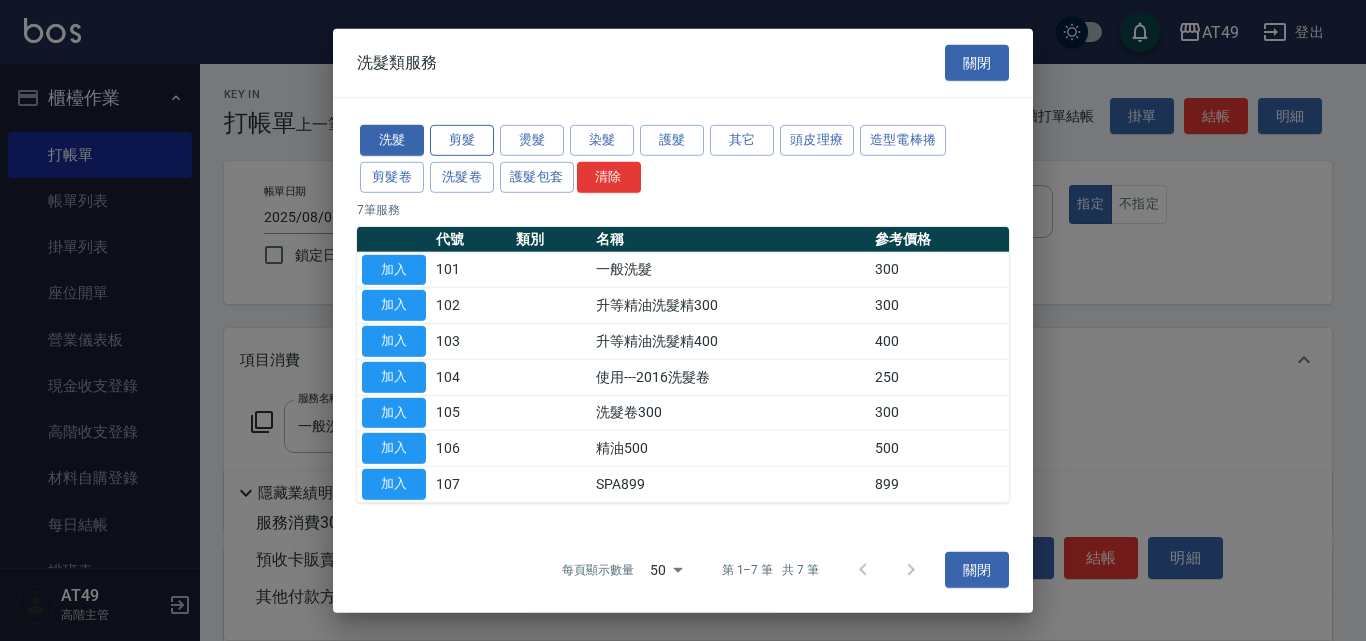 click on "剪髮" at bounding box center (462, 140) 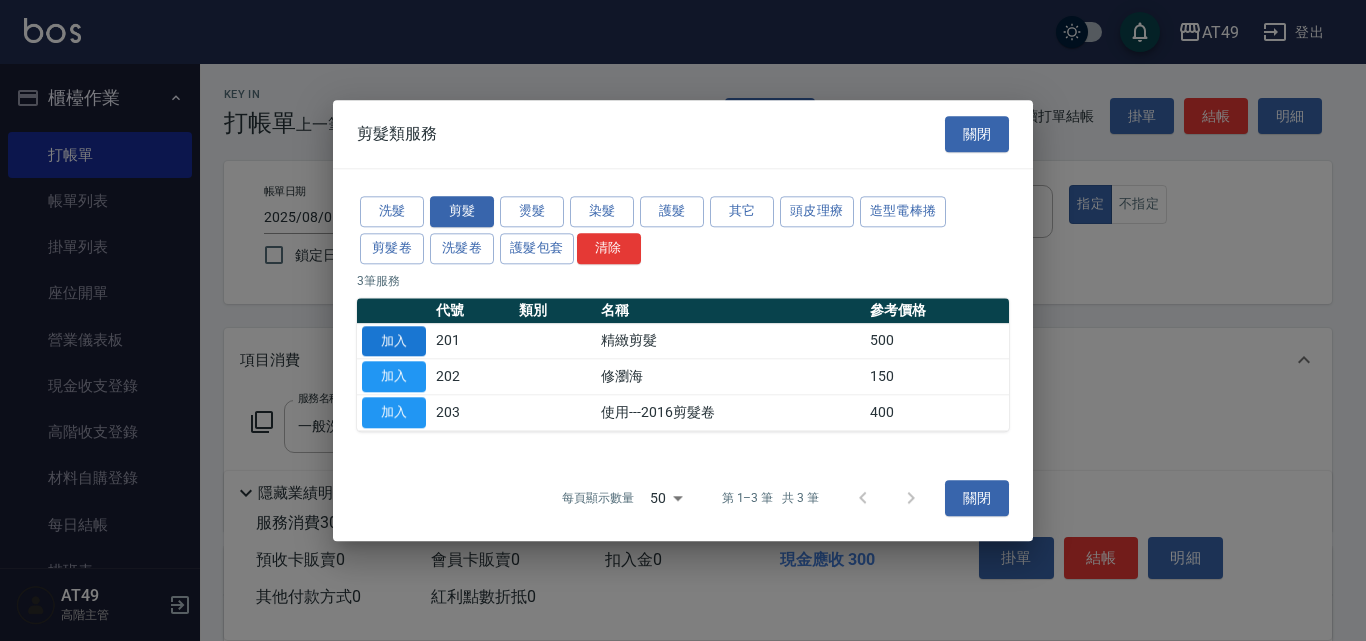 click on "加入" at bounding box center [394, 341] 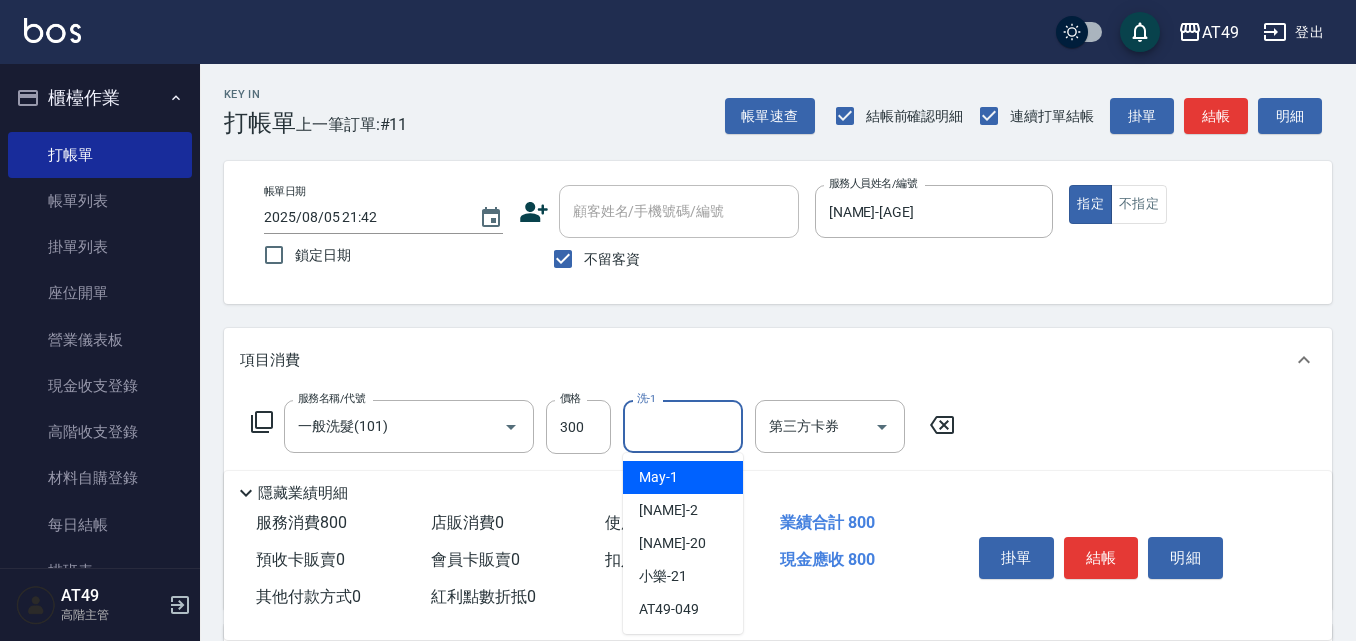 click on "洗-1" at bounding box center (683, 426) 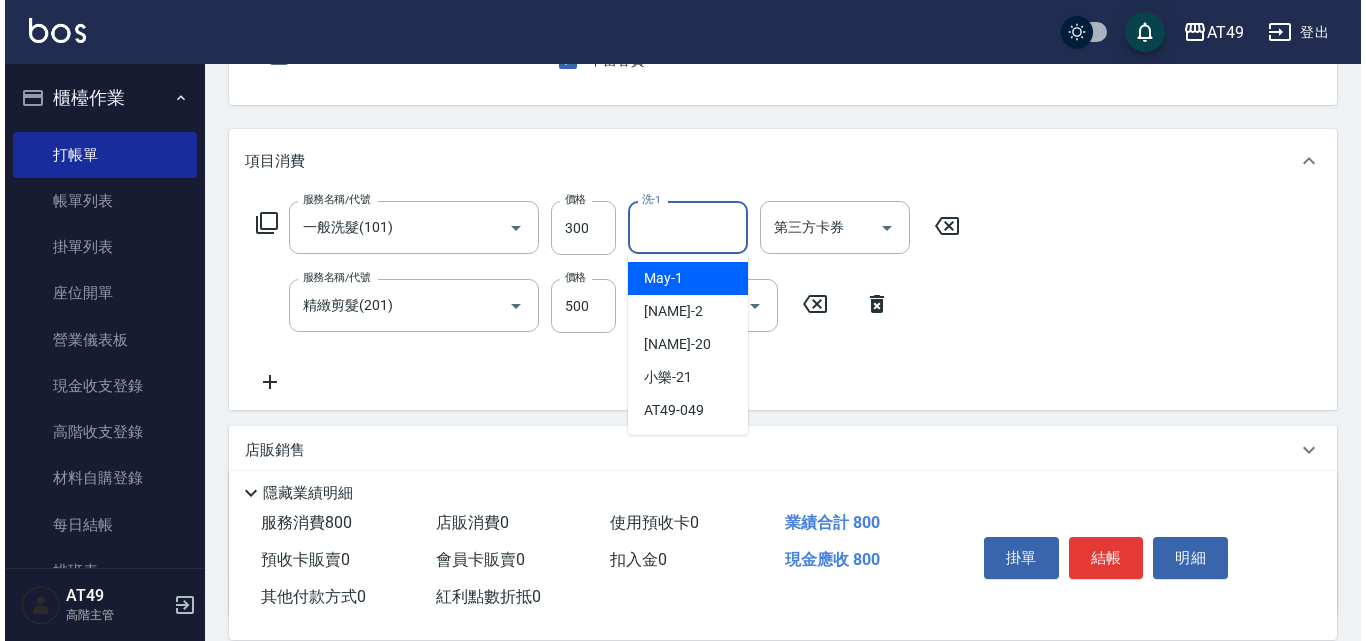 scroll, scrollTop: 200, scrollLeft: 0, axis: vertical 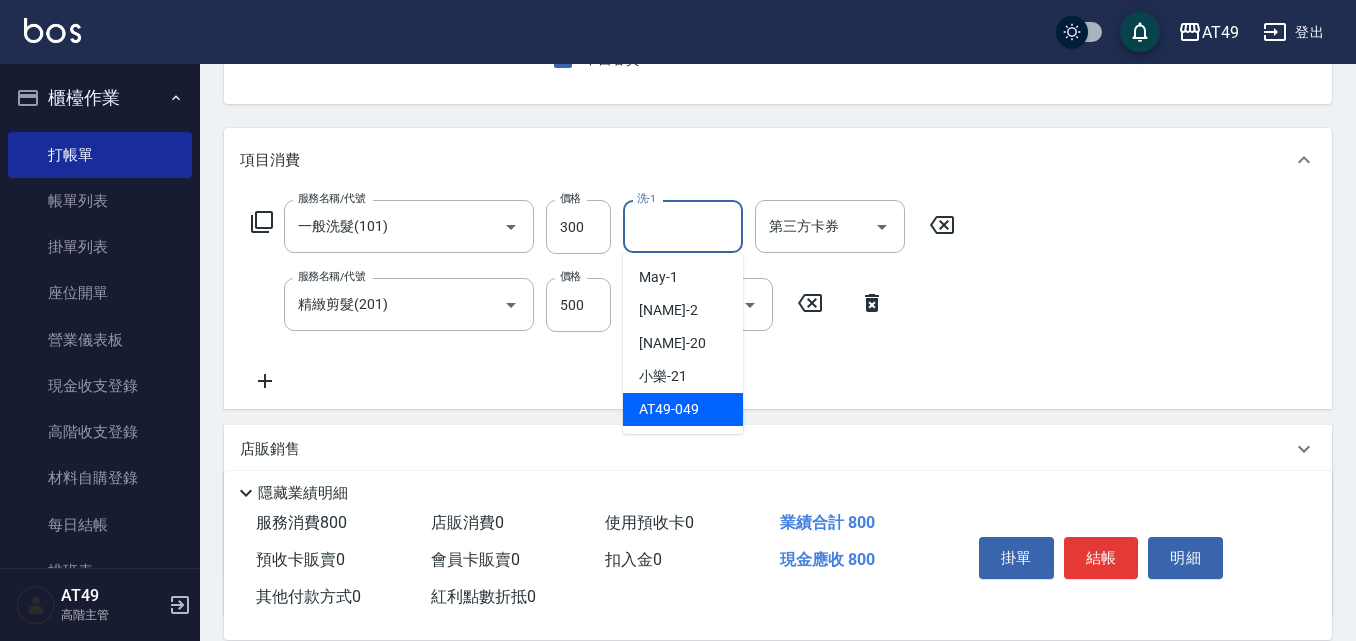 click 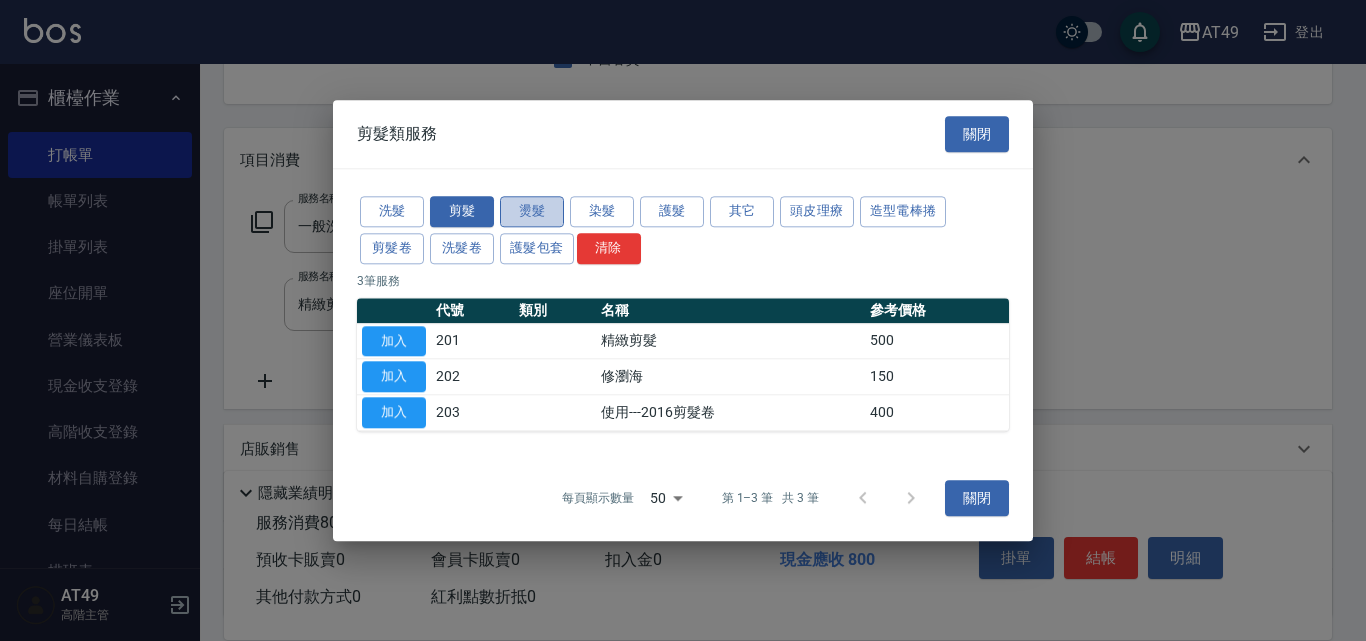 click on "燙髮" at bounding box center [532, 211] 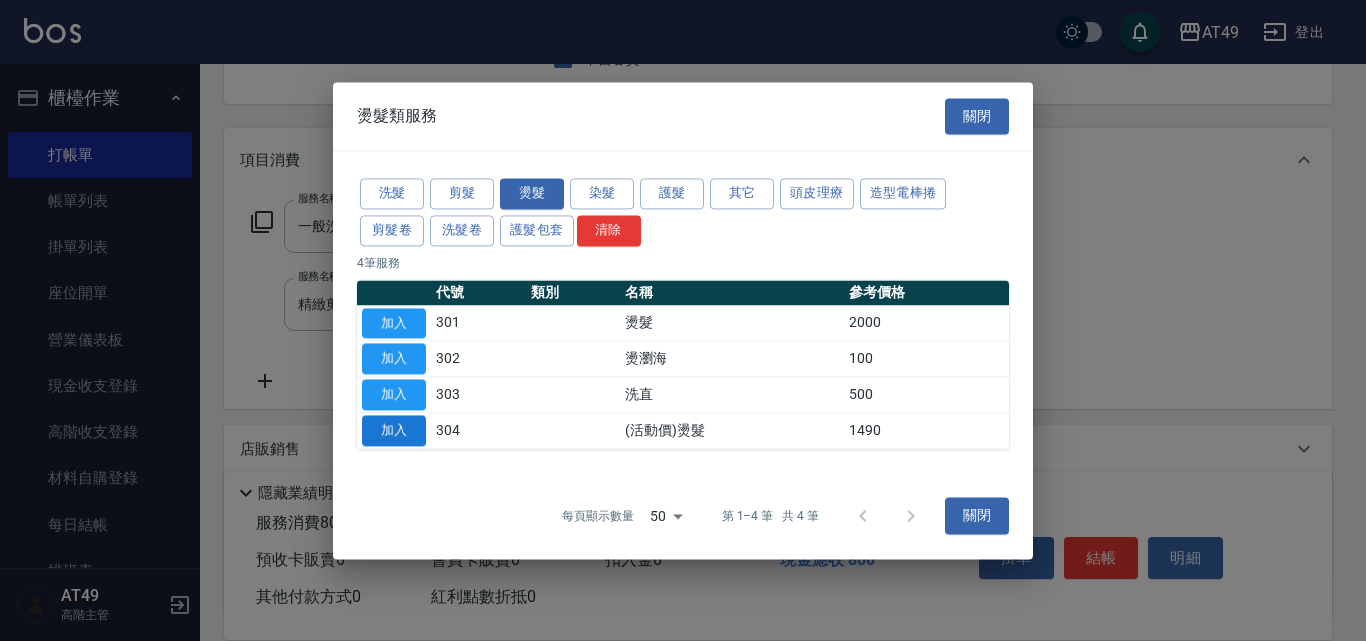 click on "加入" at bounding box center [394, 430] 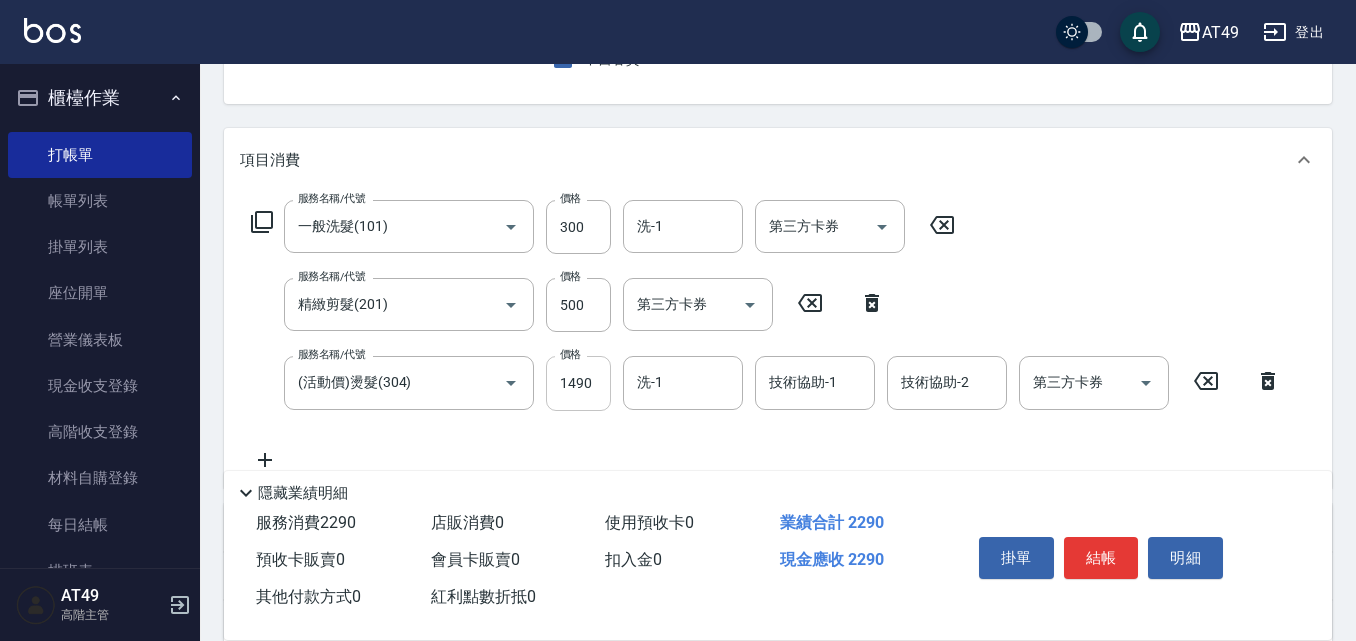 click on "1490" at bounding box center (578, 383) 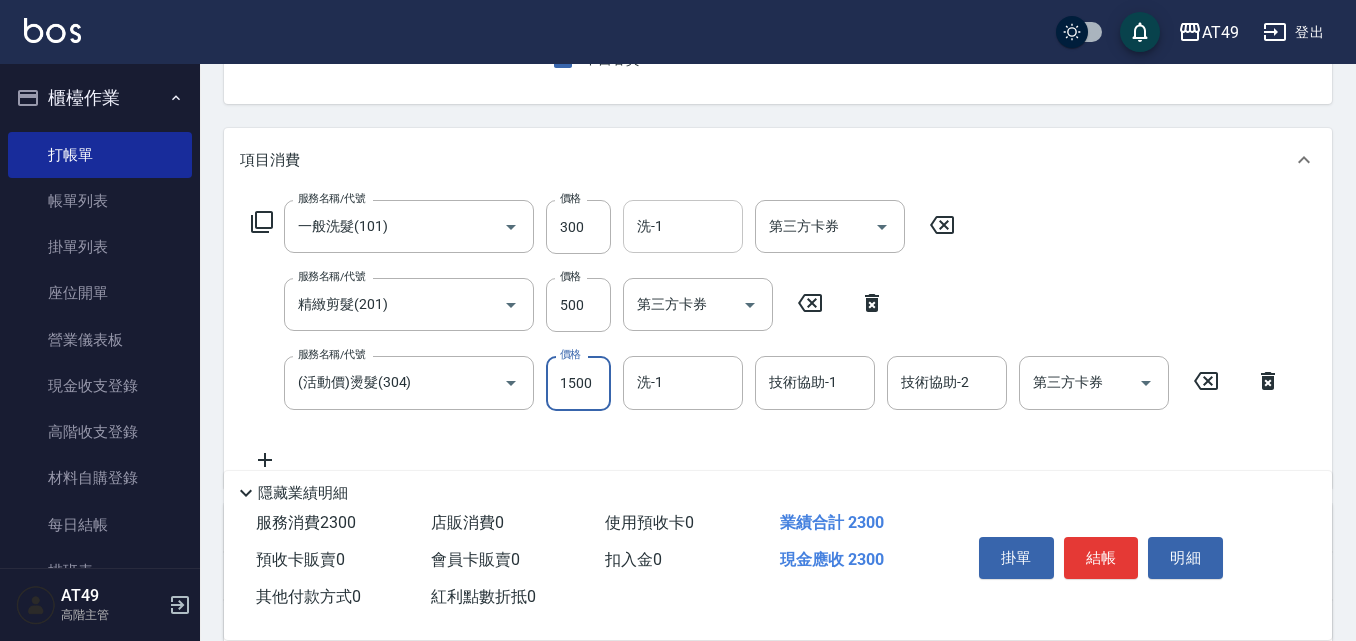 type on "1500" 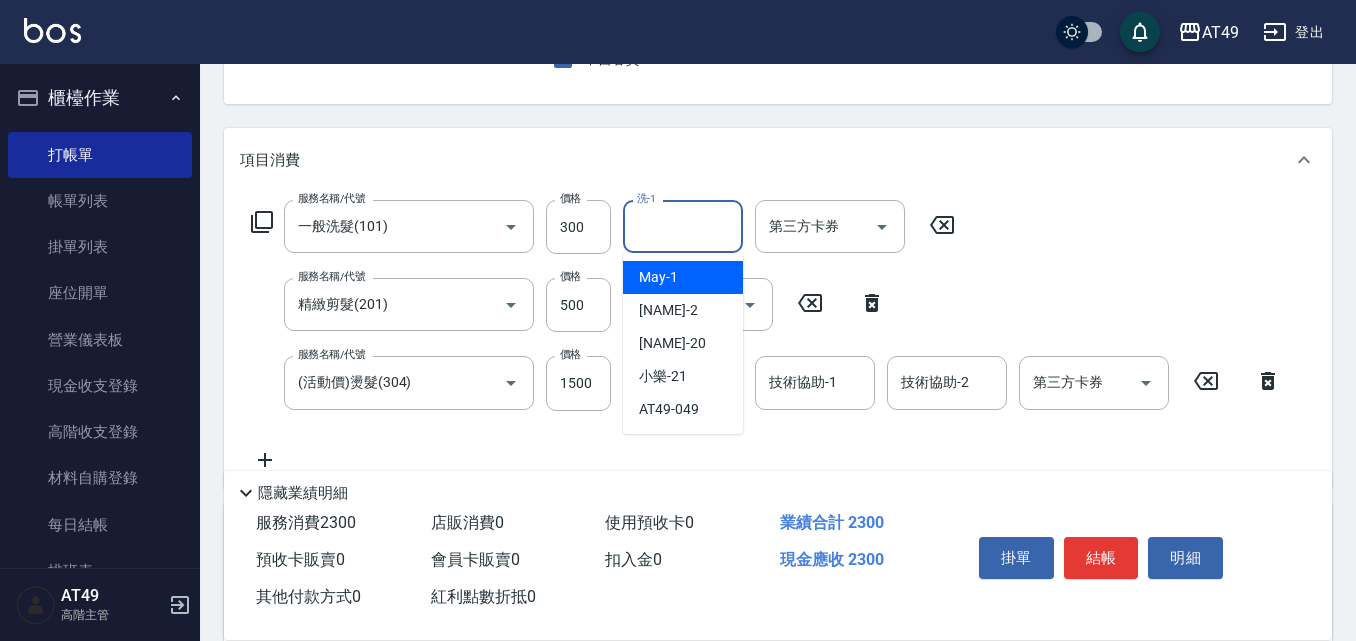 click on "洗-1" at bounding box center (683, 226) 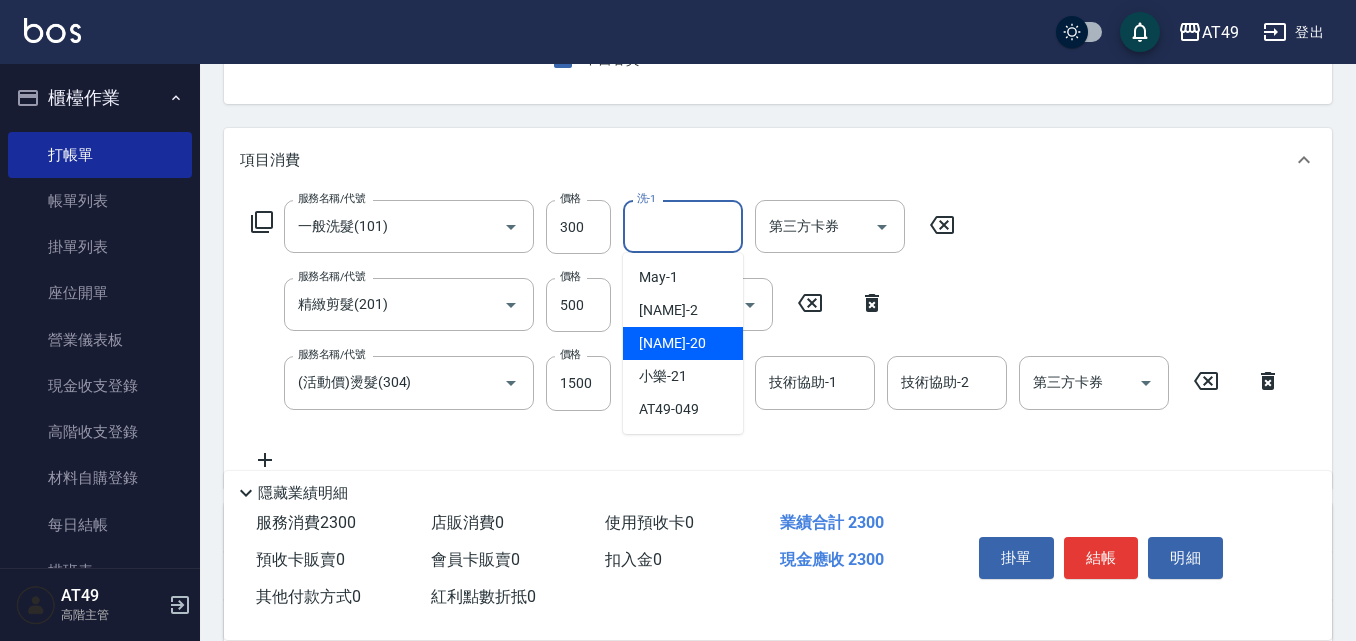 click on "卉卉 -20" at bounding box center [672, 343] 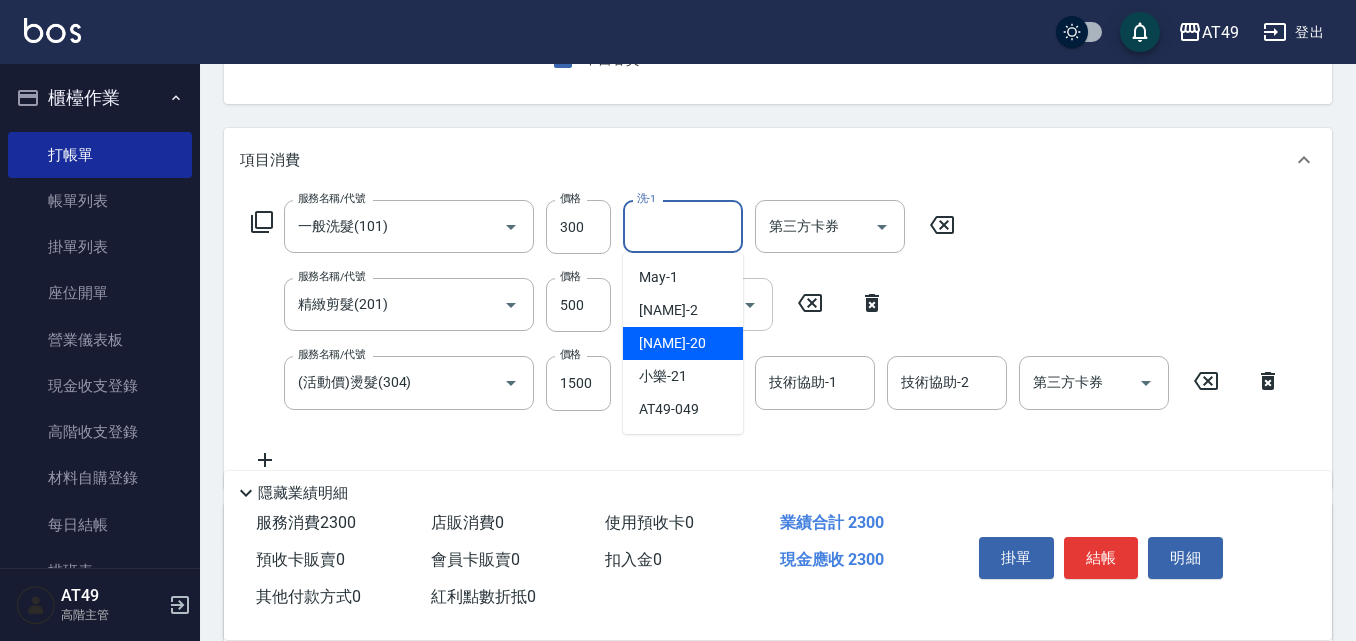 type on "卉卉-20" 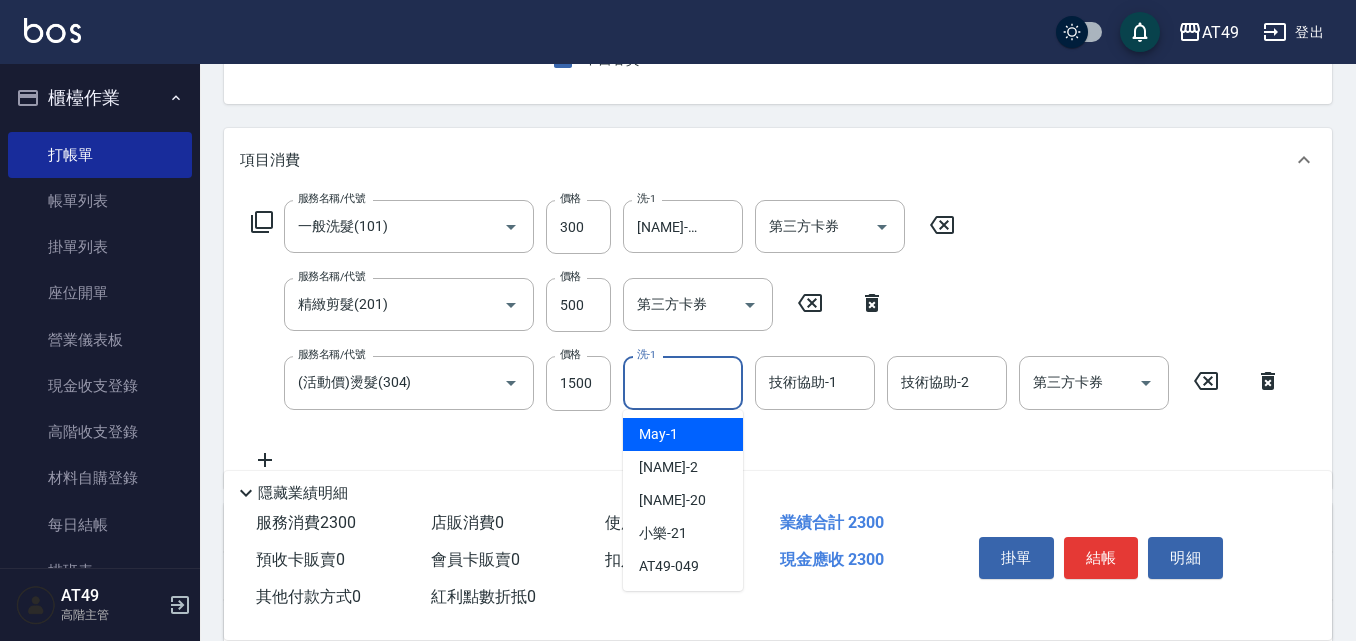 click on "洗-1" at bounding box center [683, 382] 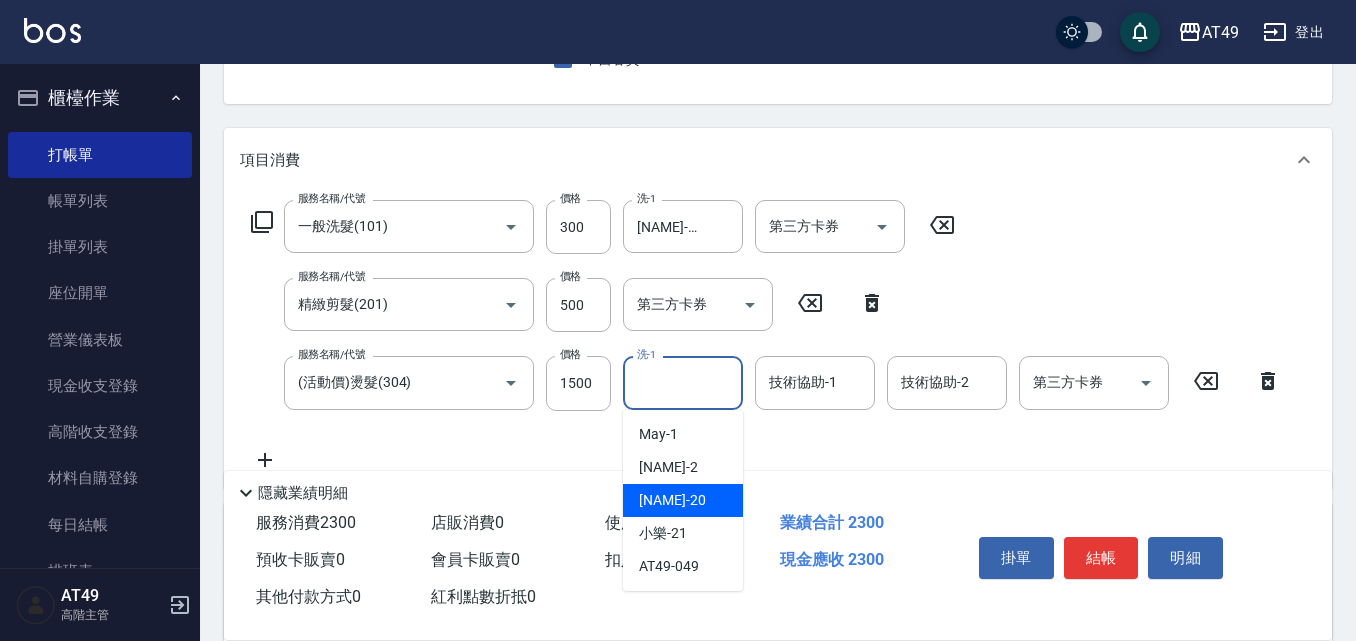 click on "卉卉 -20" at bounding box center [683, 500] 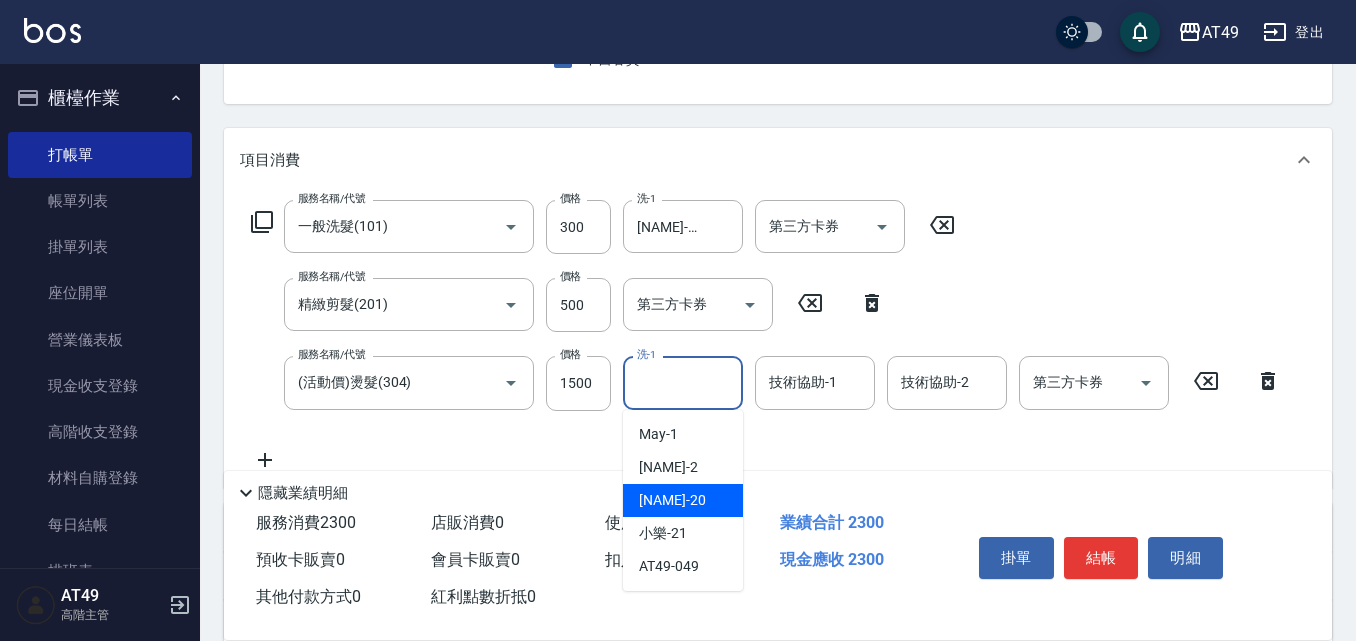 type on "卉卉-20" 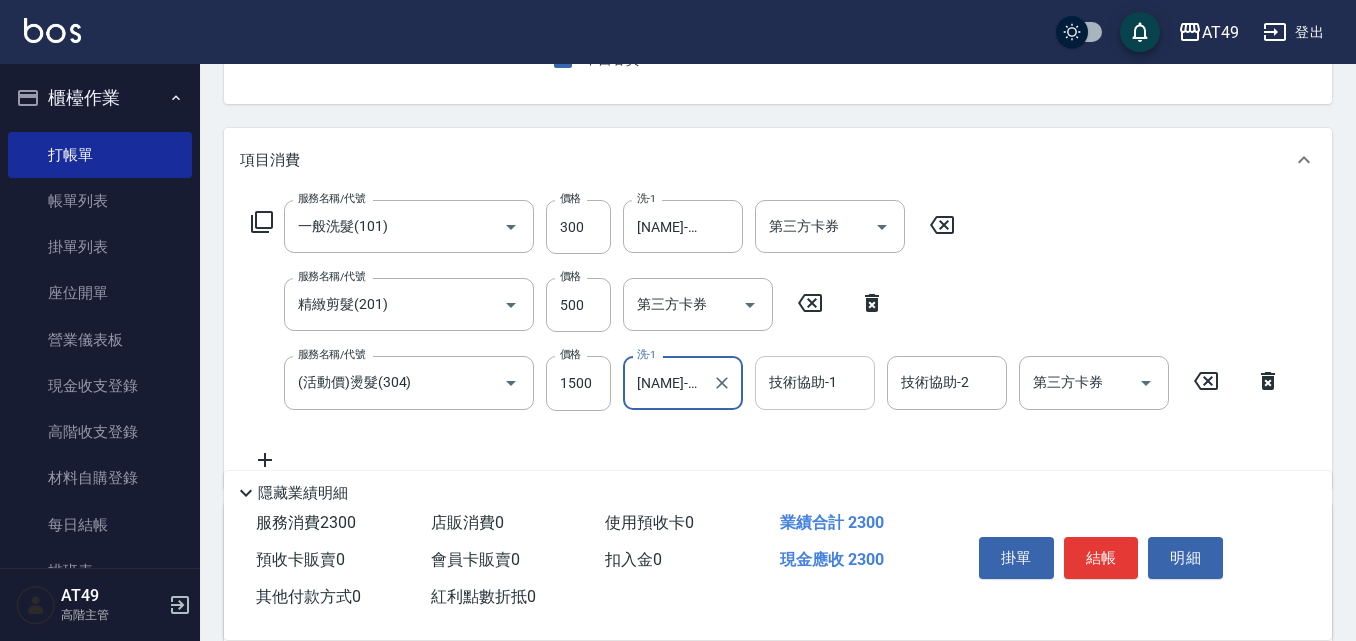 click on "技術協助-1 技術協助-1" at bounding box center (815, 382) 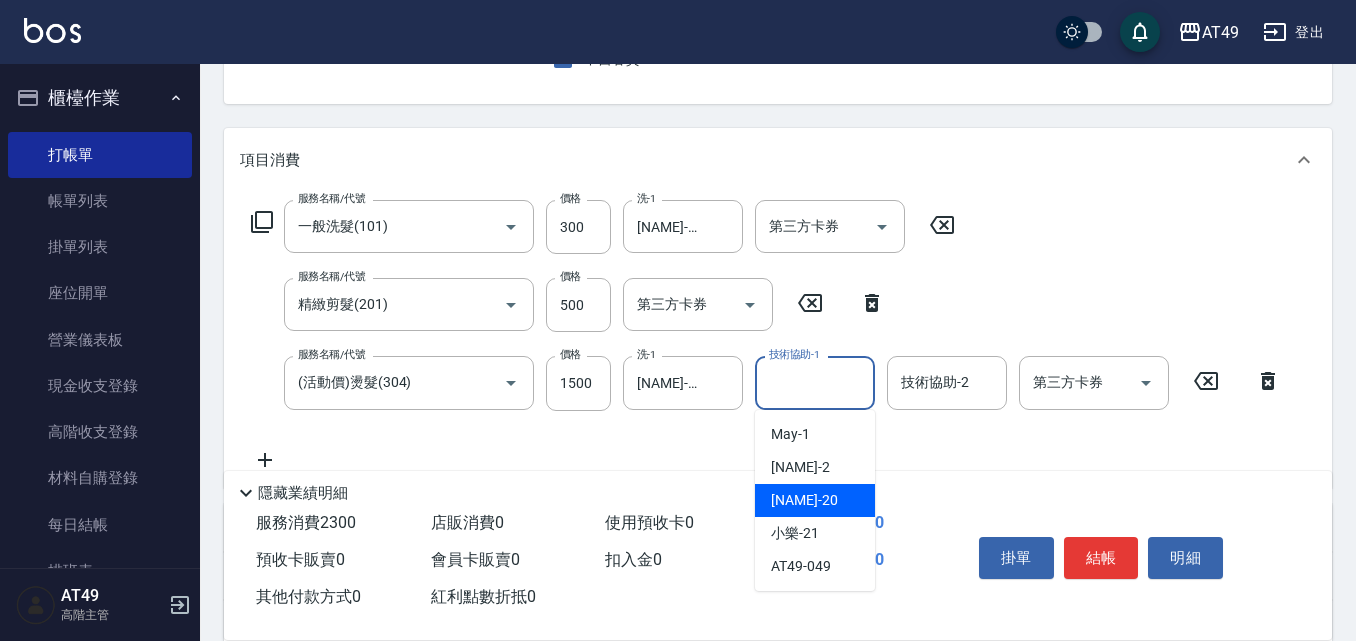 click on "卉卉 -20" at bounding box center (815, 500) 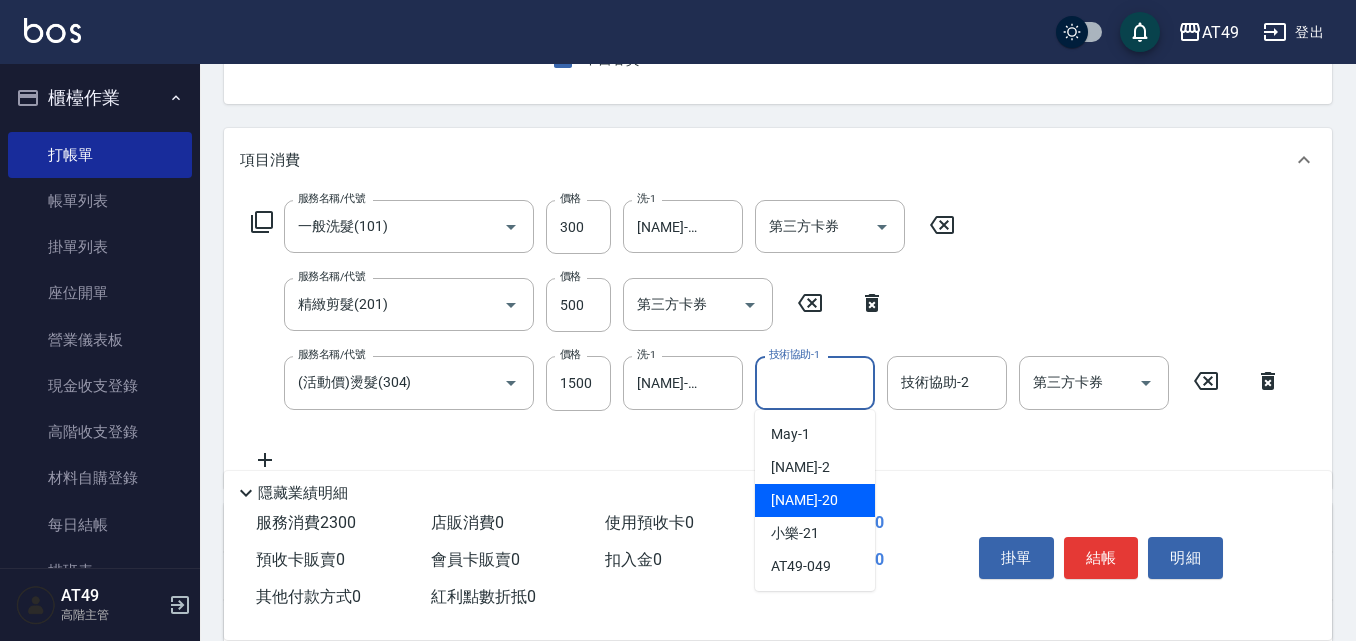 type on "卉卉-20" 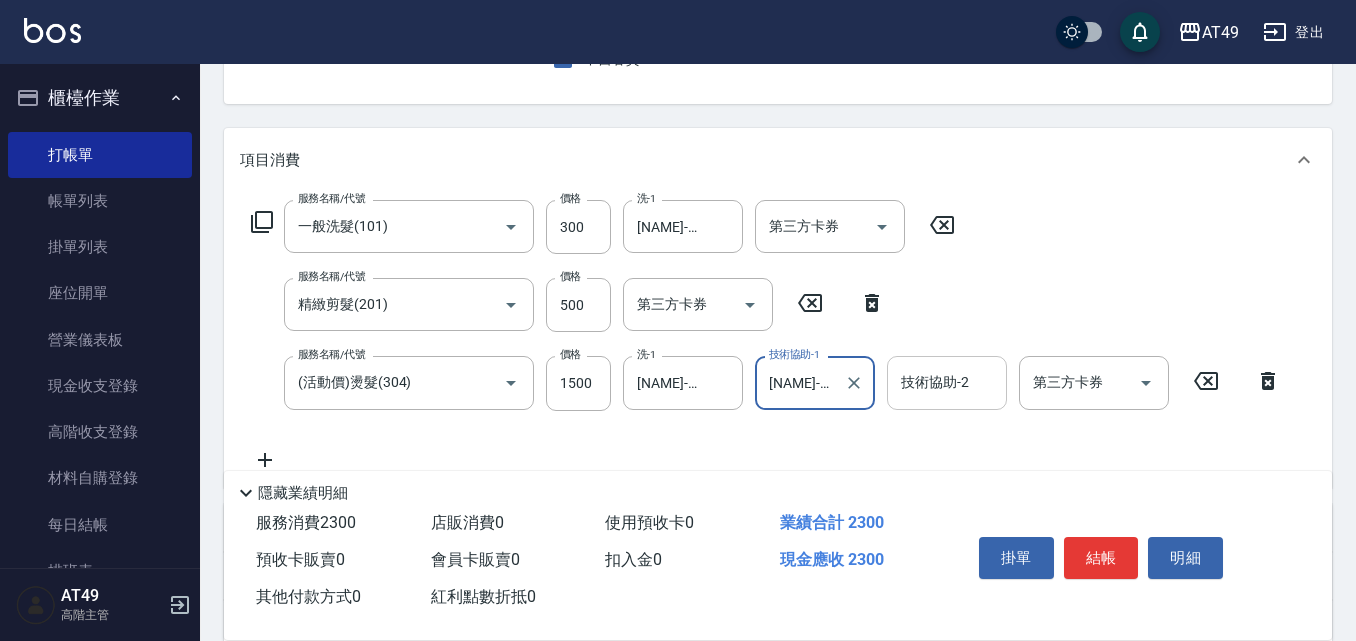 click on "技術協助-2 技術協助-2" at bounding box center (947, 382) 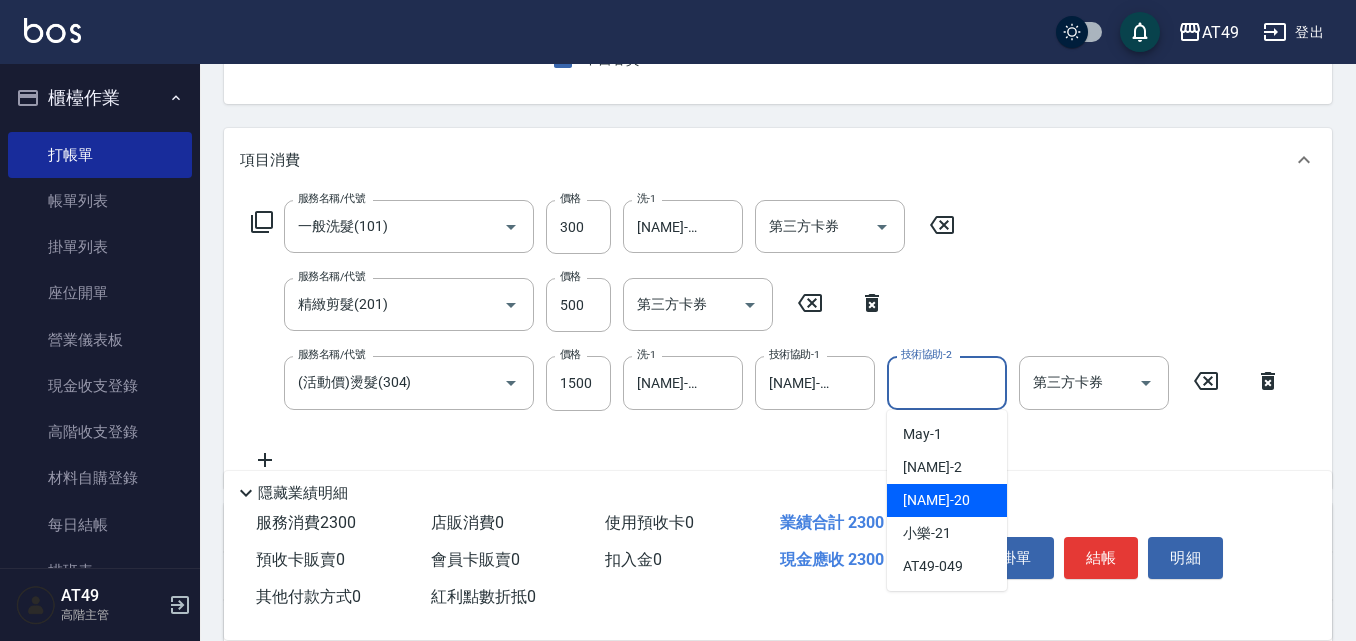 click on "卉卉 -20" at bounding box center (947, 500) 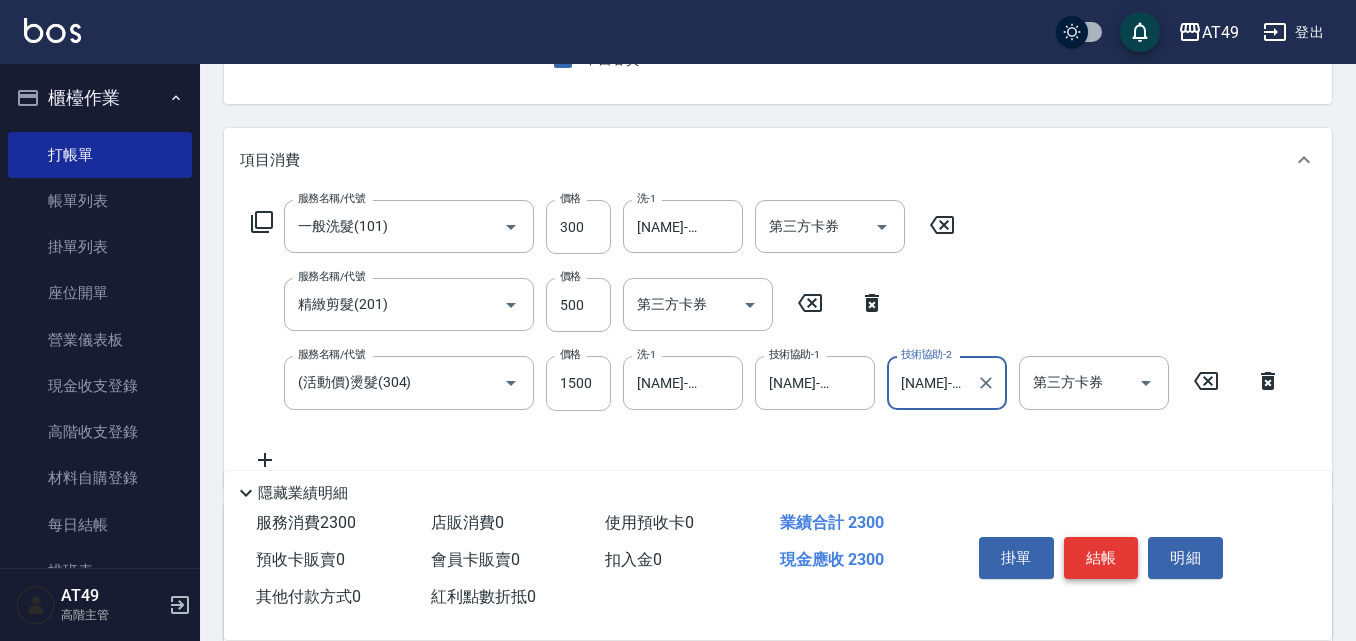 click on "結帳" at bounding box center [1101, 558] 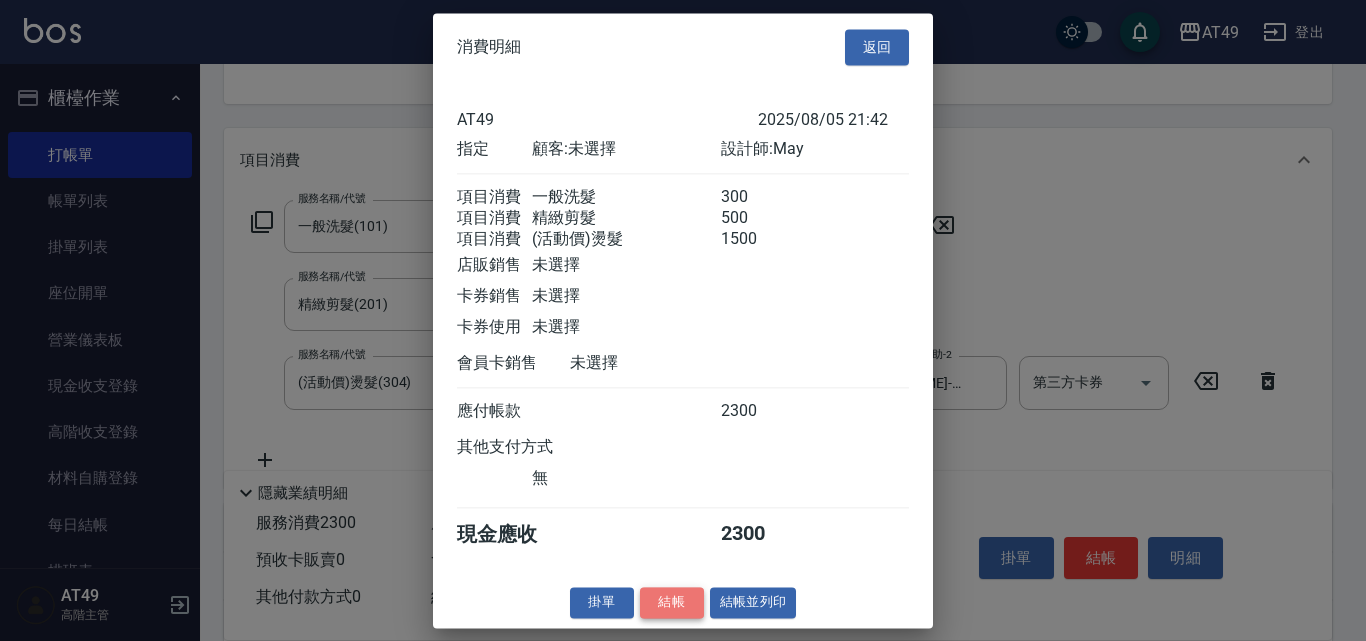 click on "結帳" at bounding box center [672, 602] 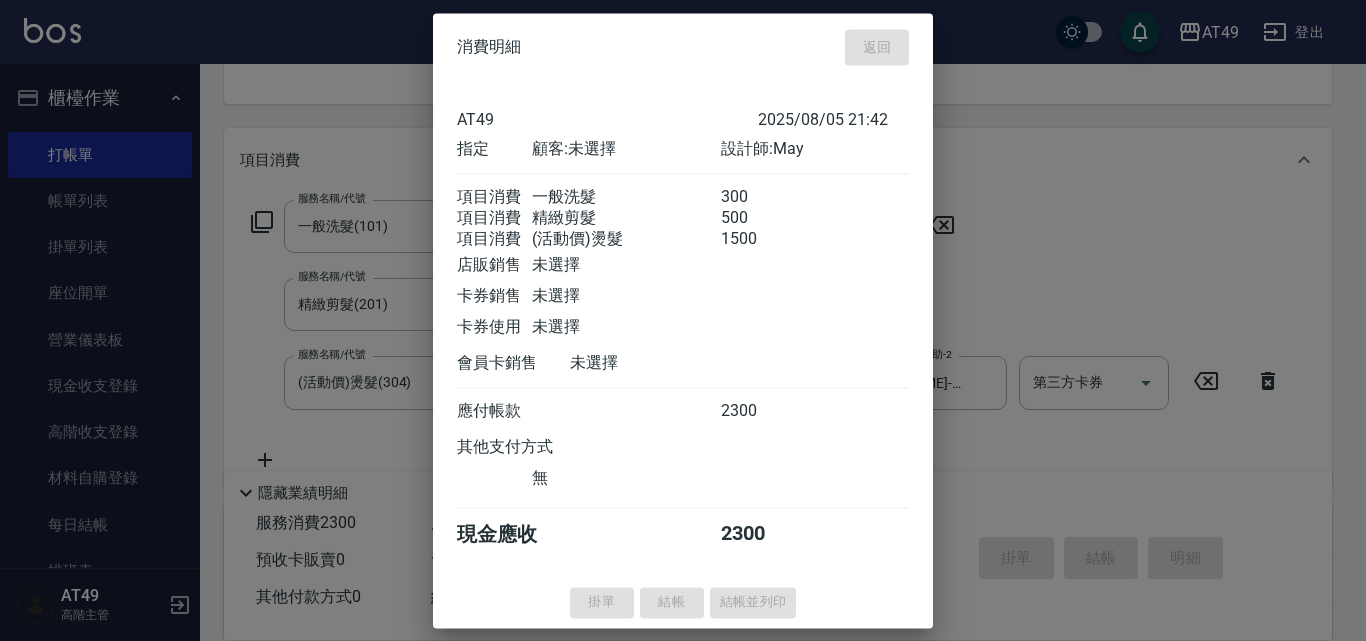 type on "2025/08/05 21:43" 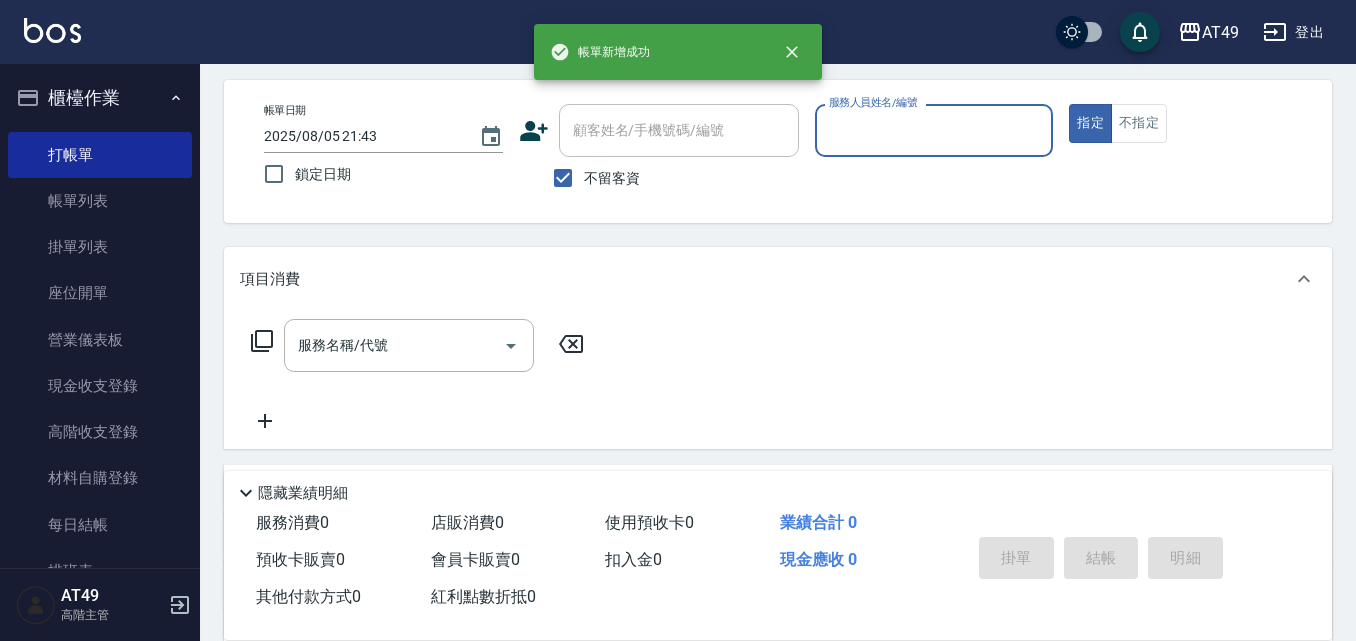 scroll, scrollTop: 0, scrollLeft: 0, axis: both 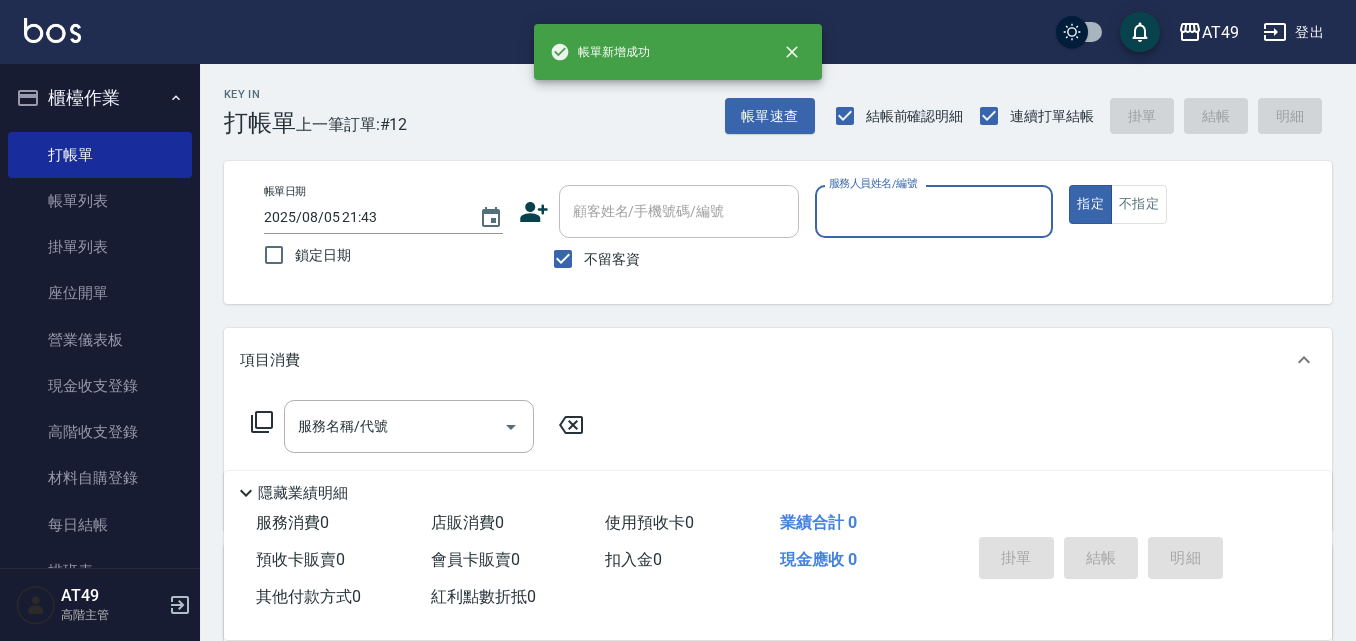 click on "服務人員姓名/編號" at bounding box center (934, 211) 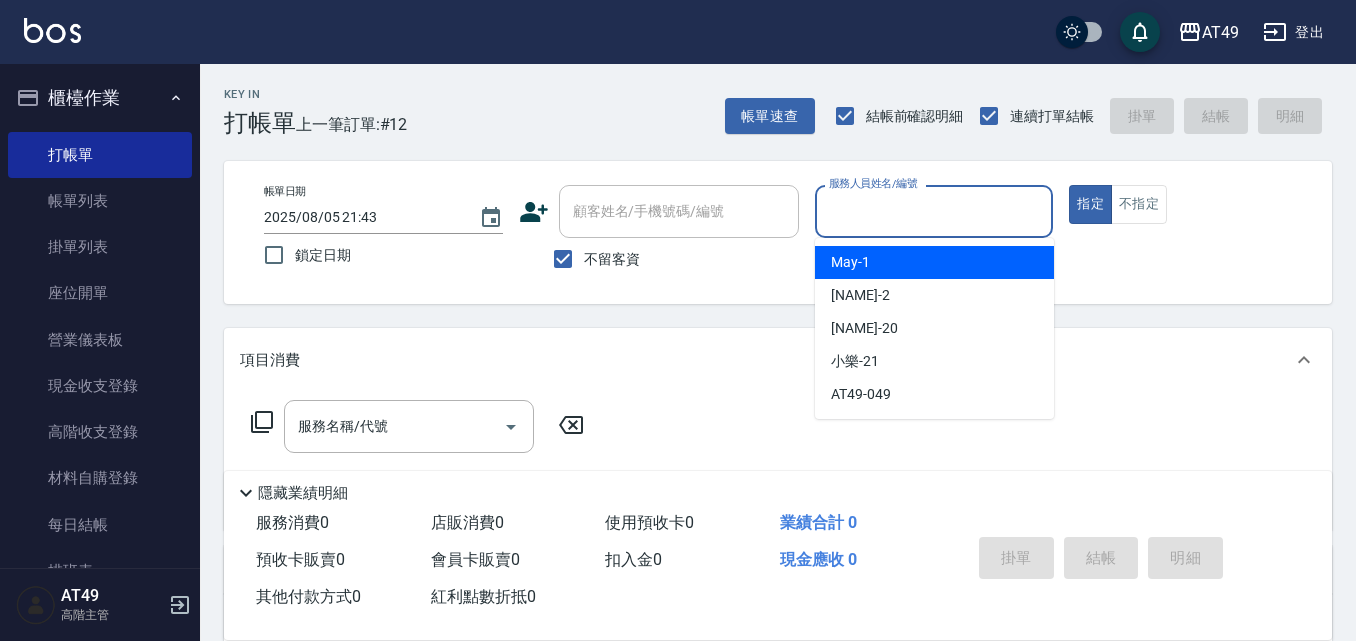 click on "May -1" at bounding box center (850, 262) 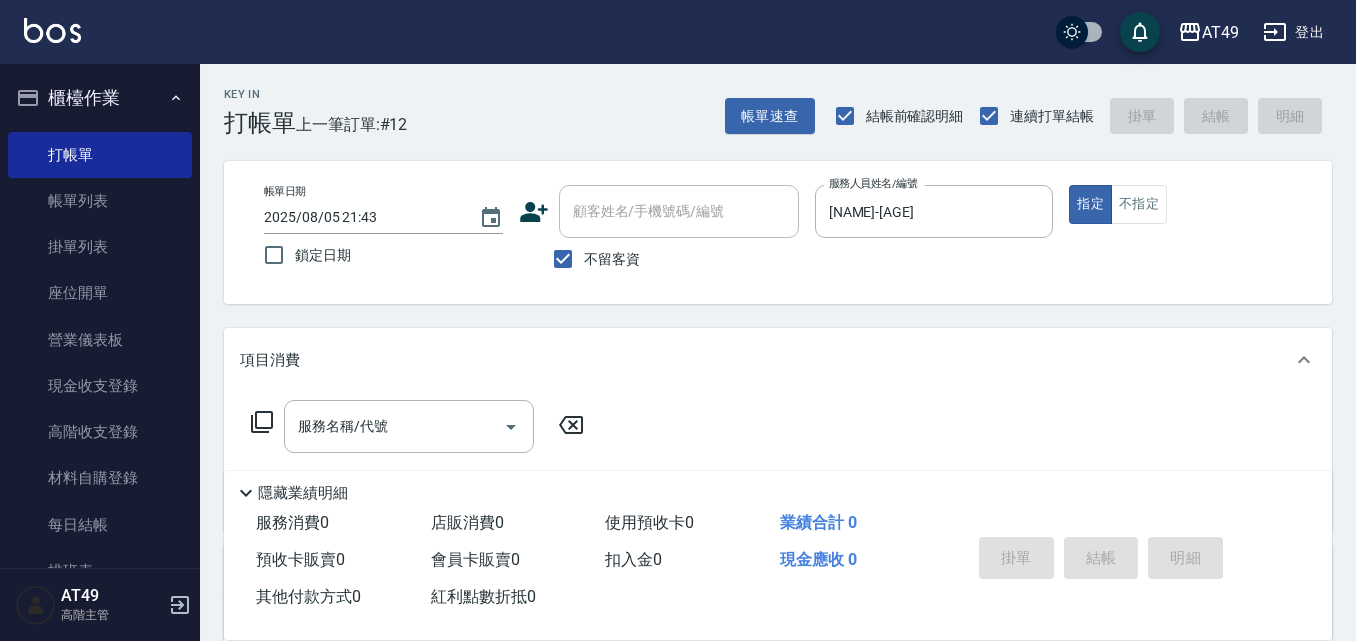 click 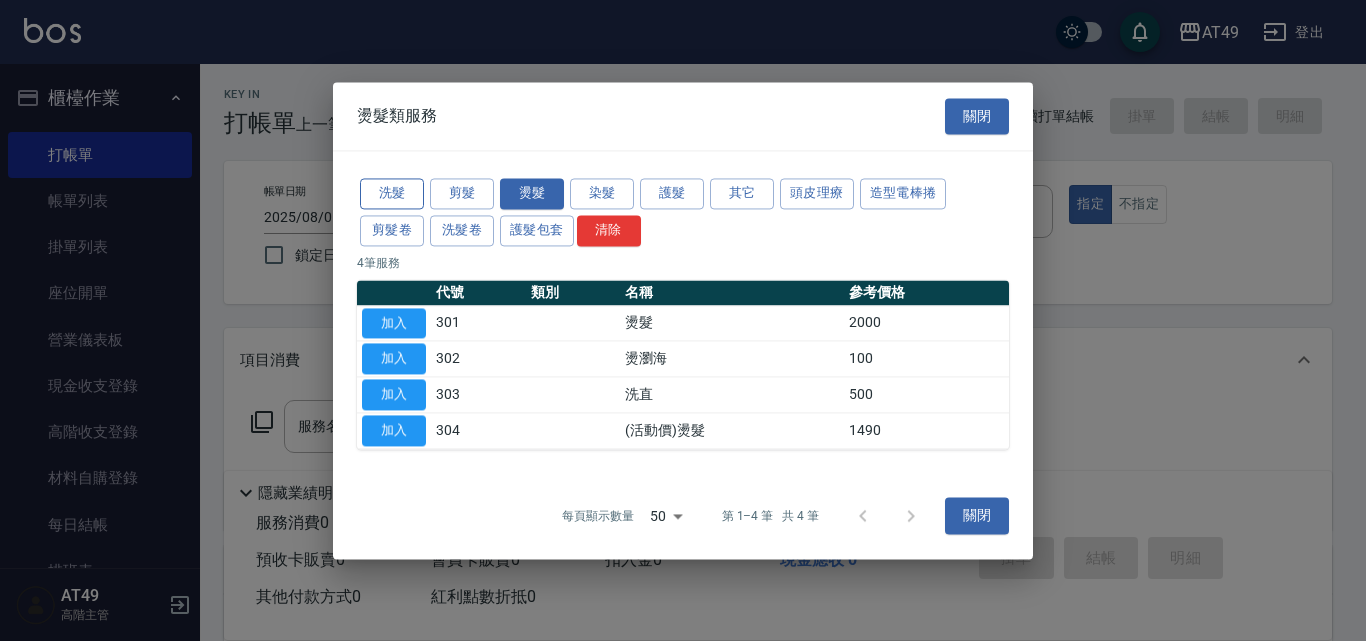 click on "洗髮" at bounding box center [392, 193] 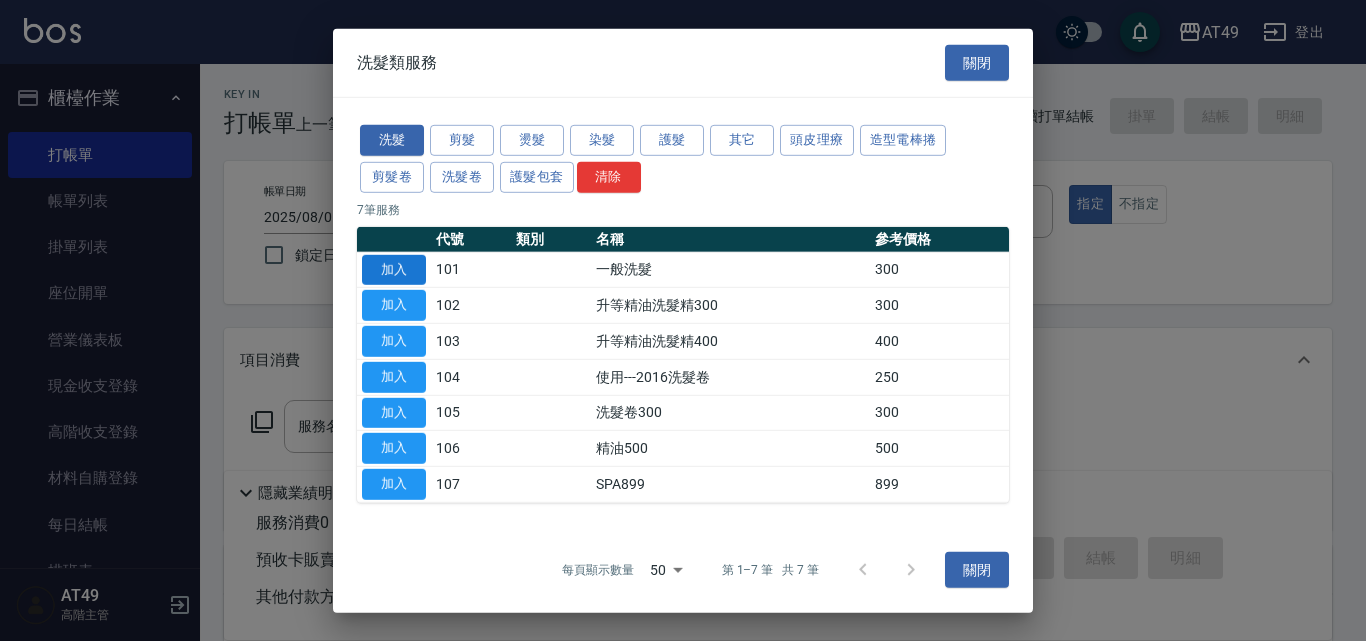 click on "加入" at bounding box center [394, 269] 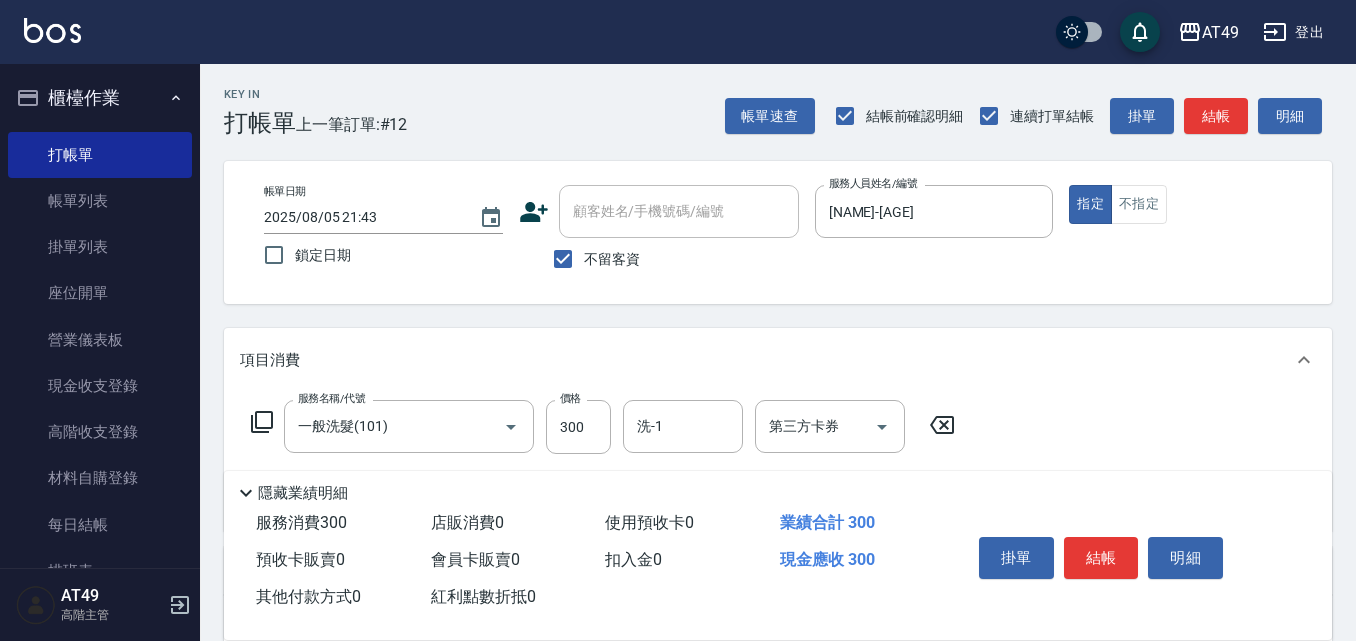click 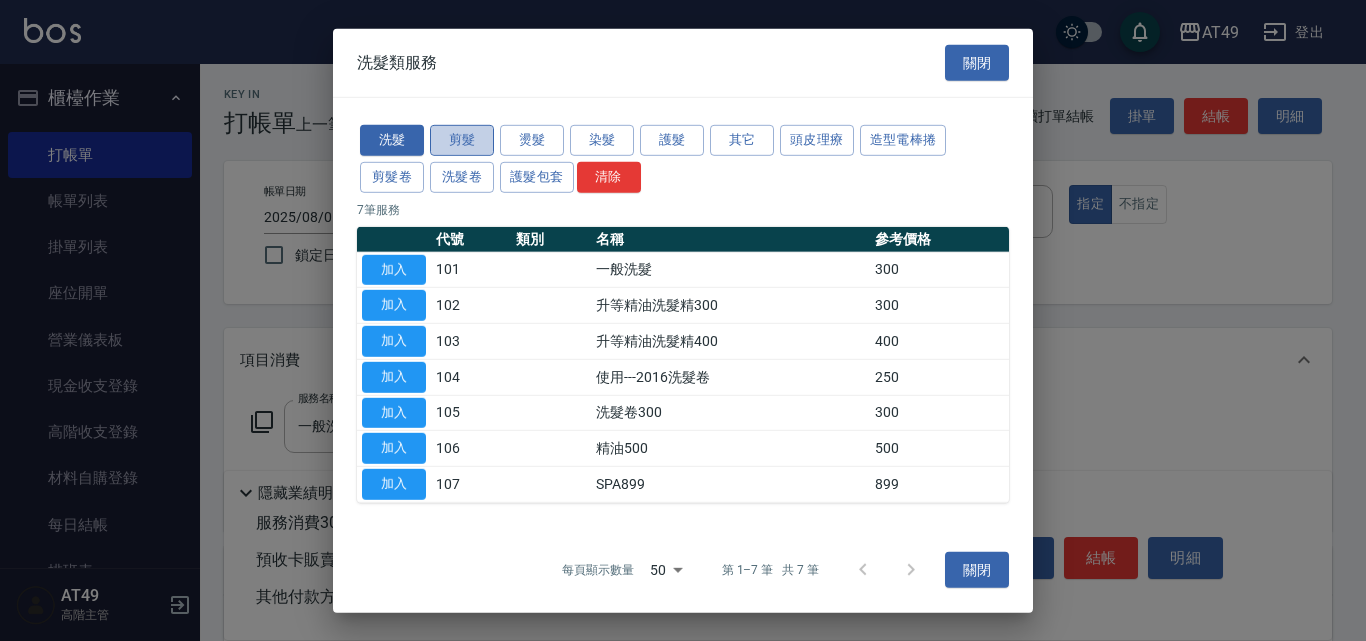 click on "剪髮" at bounding box center (462, 140) 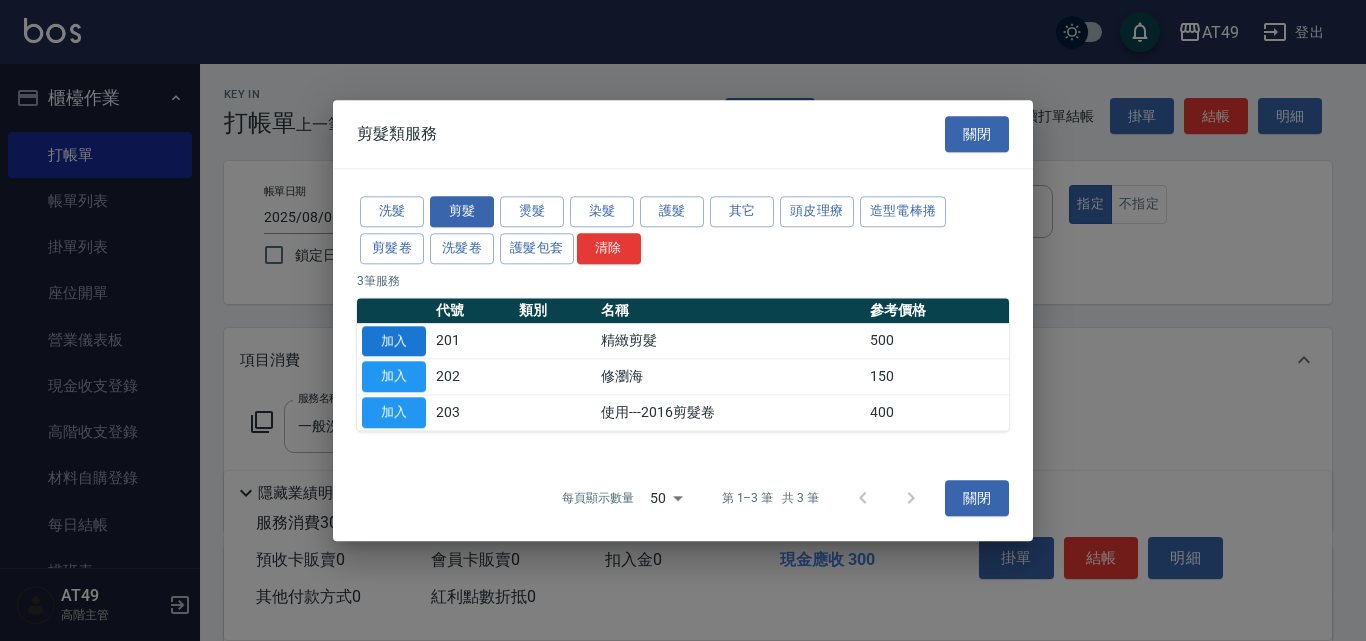 click on "加入" at bounding box center (394, 341) 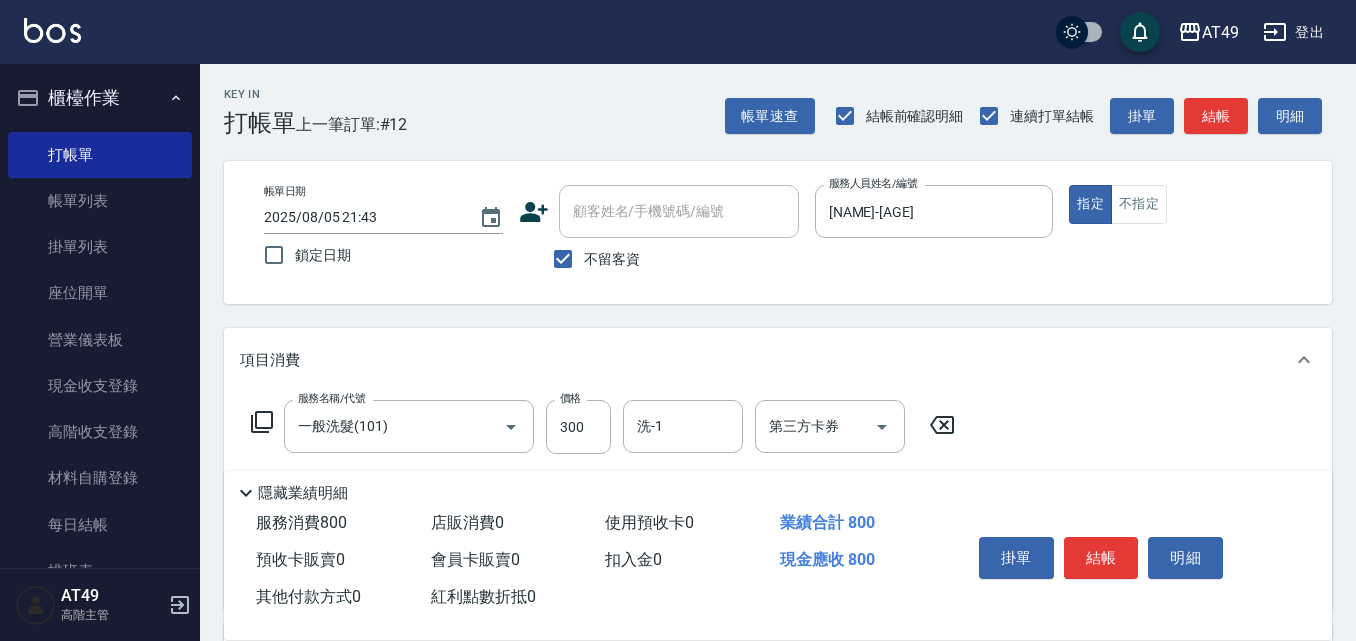 click 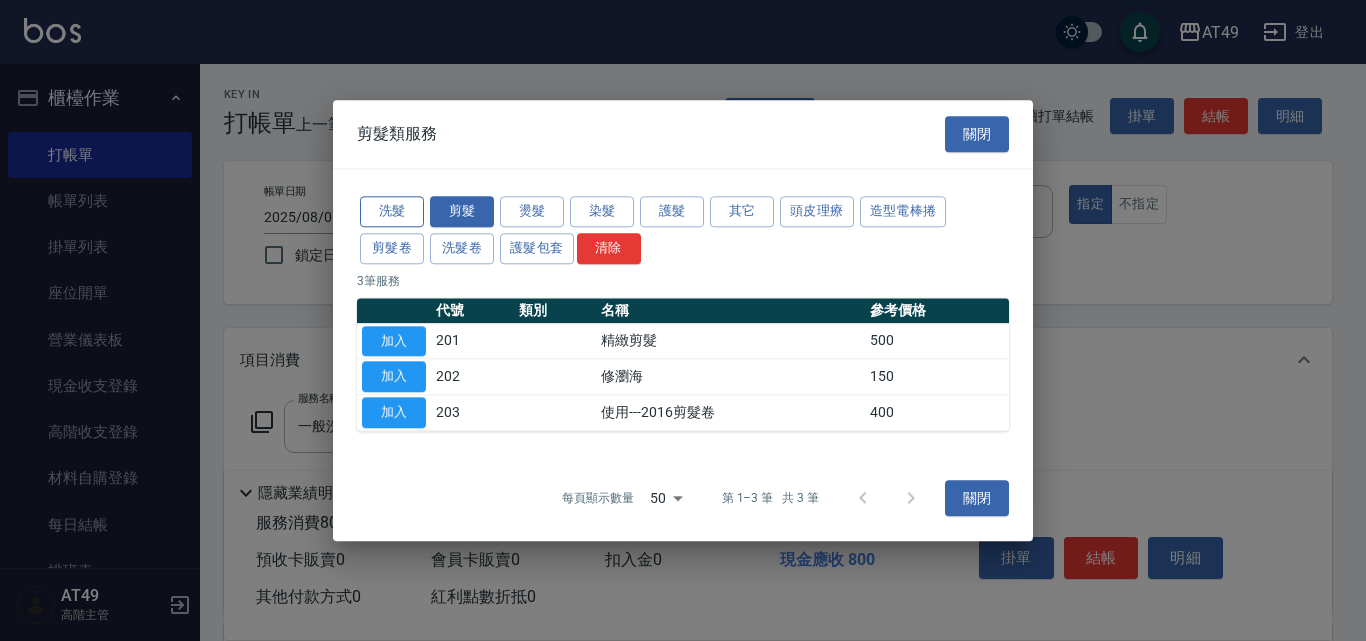 click on "洗髮" at bounding box center (392, 211) 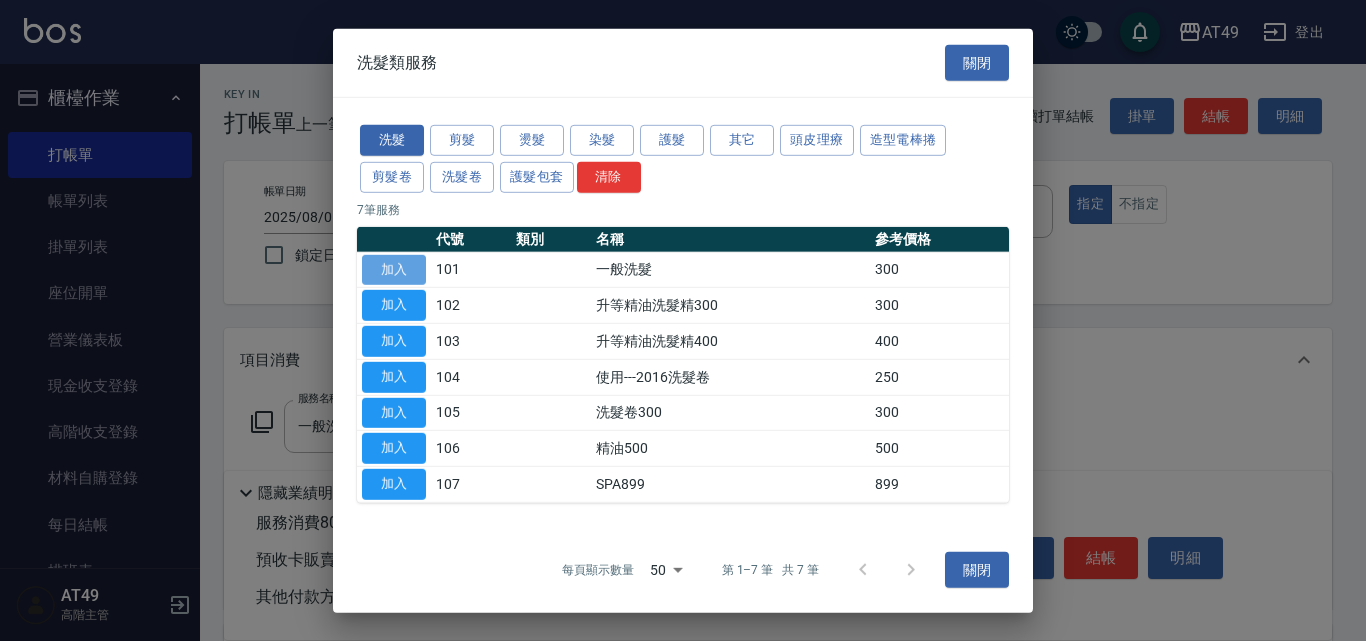 click on "加入" at bounding box center [394, 269] 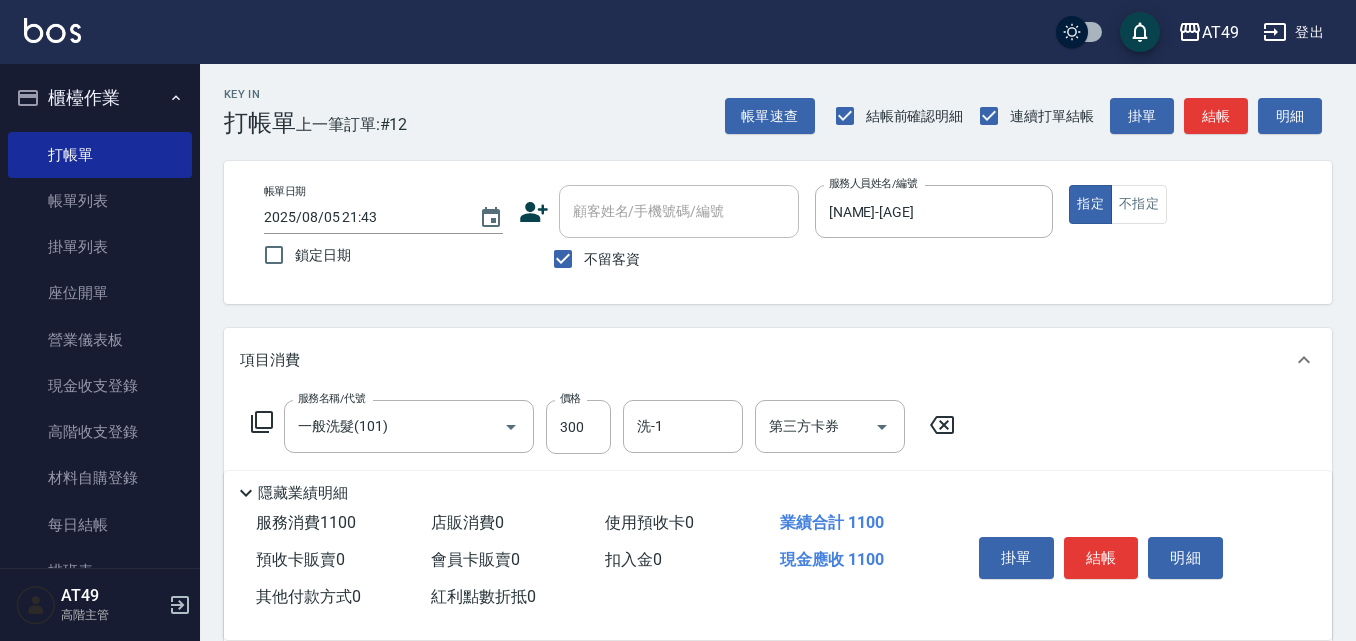 click 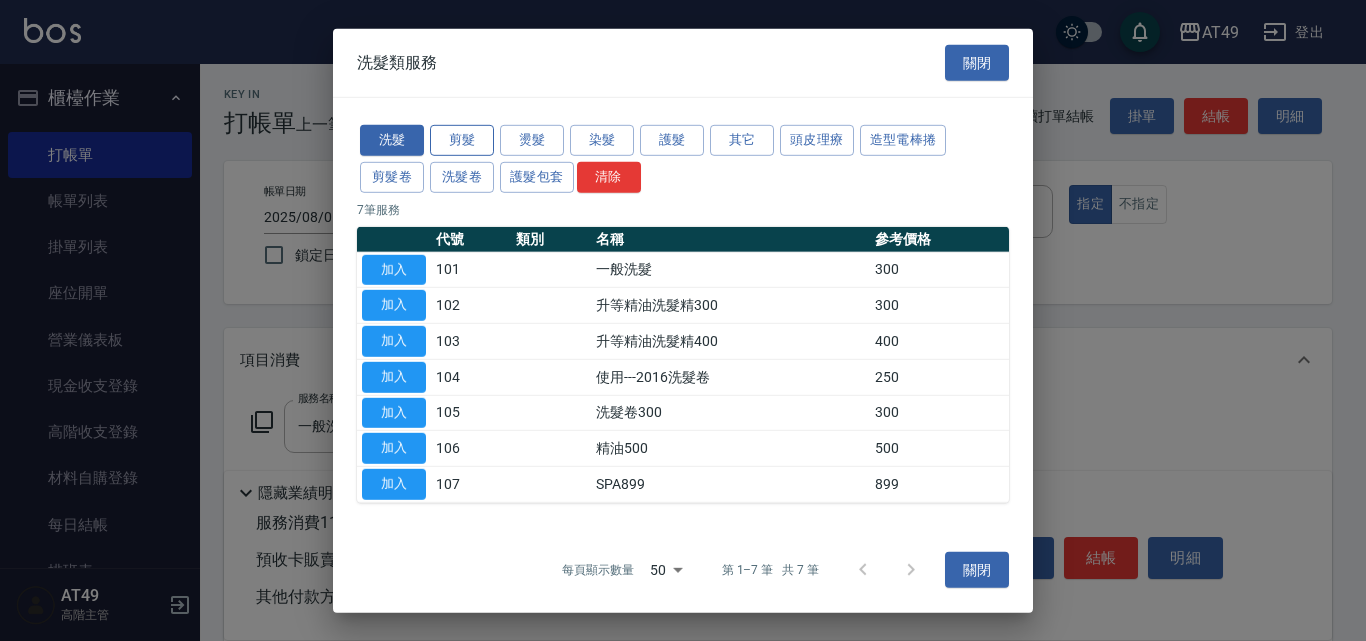 click on "剪髮" at bounding box center [462, 140] 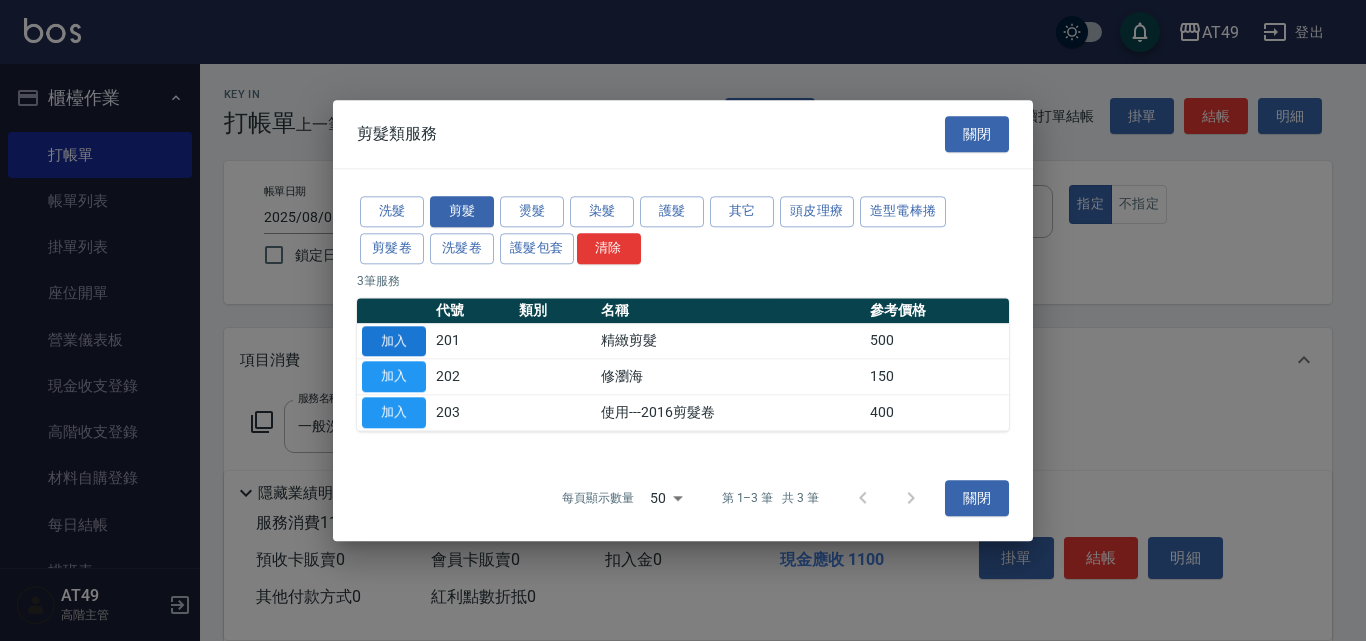 click on "加入" at bounding box center [394, 341] 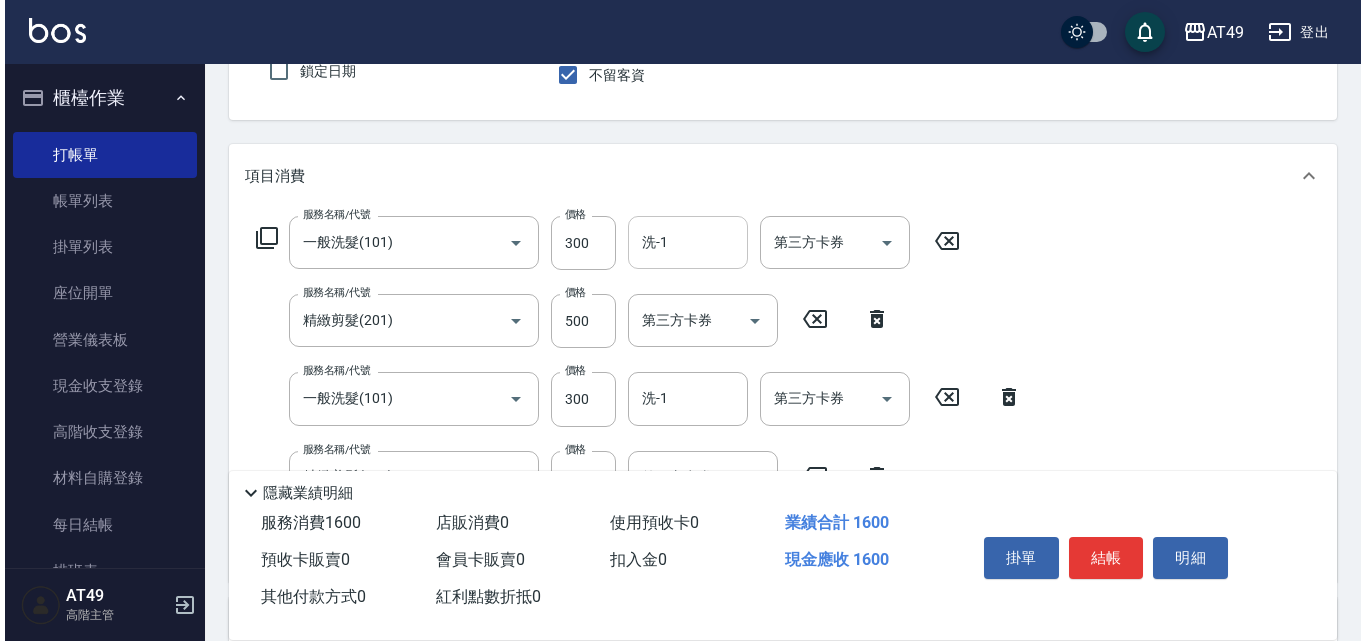 scroll, scrollTop: 300, scrollLeft: 0, axis: vertical 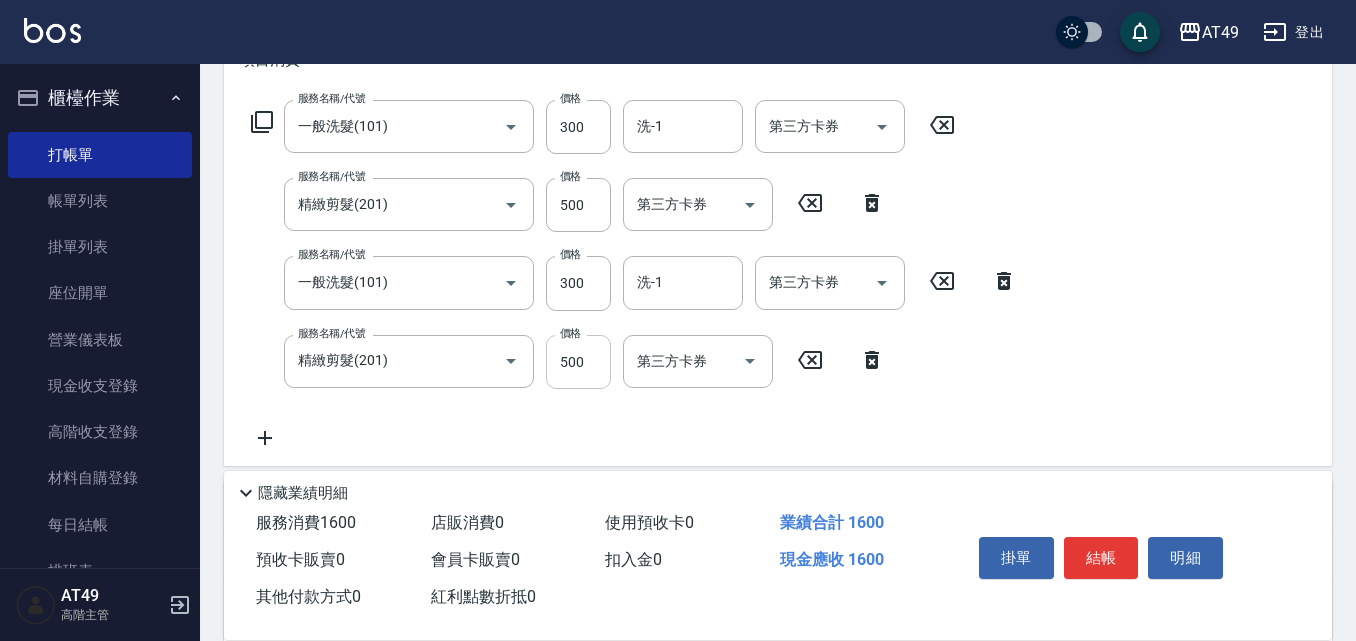 click on "500" at bounding box center [578, 362] 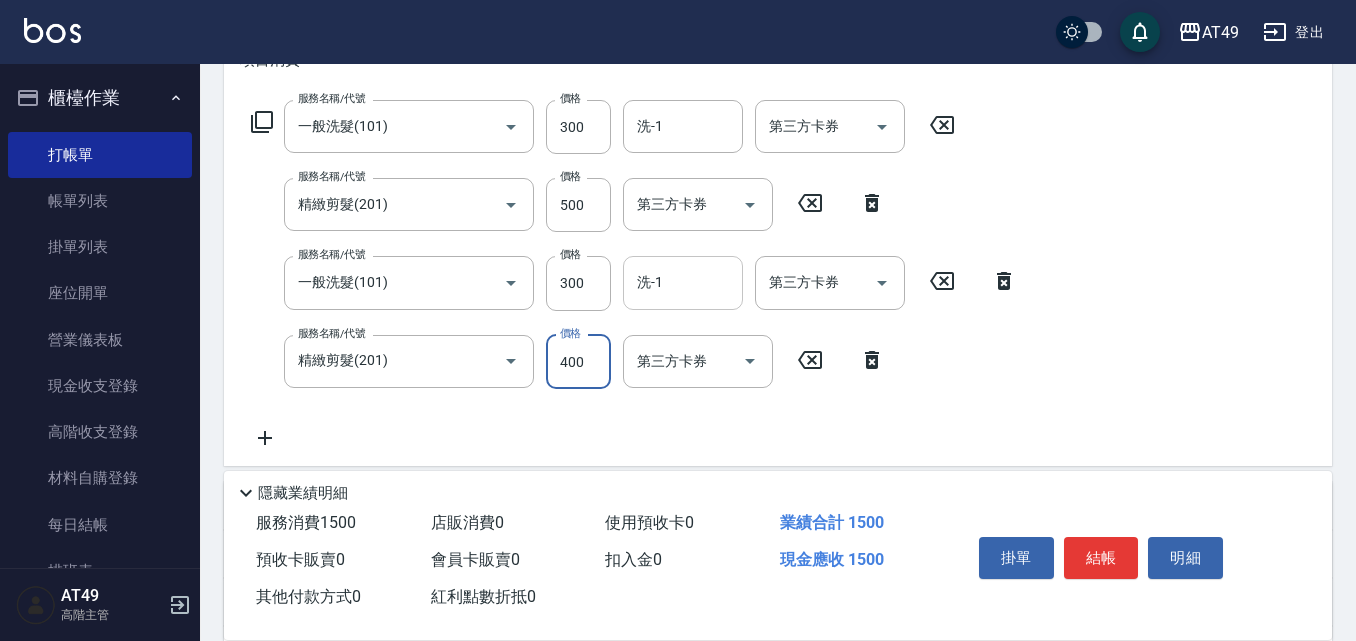 type on "400" 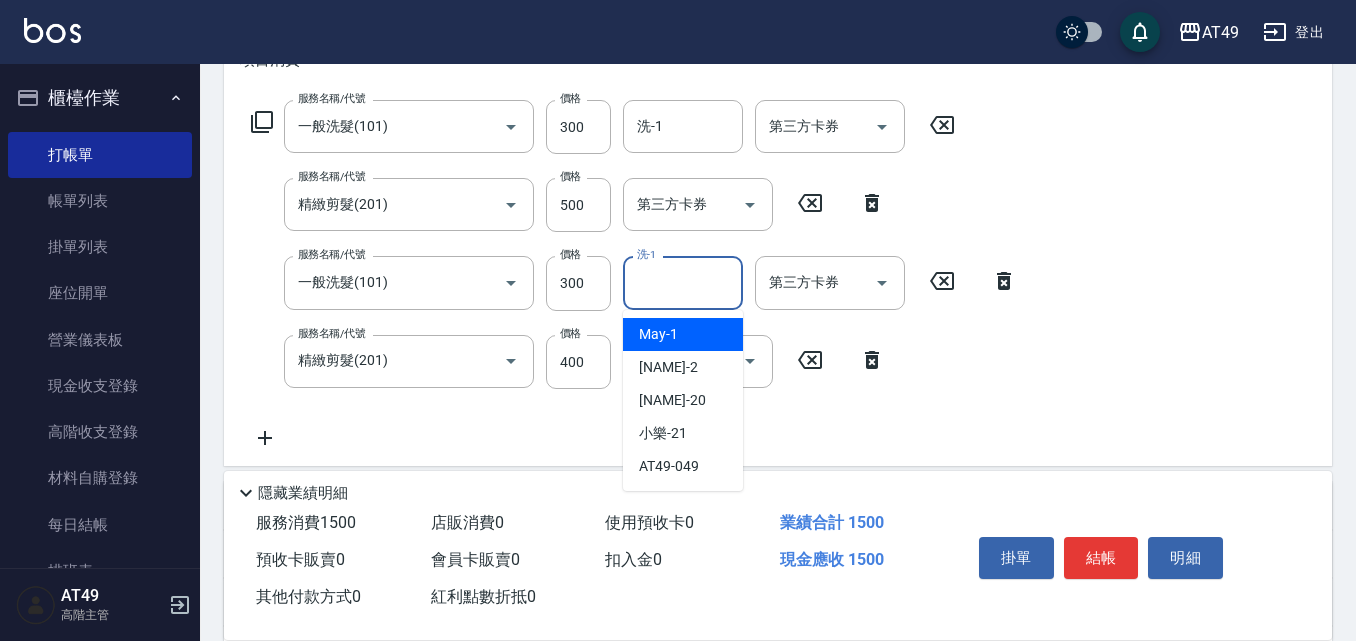 click on "洗-1 洗-1" at bounding box center [683, 282] 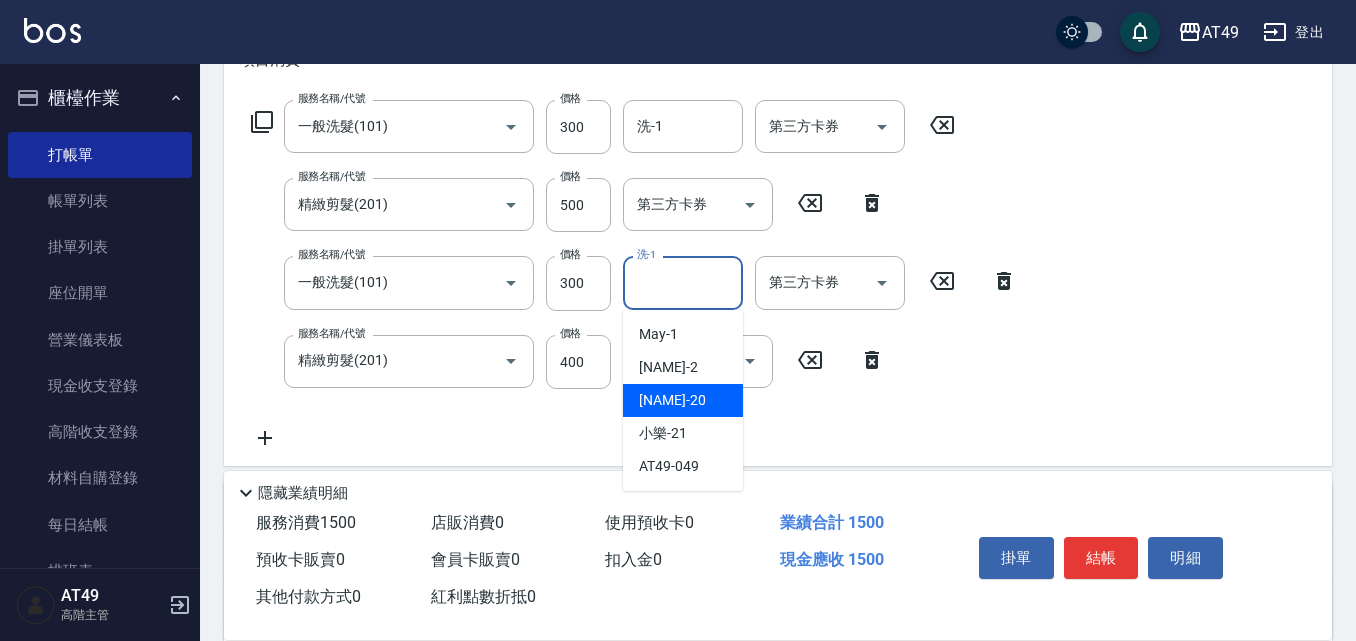 click on "卉卉 -20" at bounding box center (672, 400) 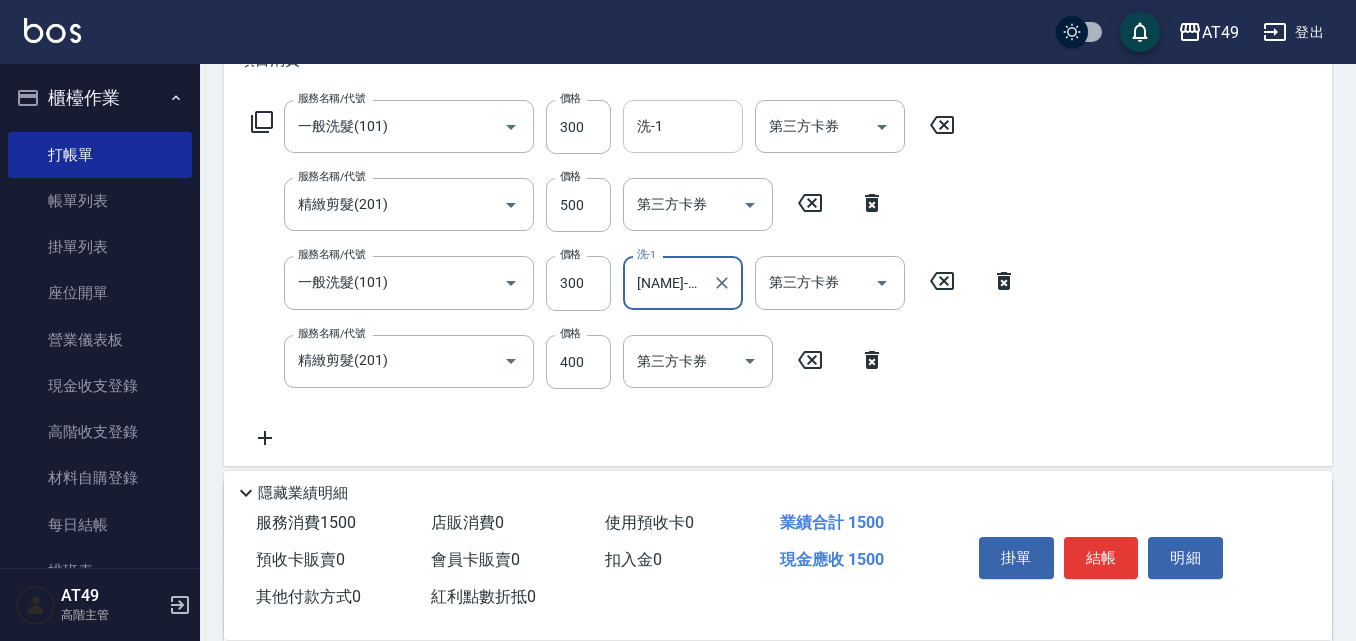 click on "洗-1" at bounding box center (683, 126) 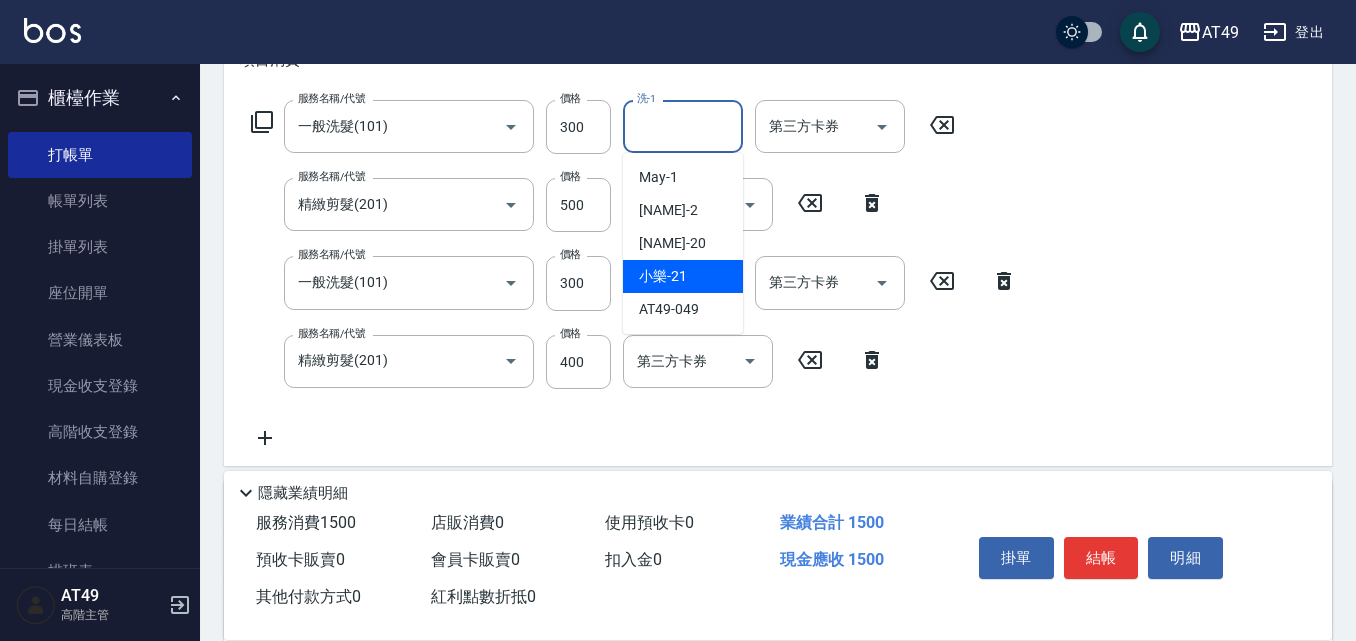 click on "小樂 -21" at bounding box center (683, 276) 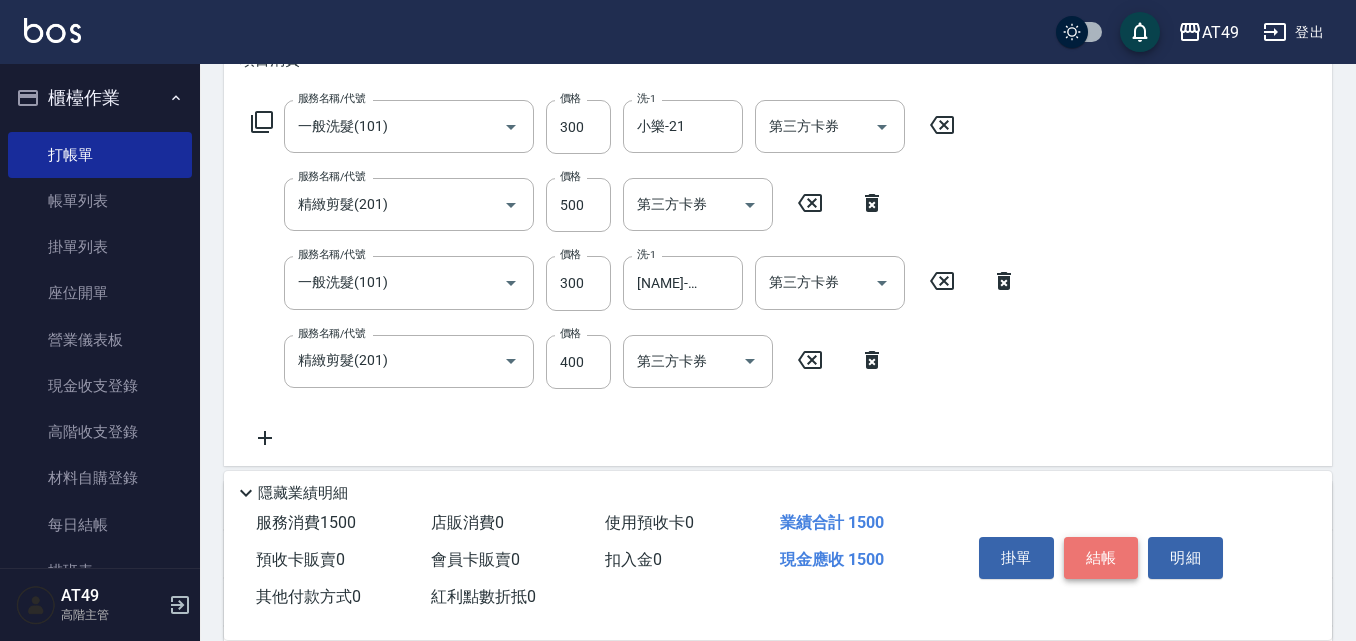 click on "結帳" at bounding box center (1101, 558) 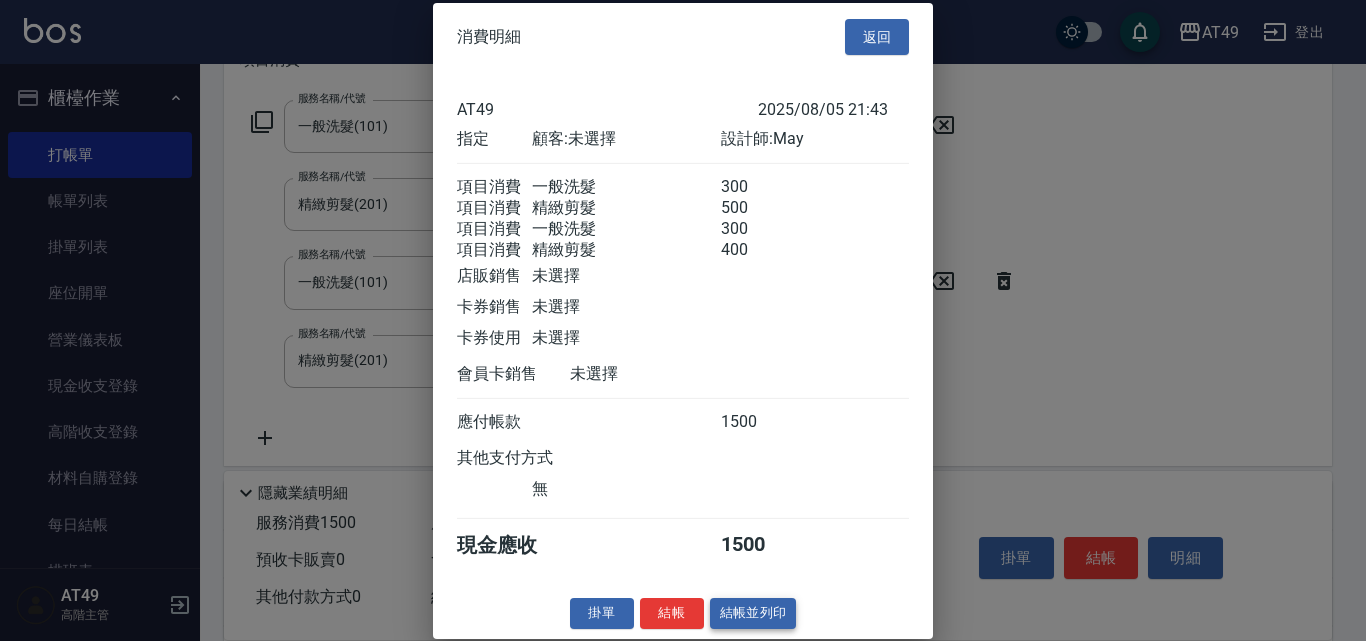 scroll, scrollTop: 33, scrollLeft: 0, axis: vertical 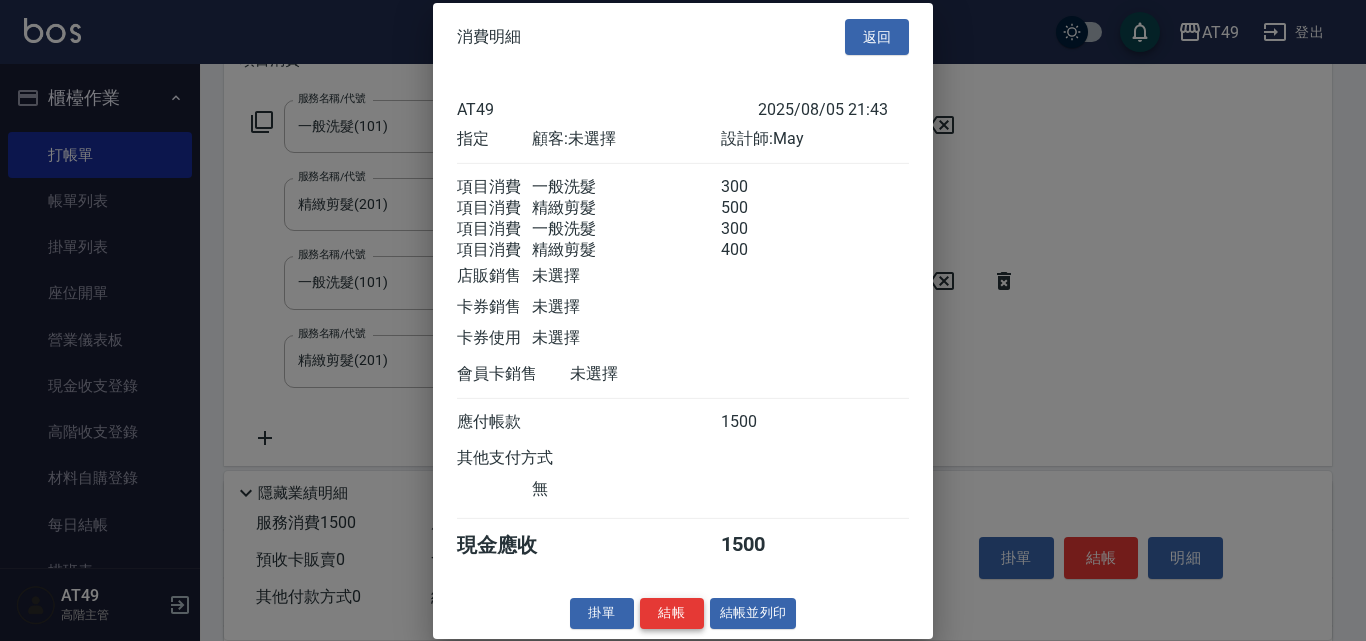 click on "結帳" at bounding box center [672, 613] 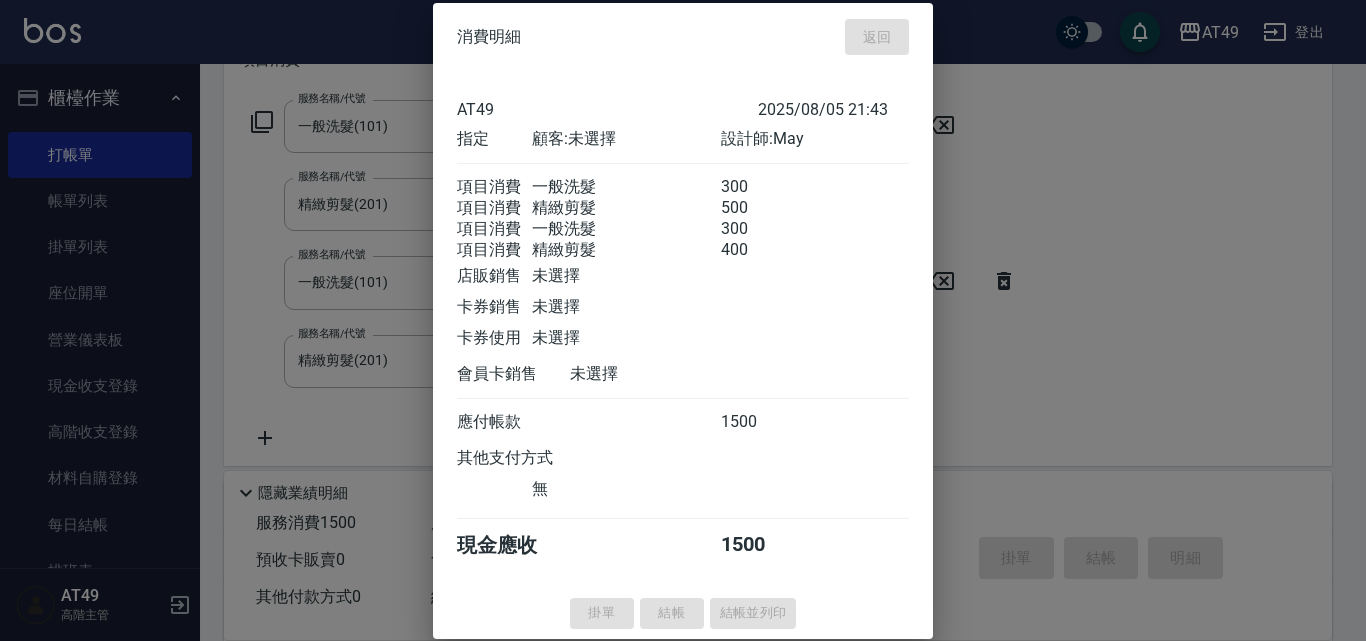 type on "2025/08/05 21:44" 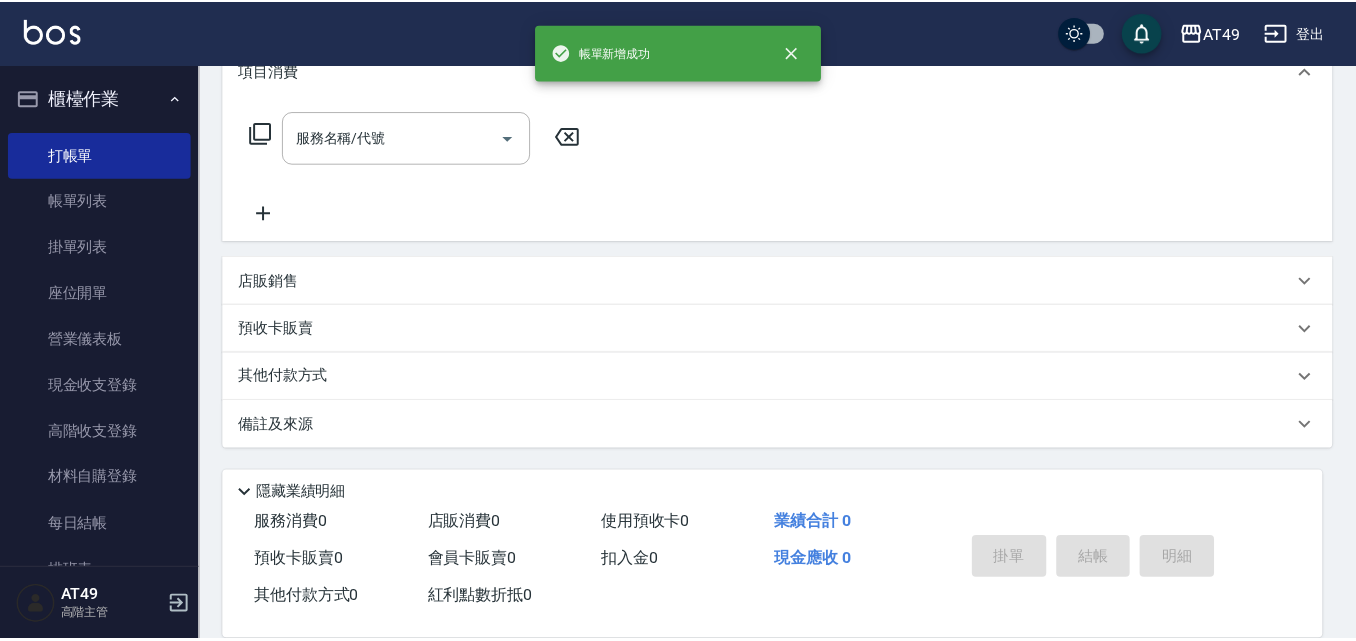 scroll, scrollTop: 0, scrollLeft: 0, axis: both 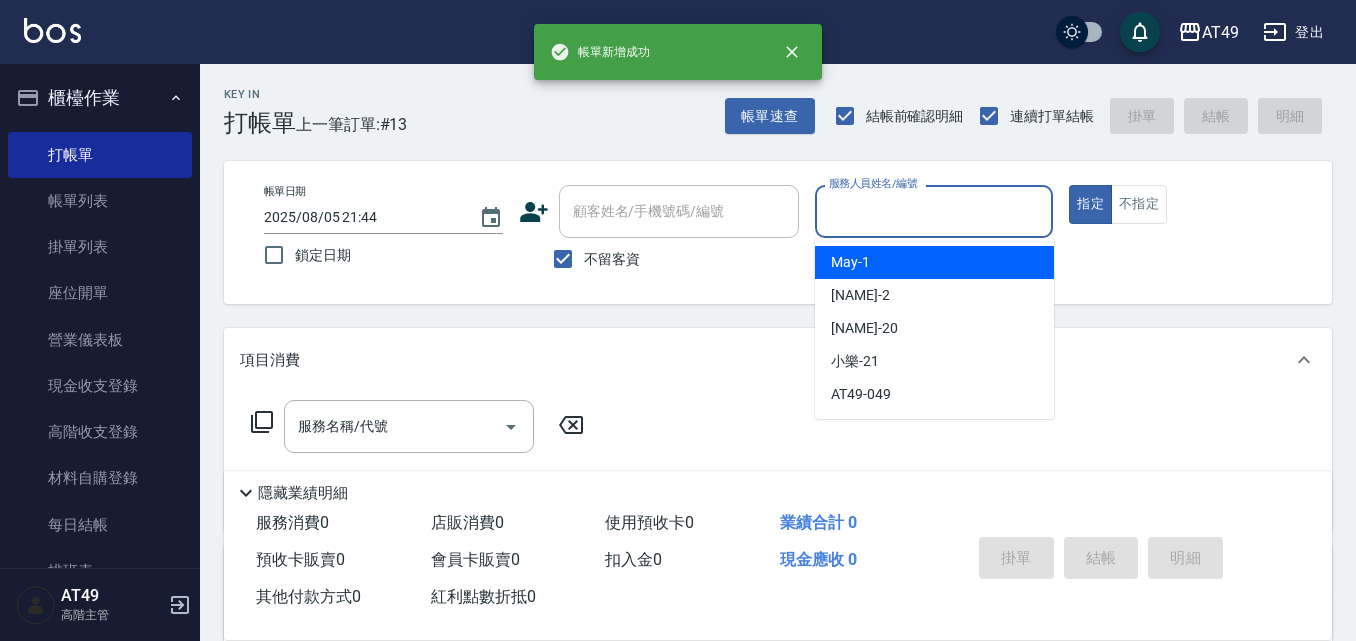 click on "服務人員姓名/編號" at bounding box center [934, 211] 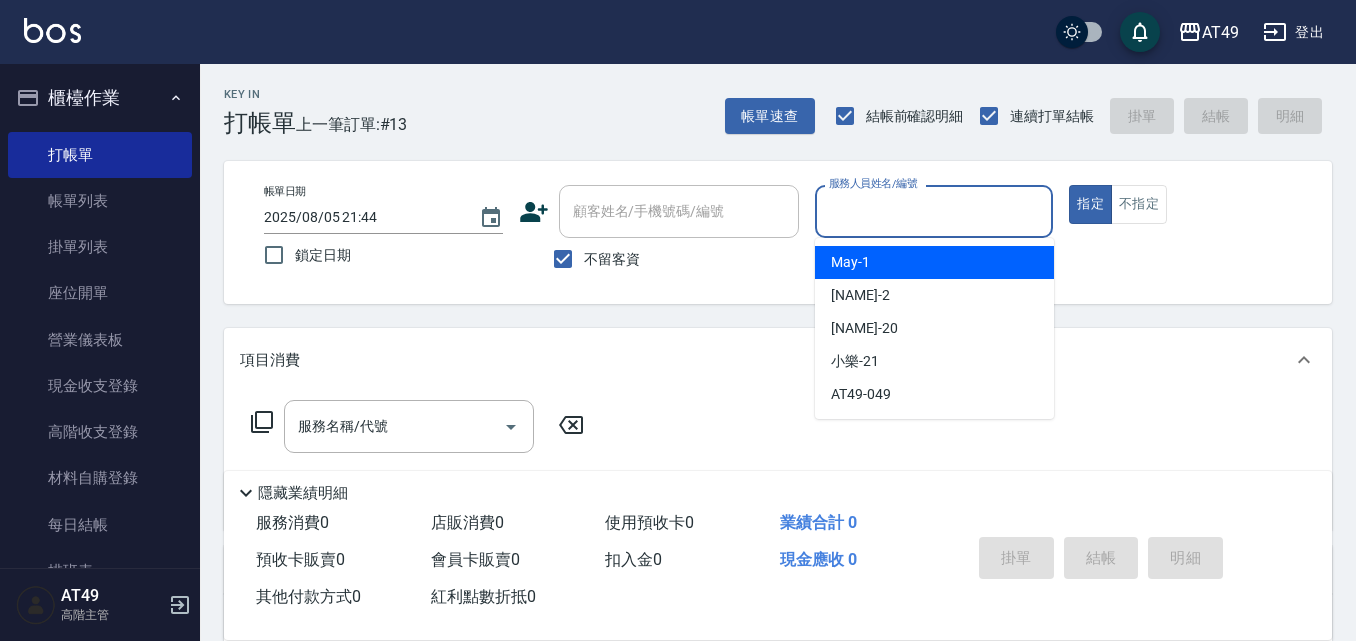click on "May -1" at bounding box center (934, 262) 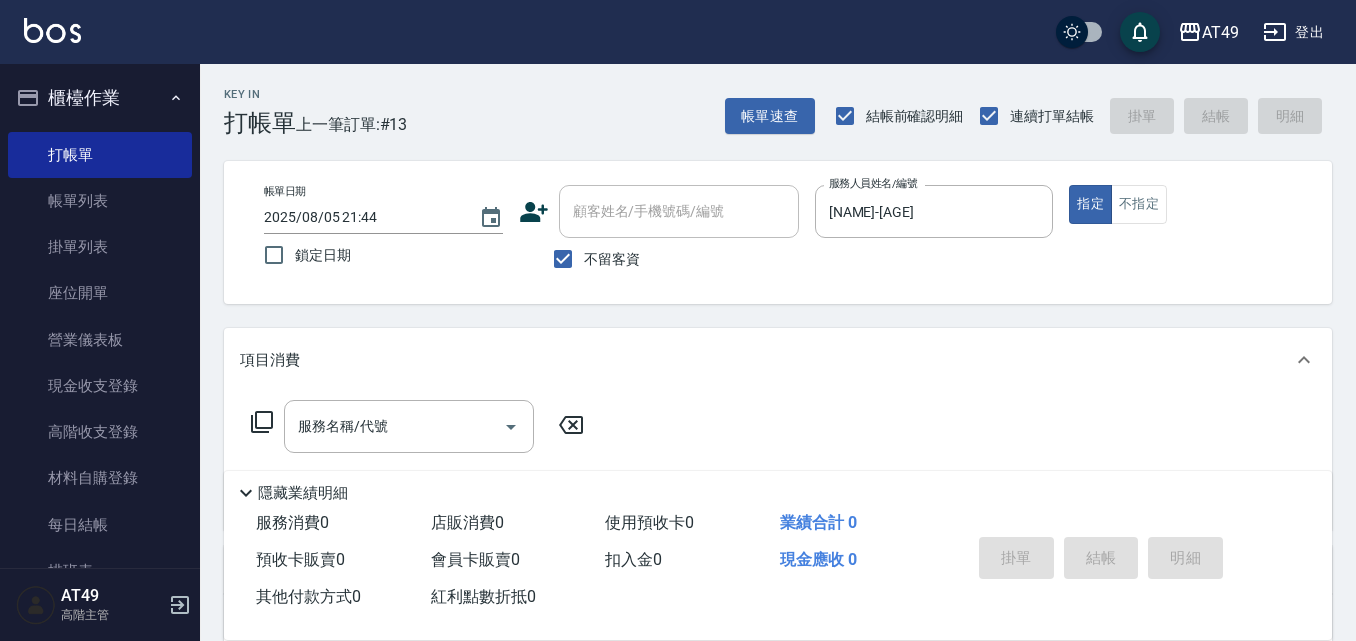 click 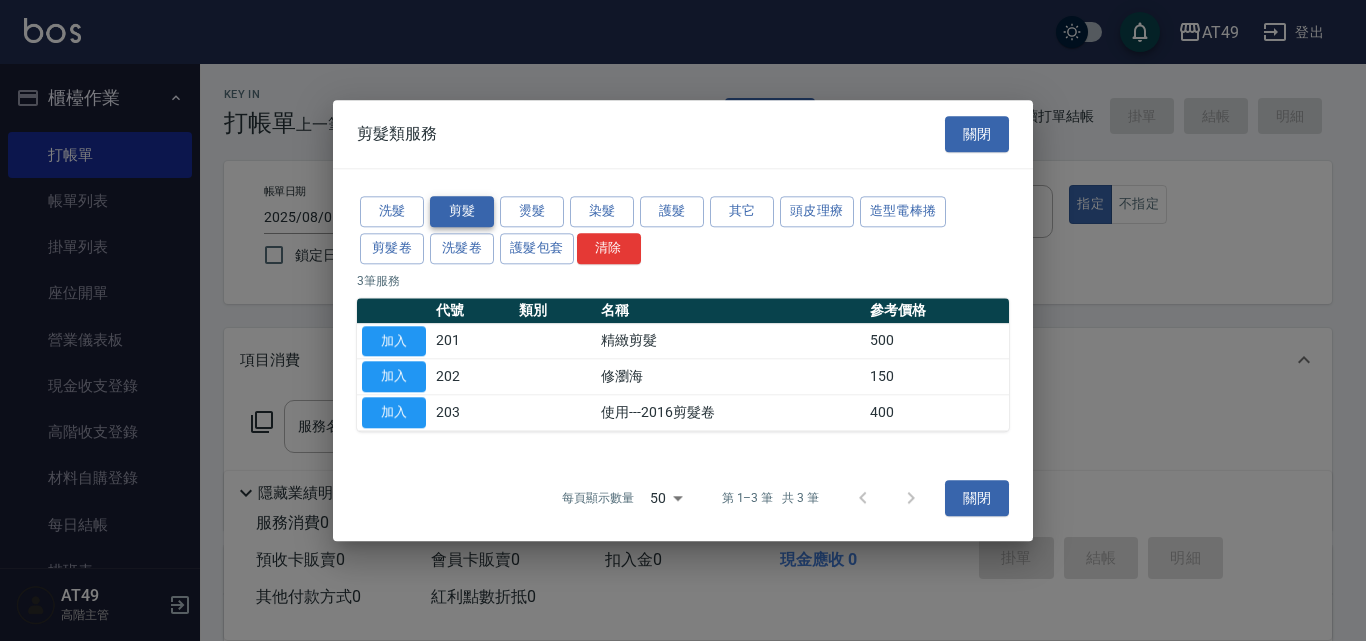 click on "剪髮" at bounding box center (462, 211) 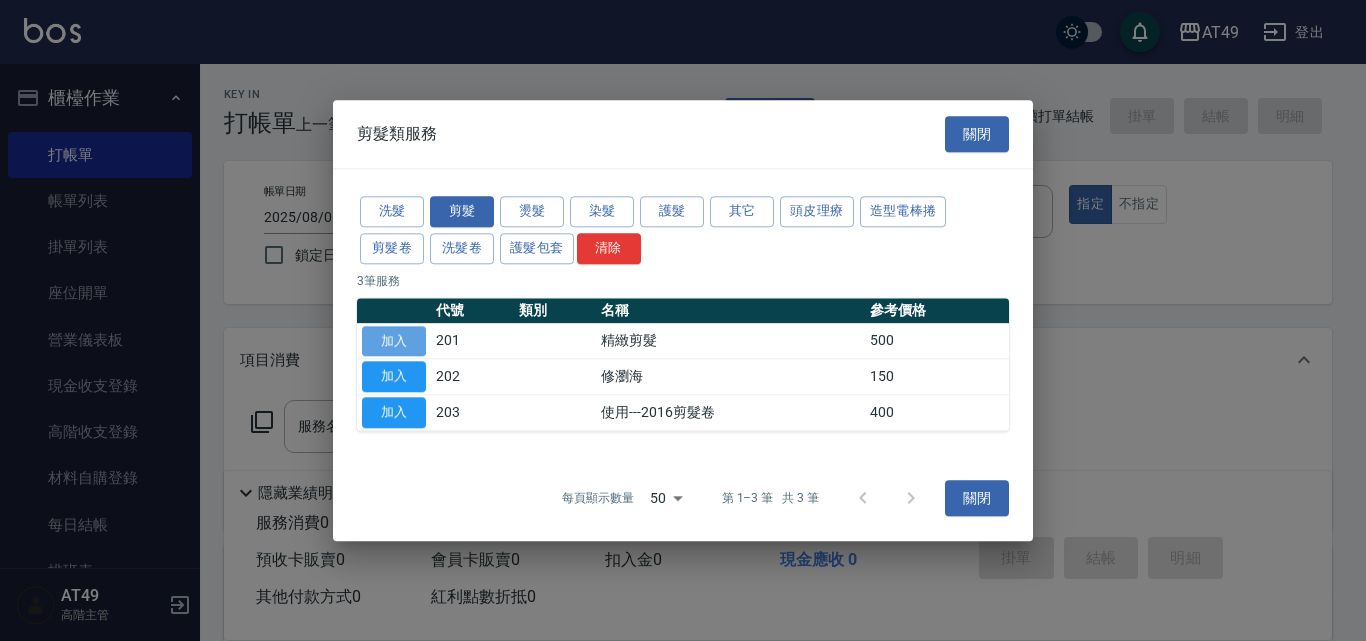 click on "加入" at bounding box center [394, 341] 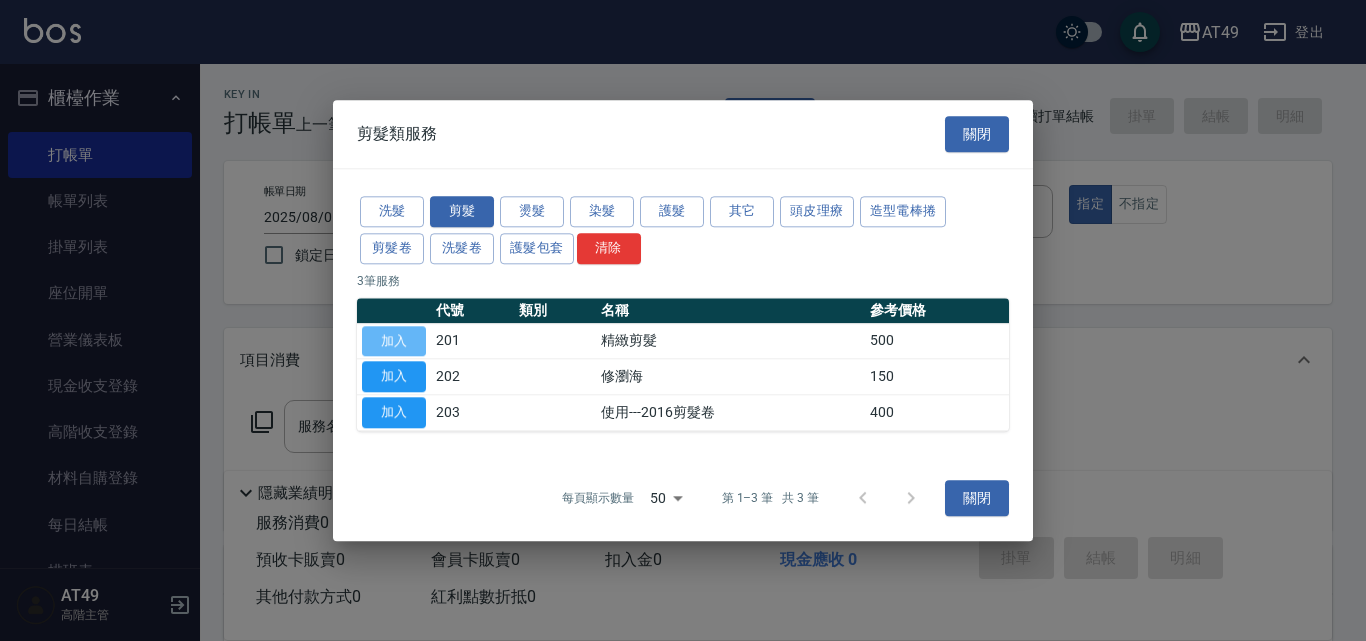type on "精緻剪髮(201)" 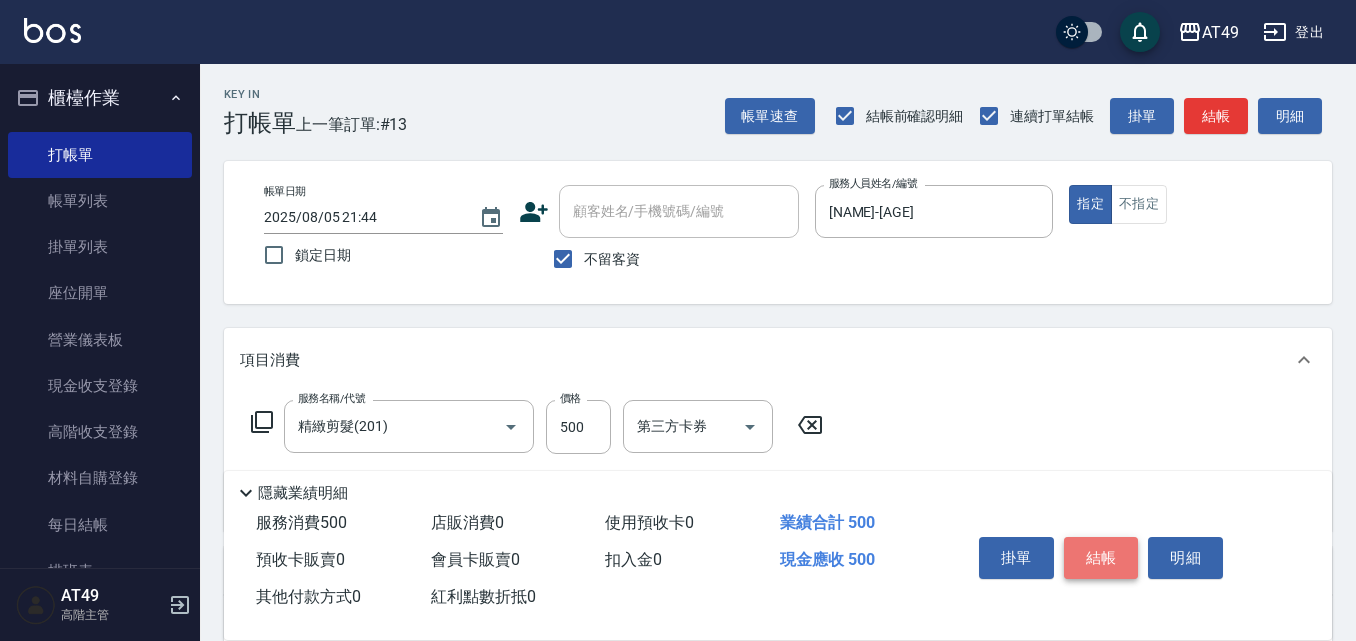 click on "結帳" at bounding box center (1101, 558) 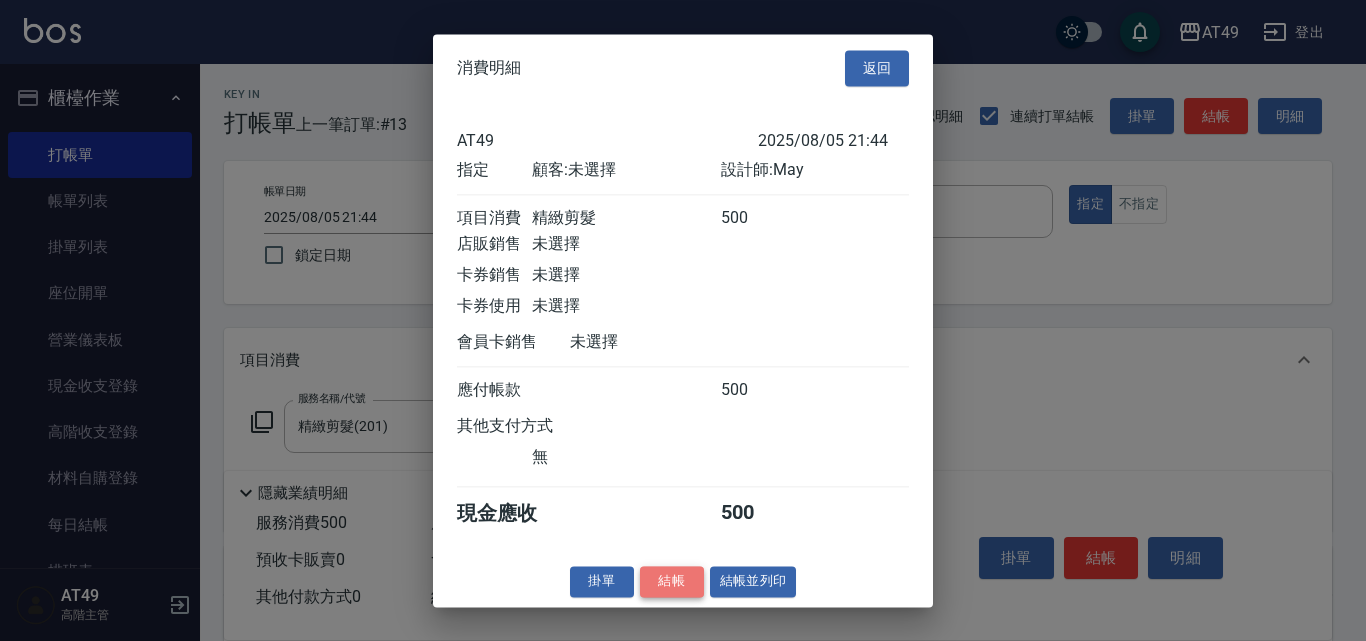 click on "結帳" at bounding box center [672, 581] 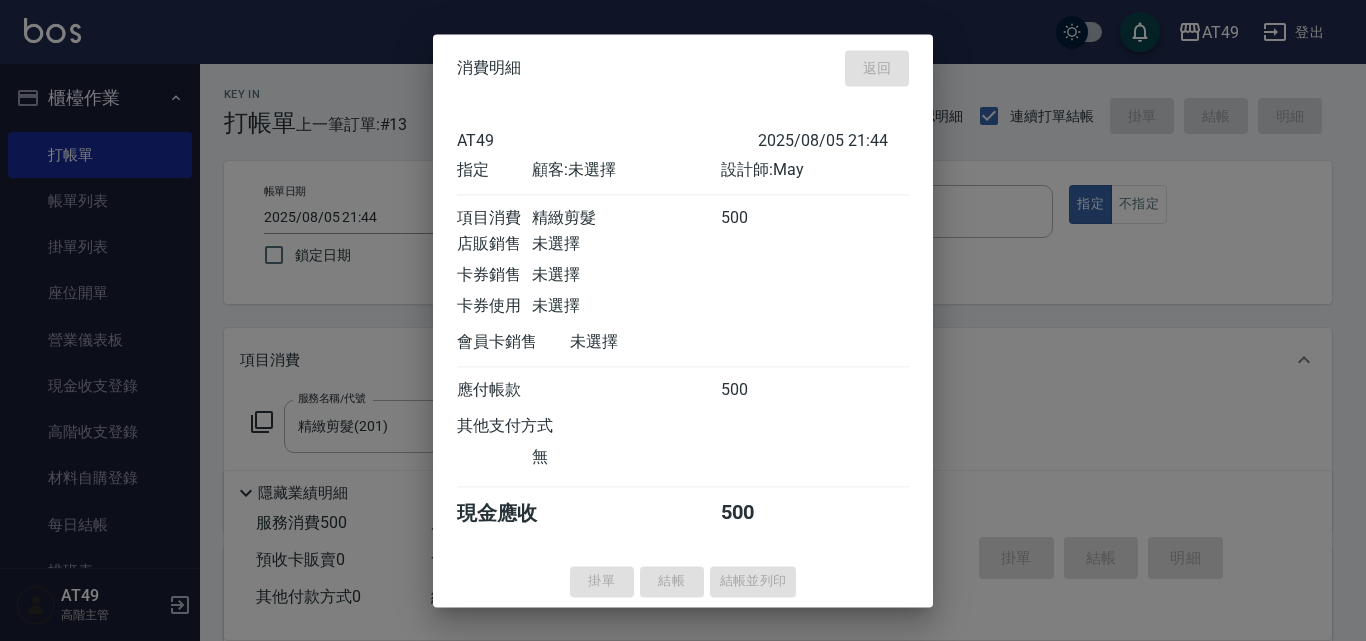 type 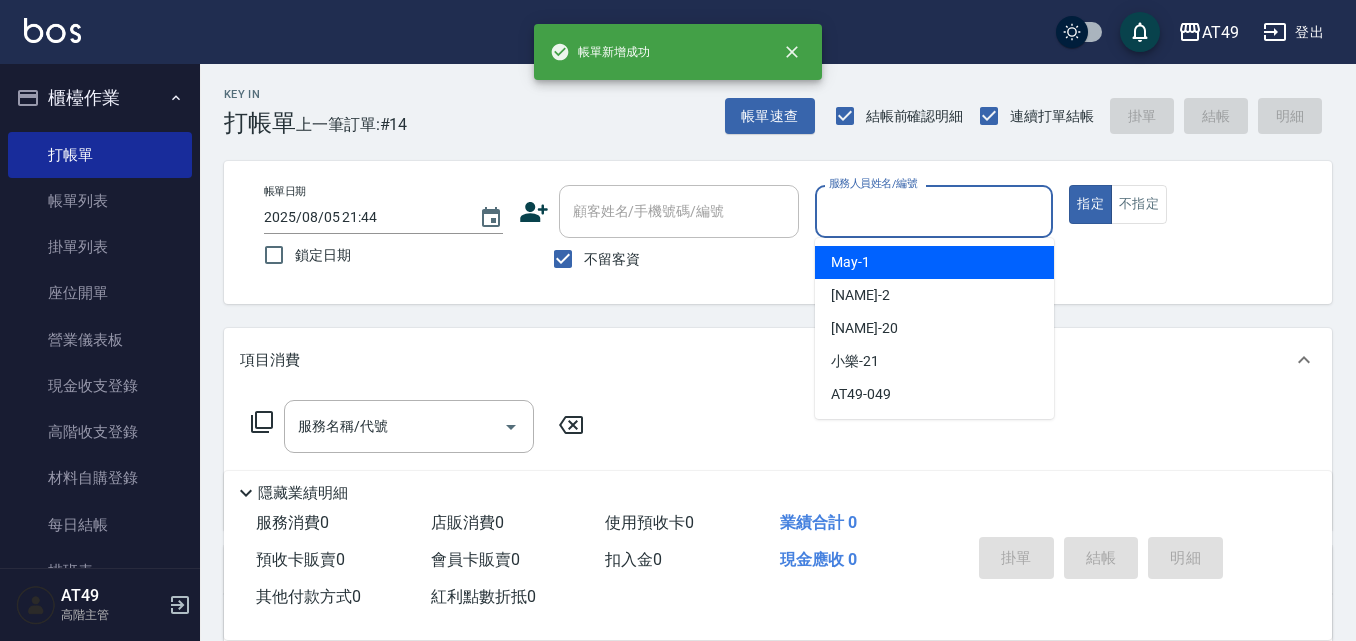 click on "服務人員姓名/編號" at bounding box center [934, 211] 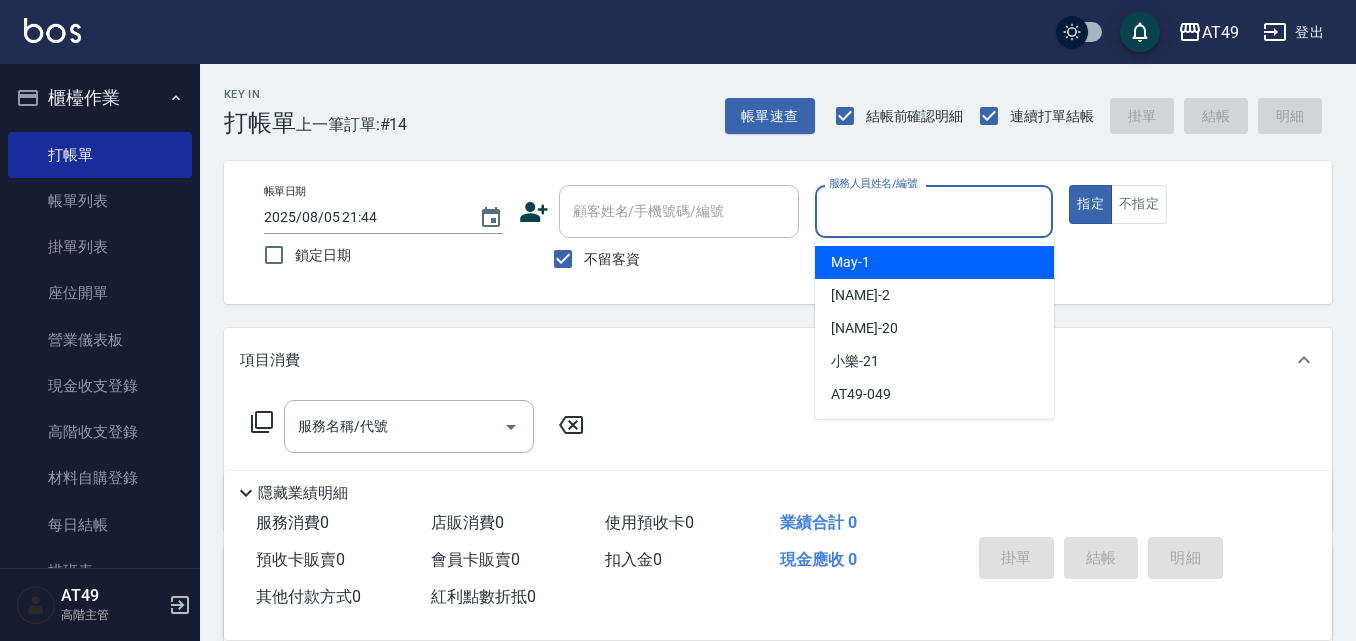 click on "May -1" at bounding box center (934, 262) 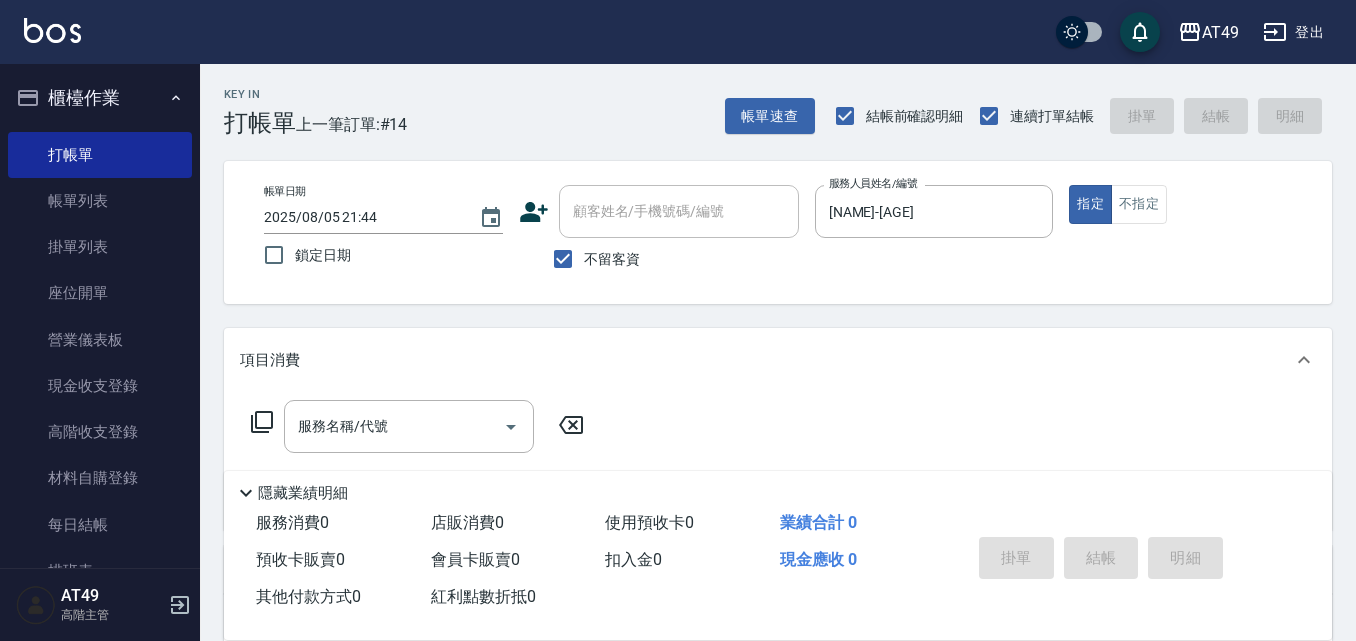 click 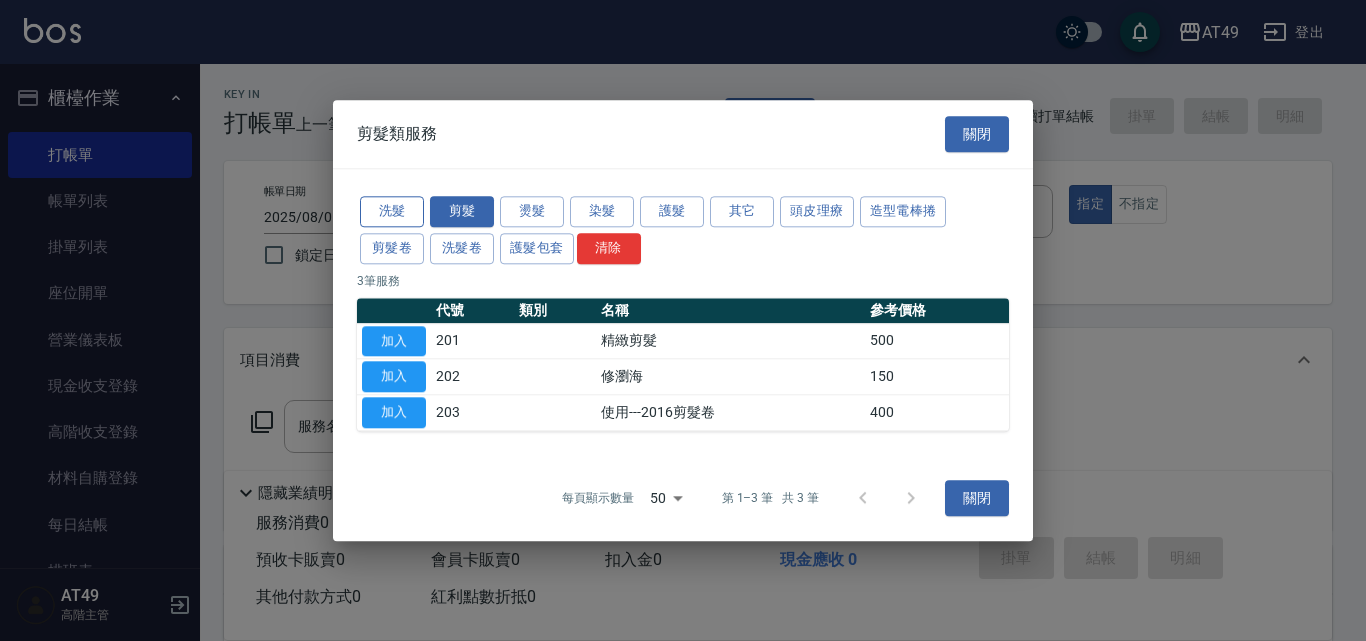 click on "洗髮" at bounding box center [392, 211] 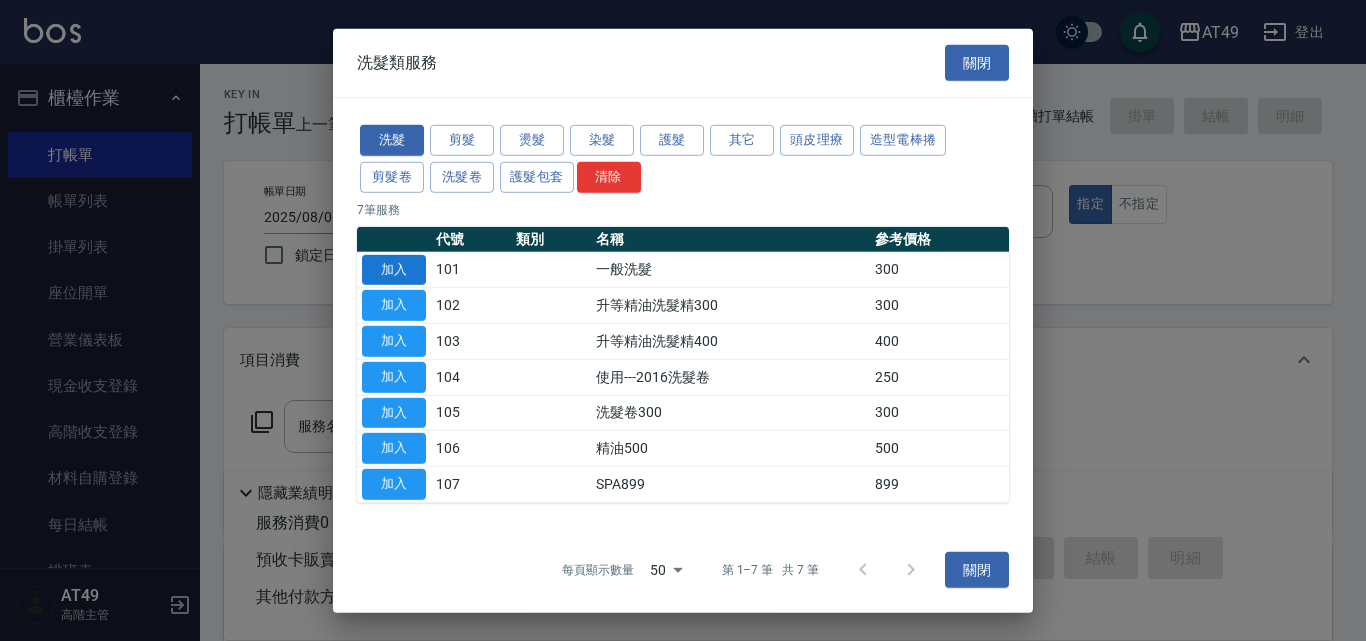 click on "加入" at bounding box center [394, 269] 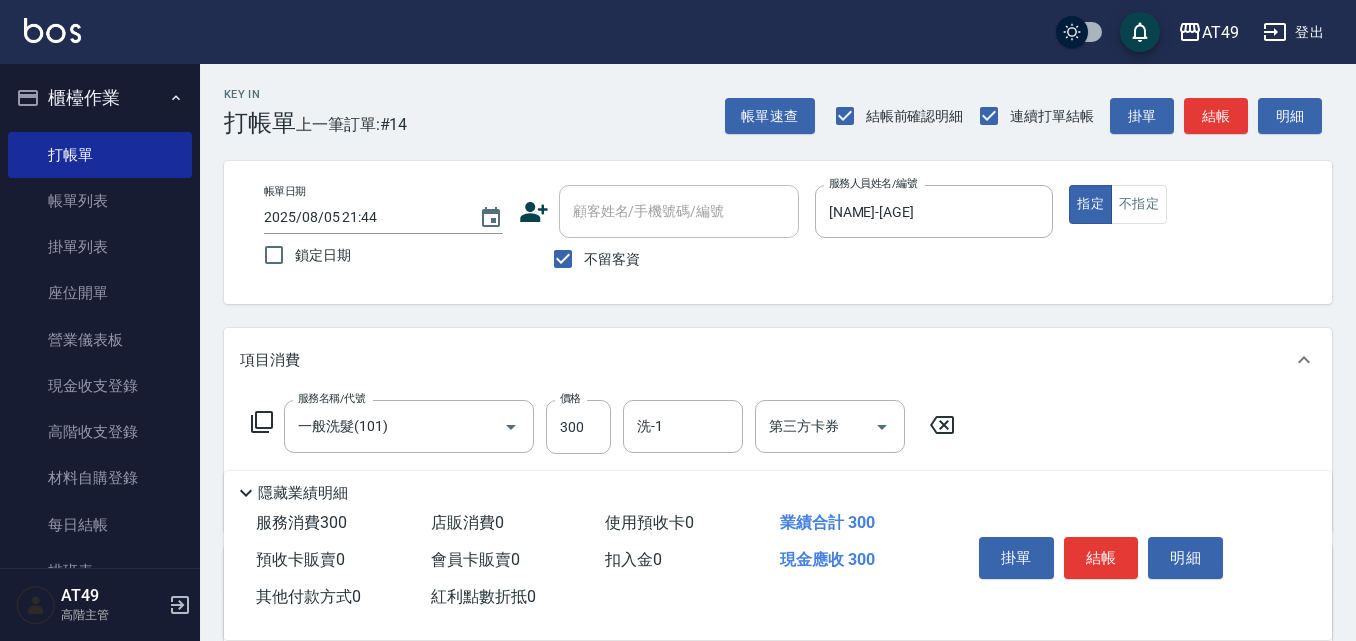 click 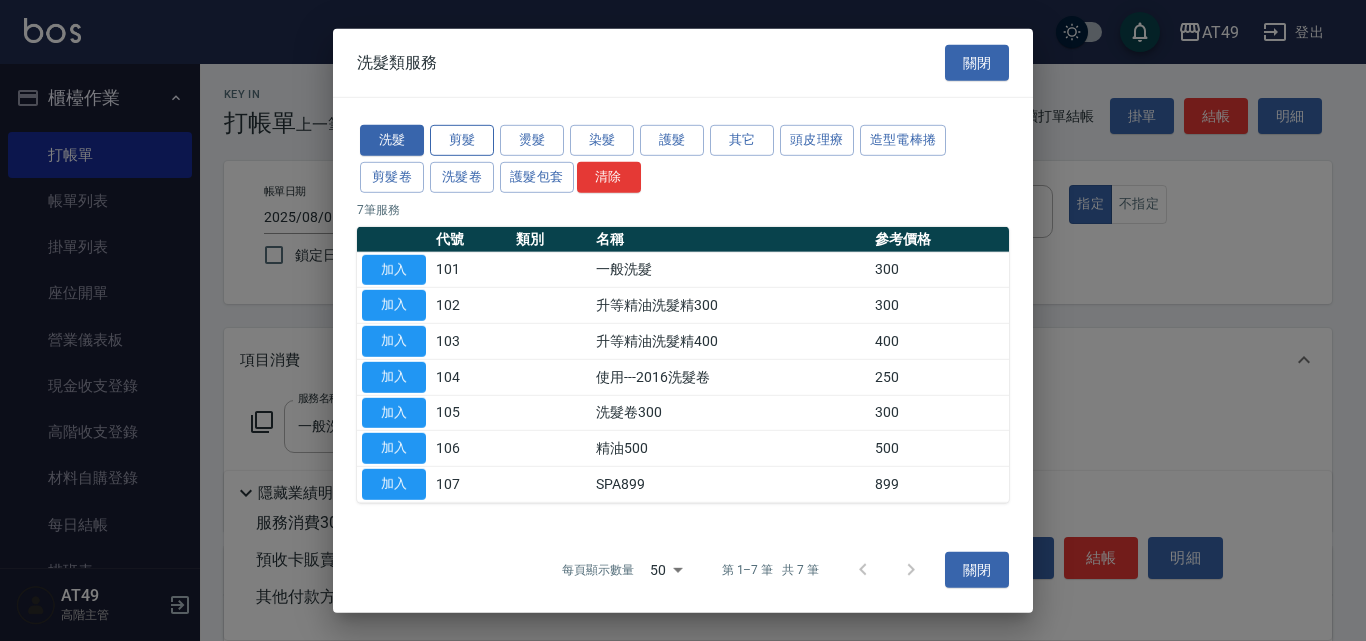 click on "剪髮" at bounding box center (462, 140) 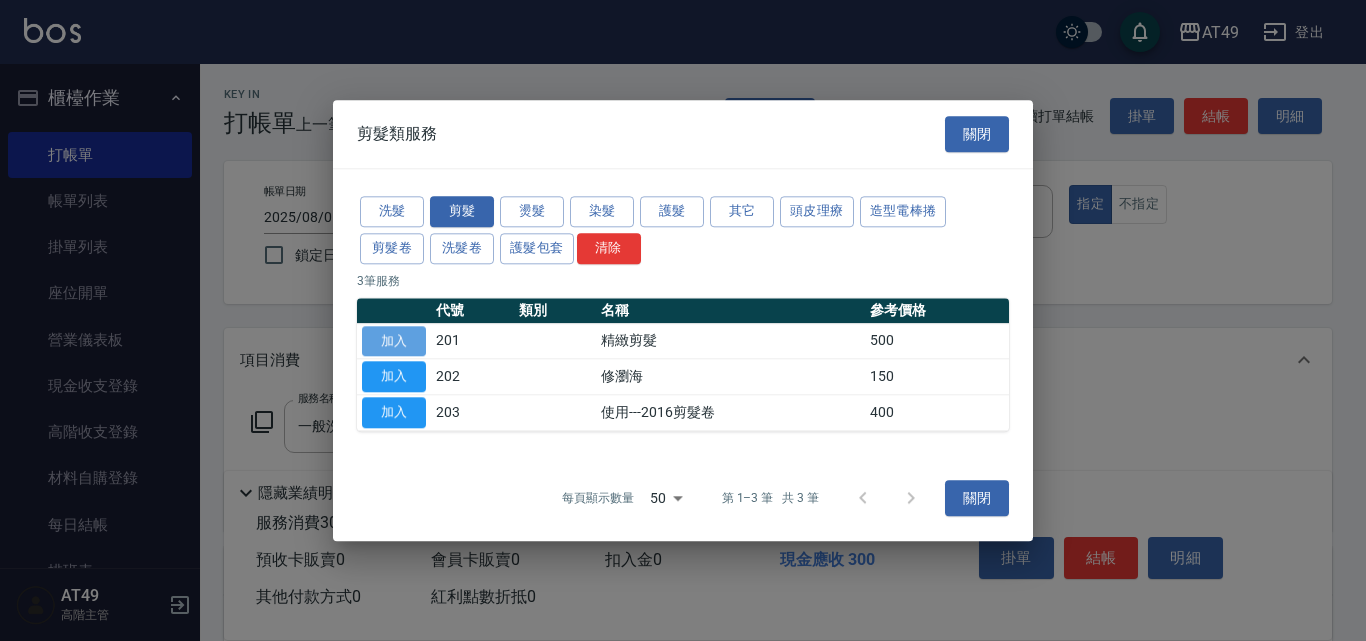 click on "加入" at bounding box center [394, 341] 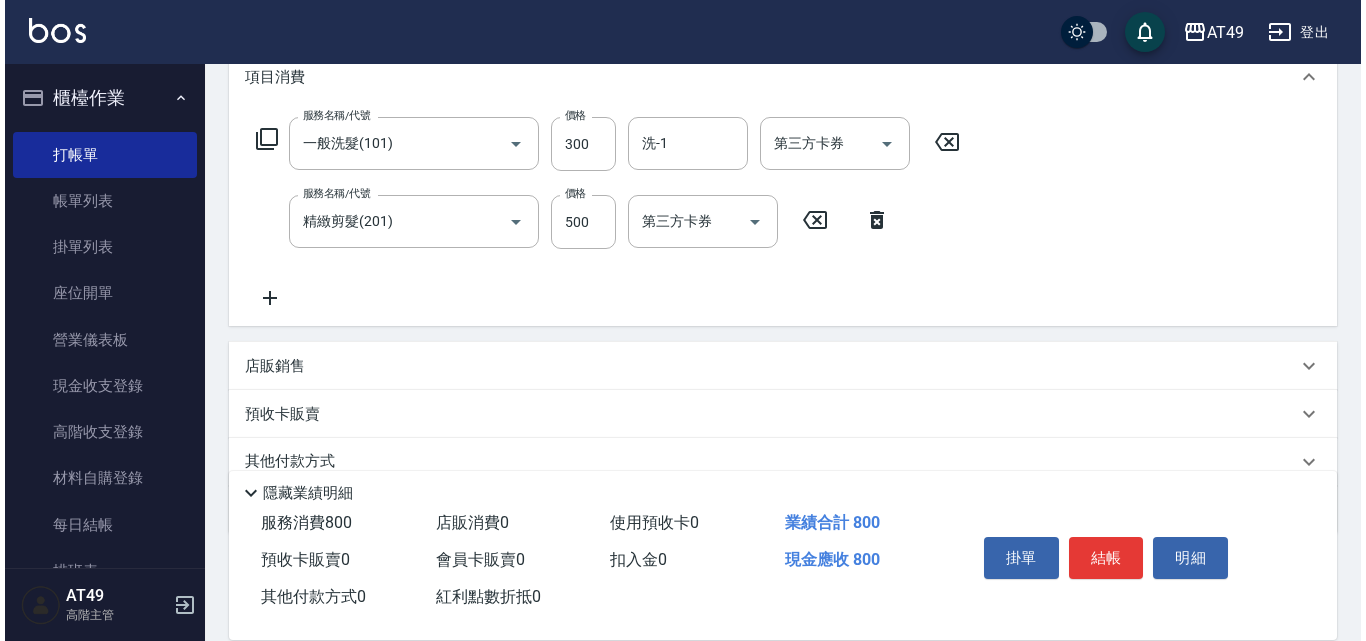 scroll, scrollTop: 300, scrollLeft: 0, axis: vertical 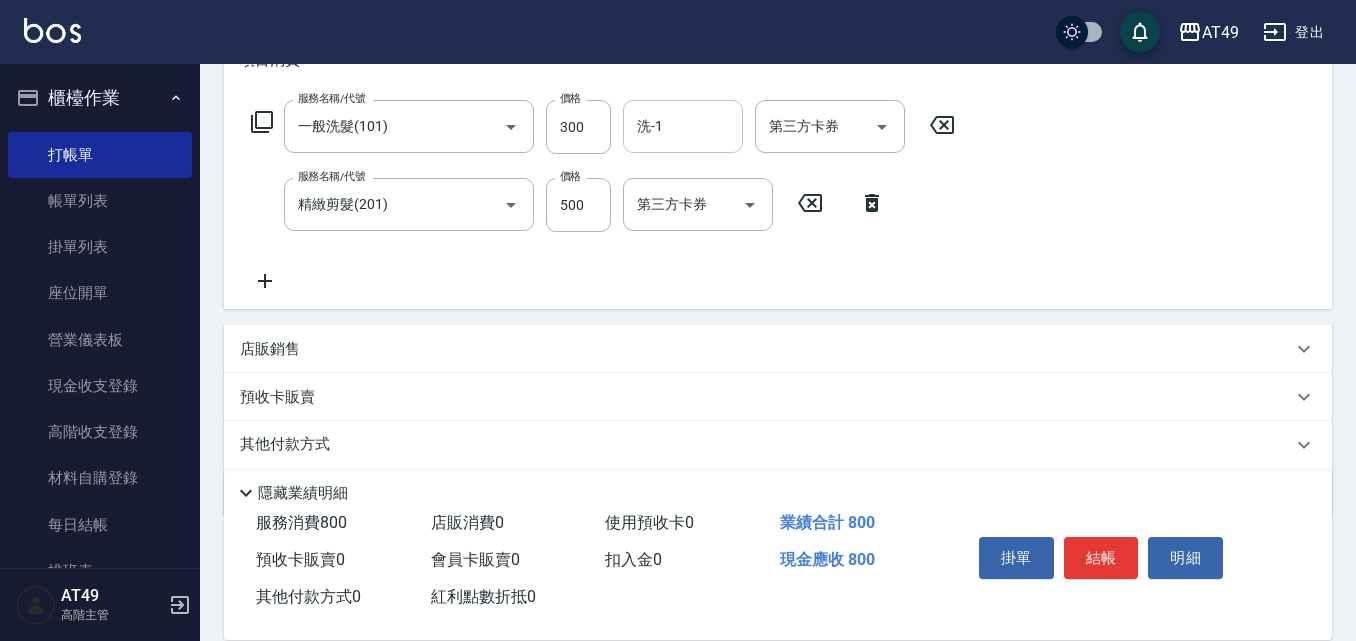 click on "洗-1" at bounding box center (683, 126) 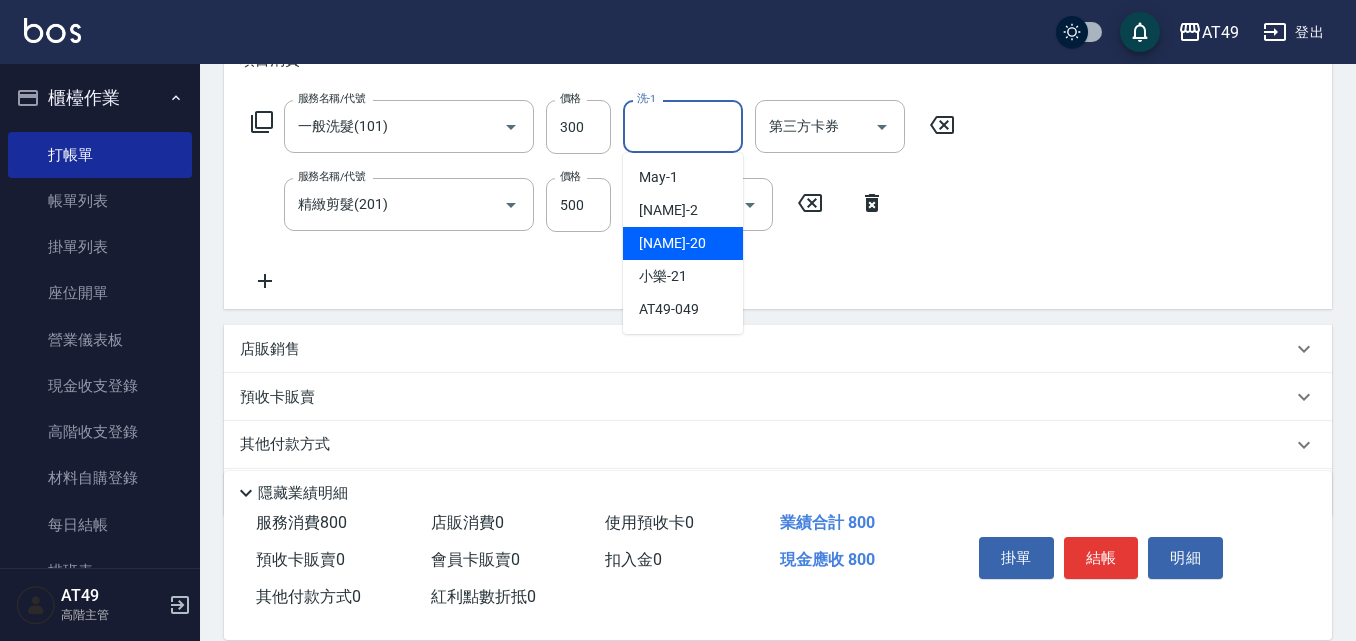 click on "卉卉 -20" at bounding box center [672, 243] 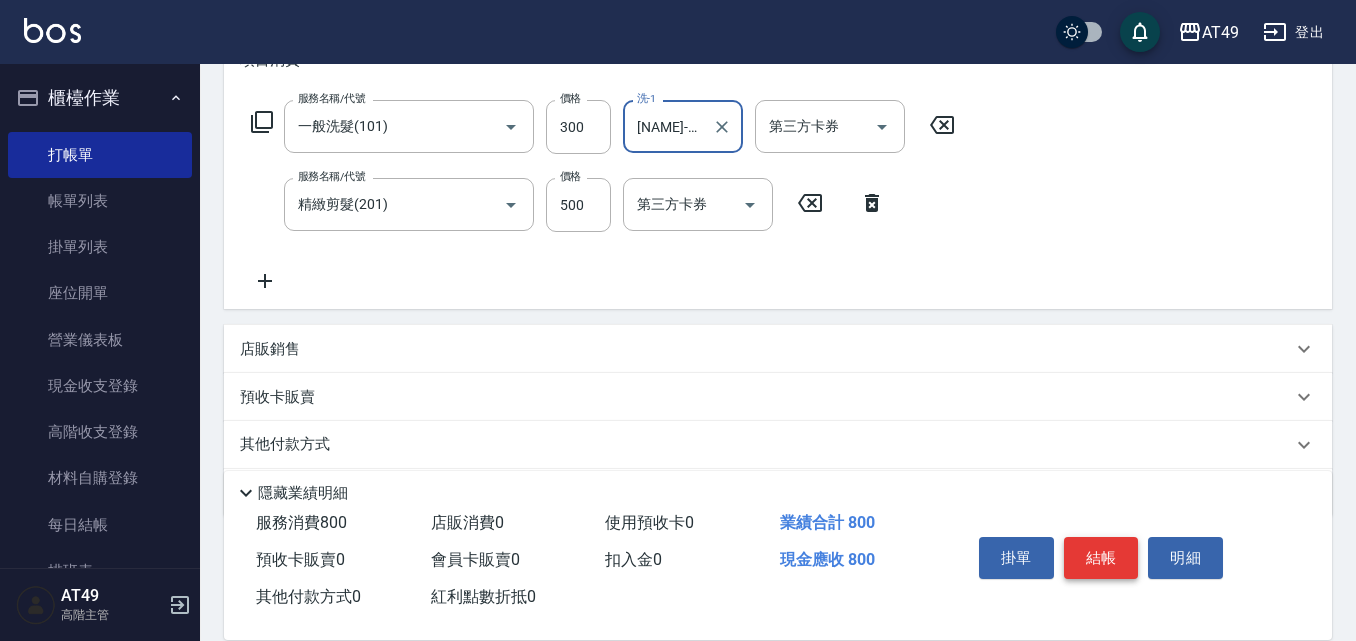 click on "結帳" at bounding box center (1101, 558) 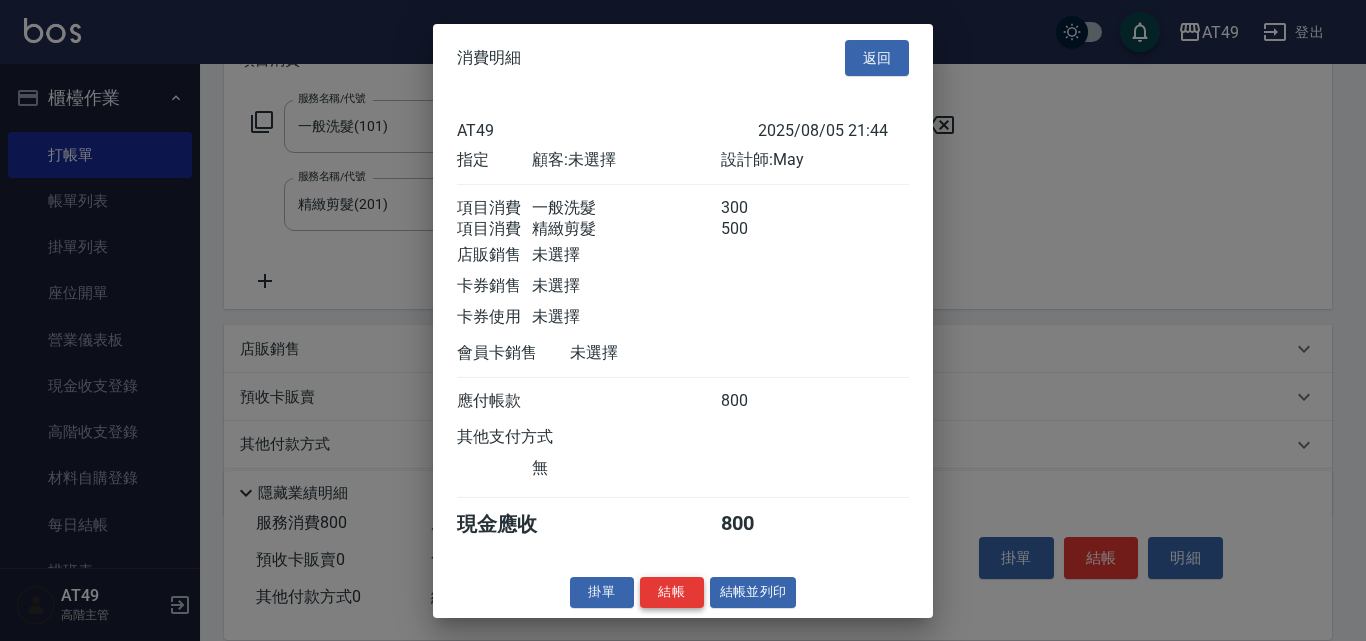 click on "結帳" at bounding box center [672, 592] 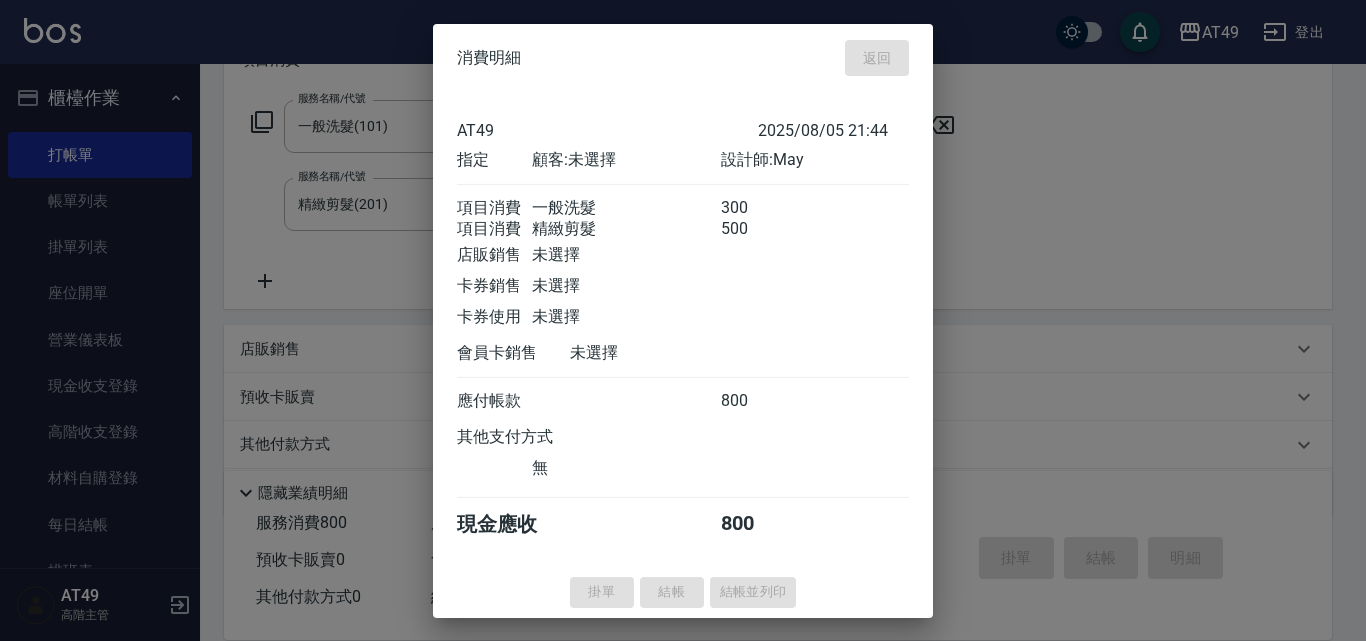 type 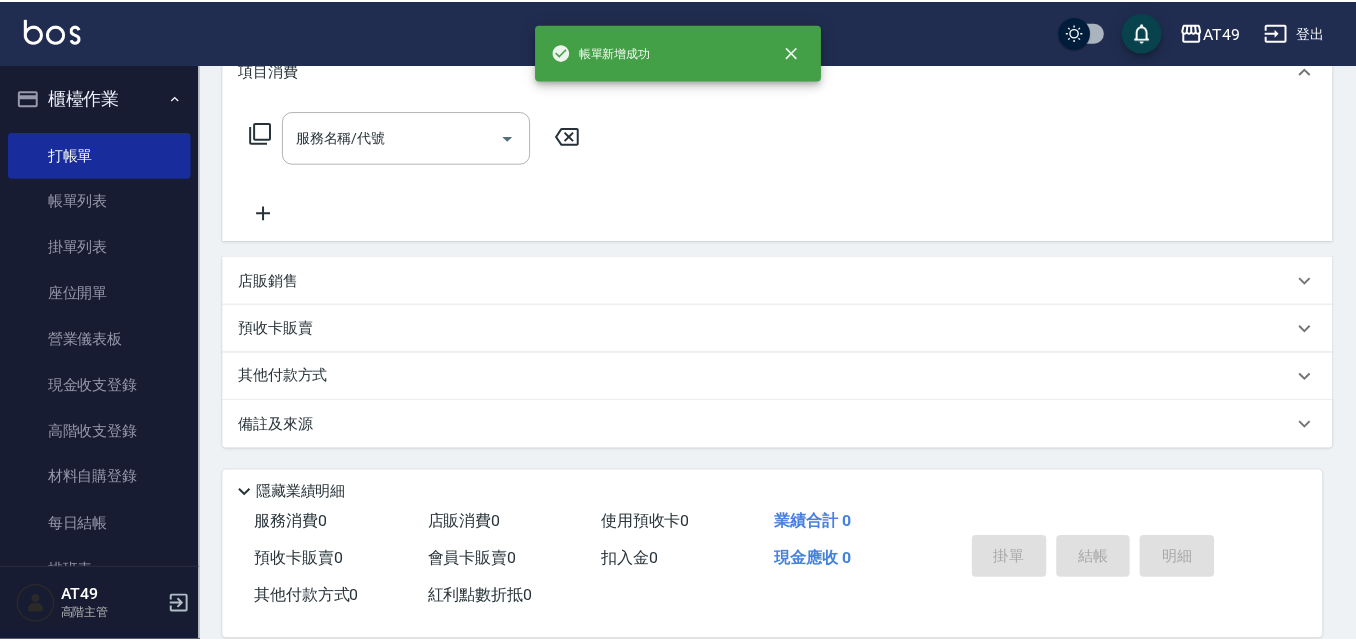 scroll, scrollTop: 0, scrollLeft: 0, axis: both 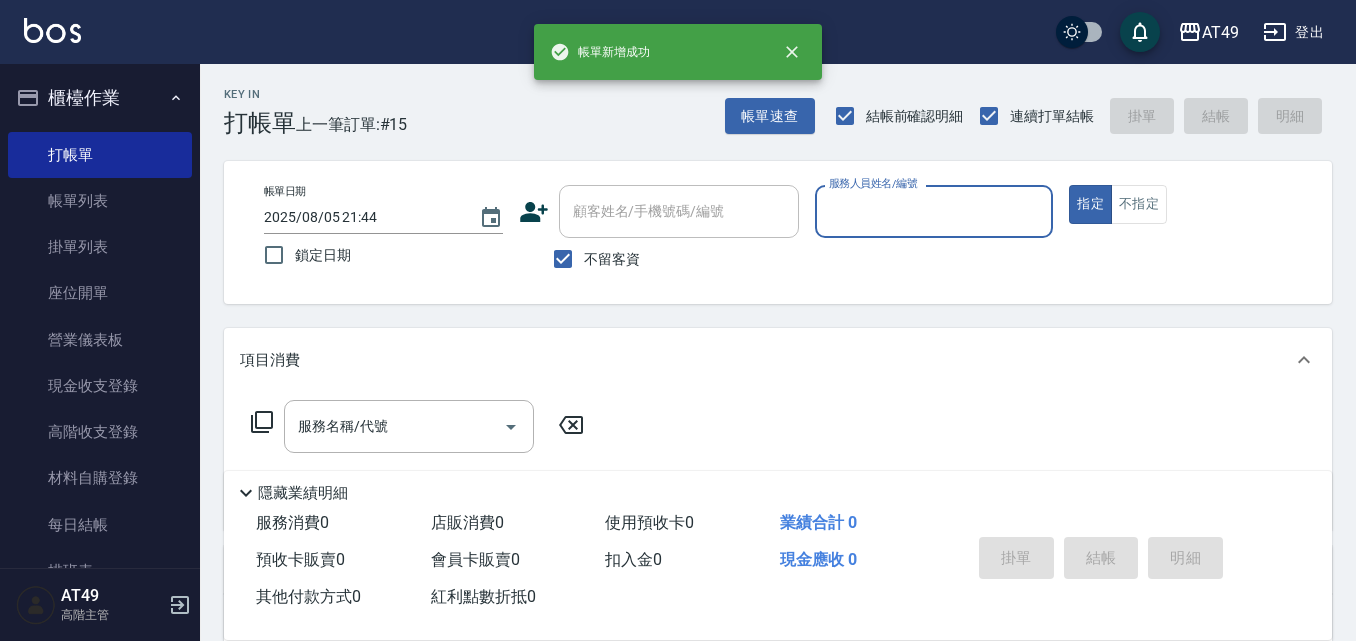 click on "服務人員姓名/編號" at bounding box center [934, 211] 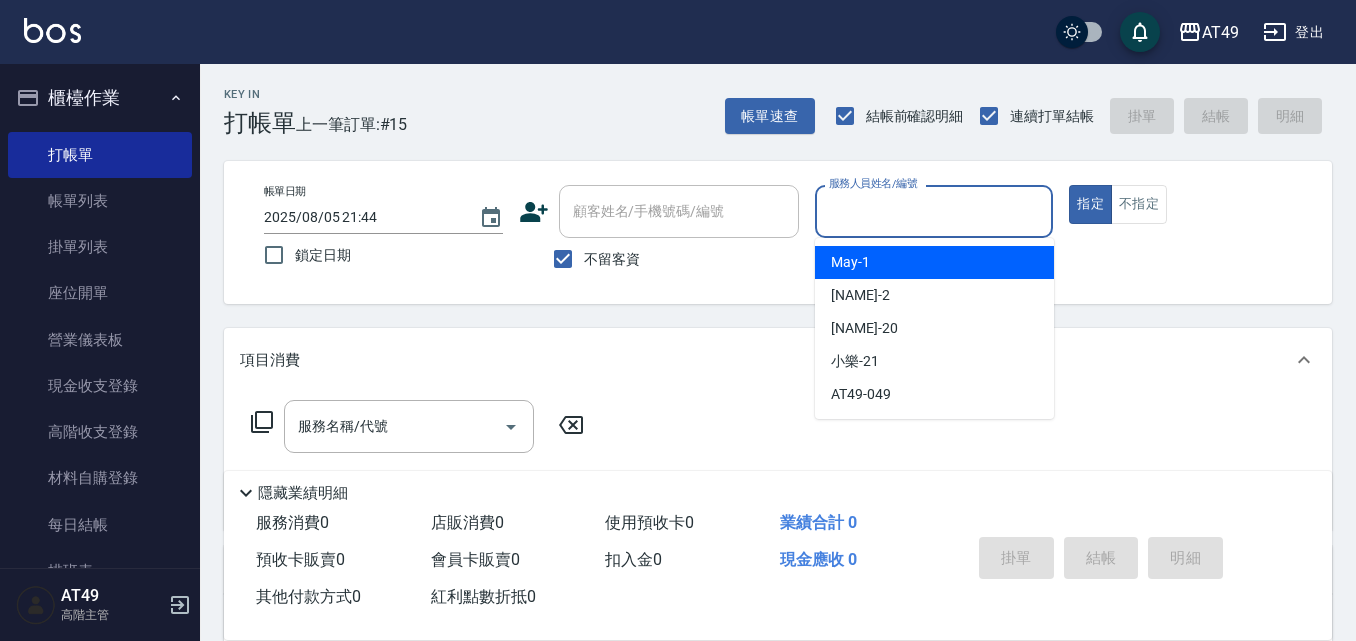 click on "May -1" at bounding box center (934, 262) 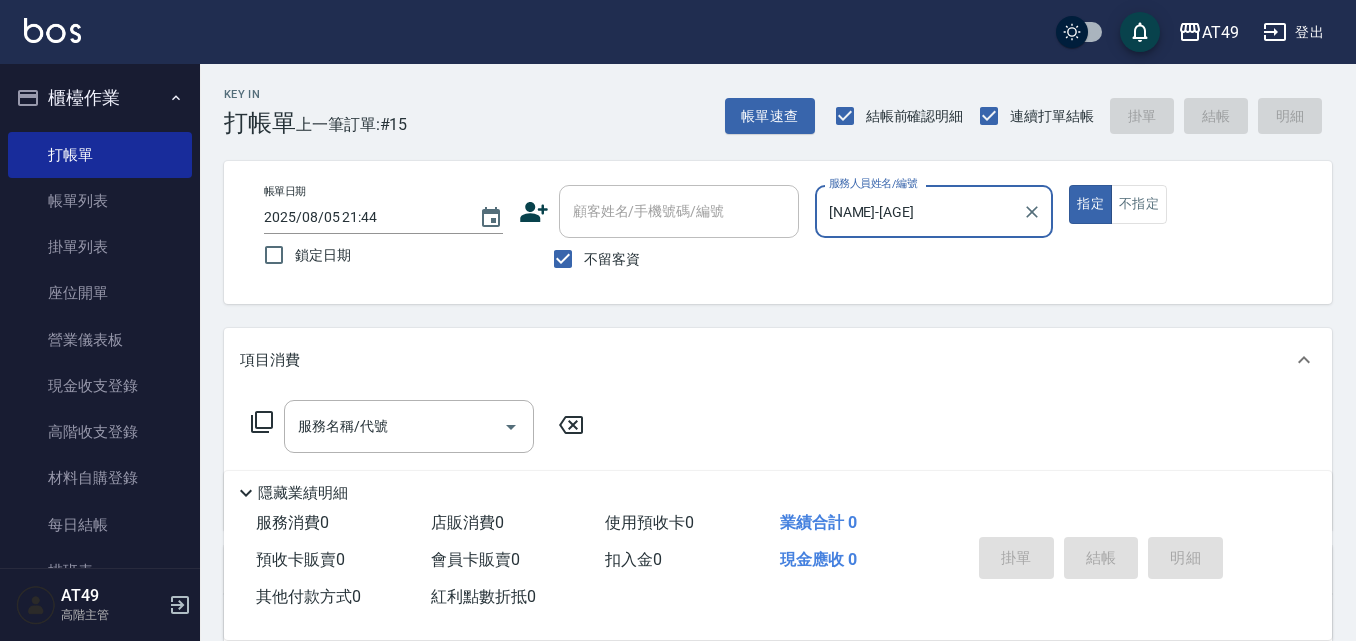 click 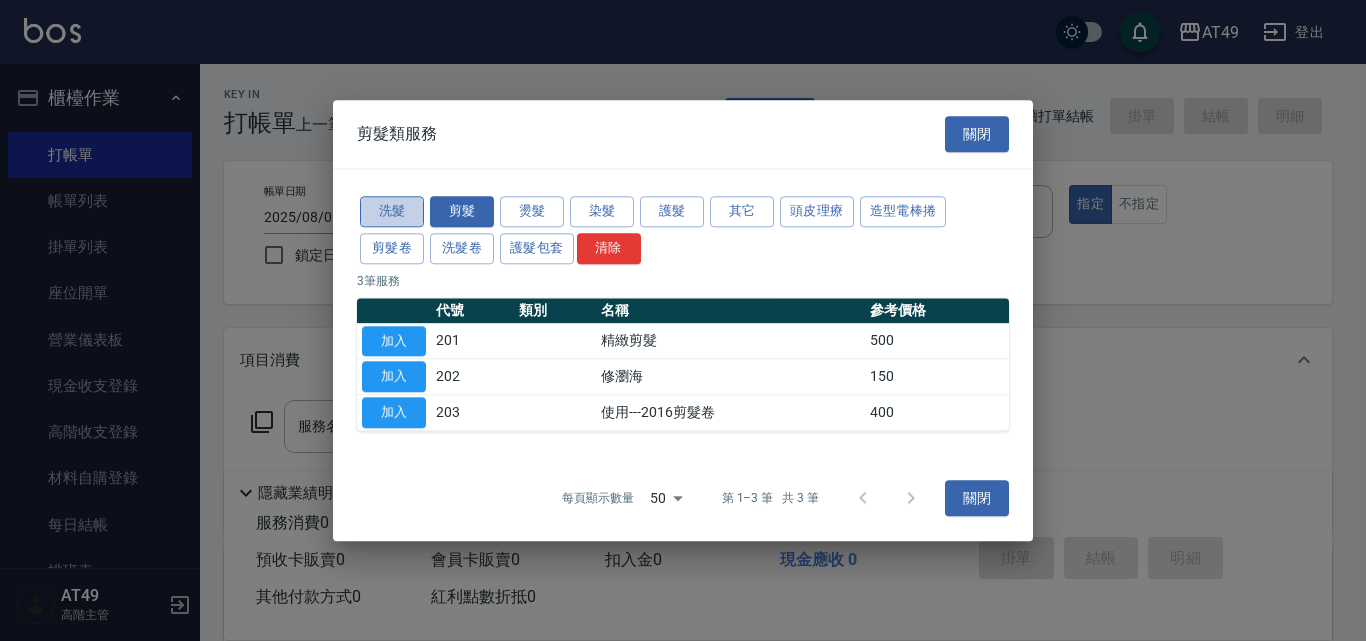click on "洗髮" at bounding box center [392, 211] 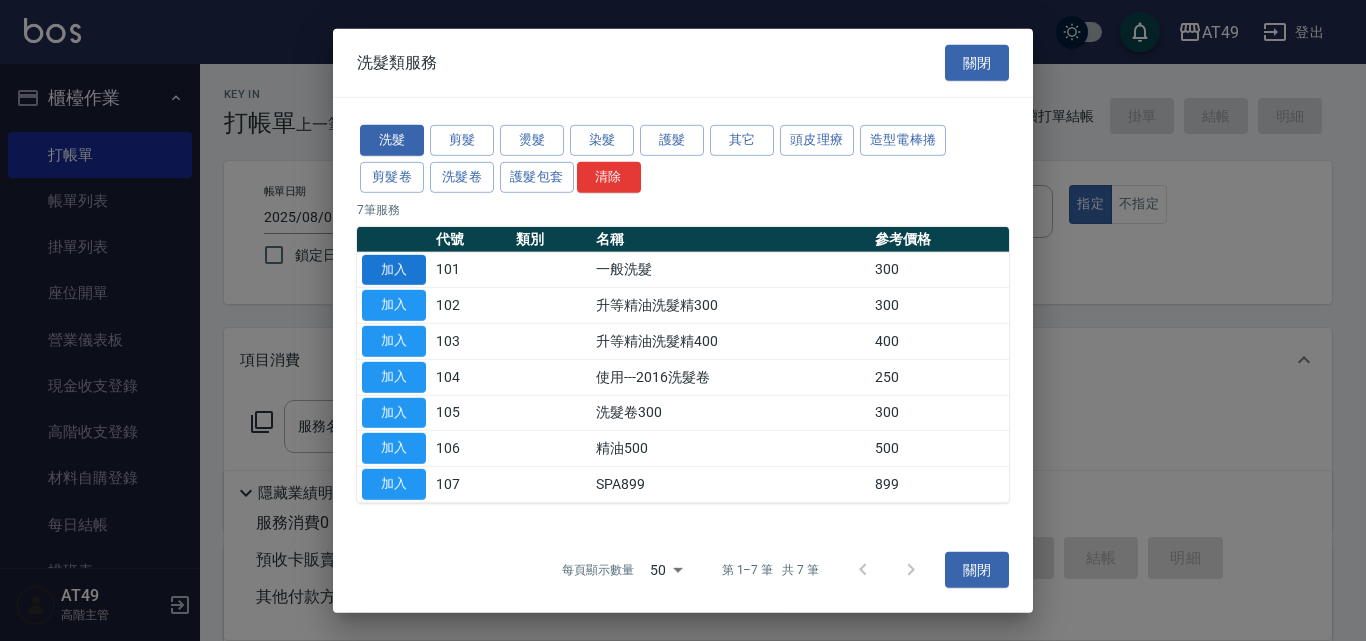 click on "加入" at bounding box center [394, 269] 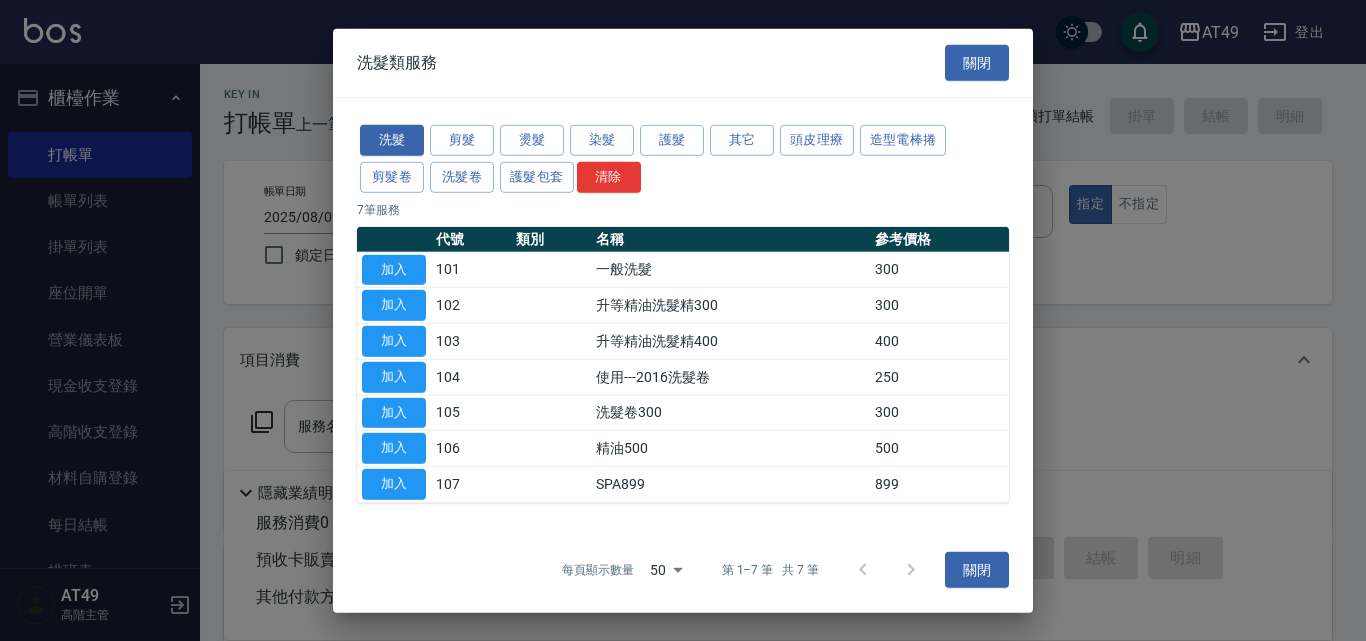 type on "一般洗髮(101)" 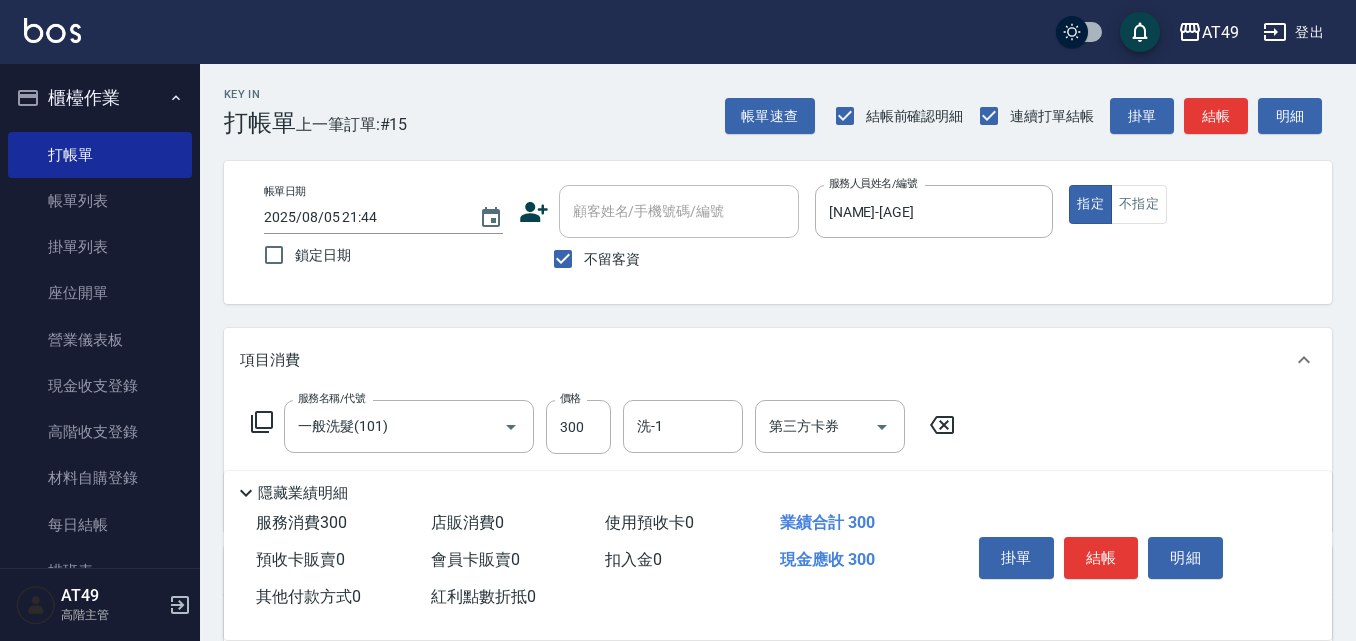 click 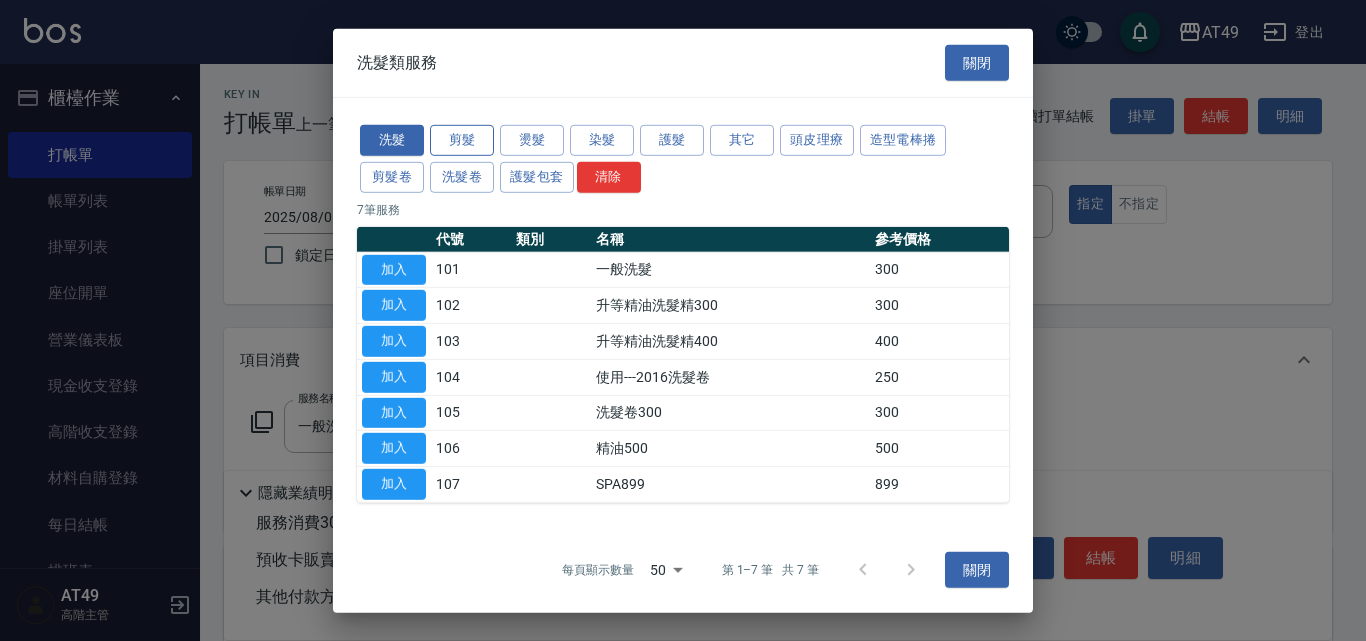 click on "剪髮" at bounding box center [462, 140] 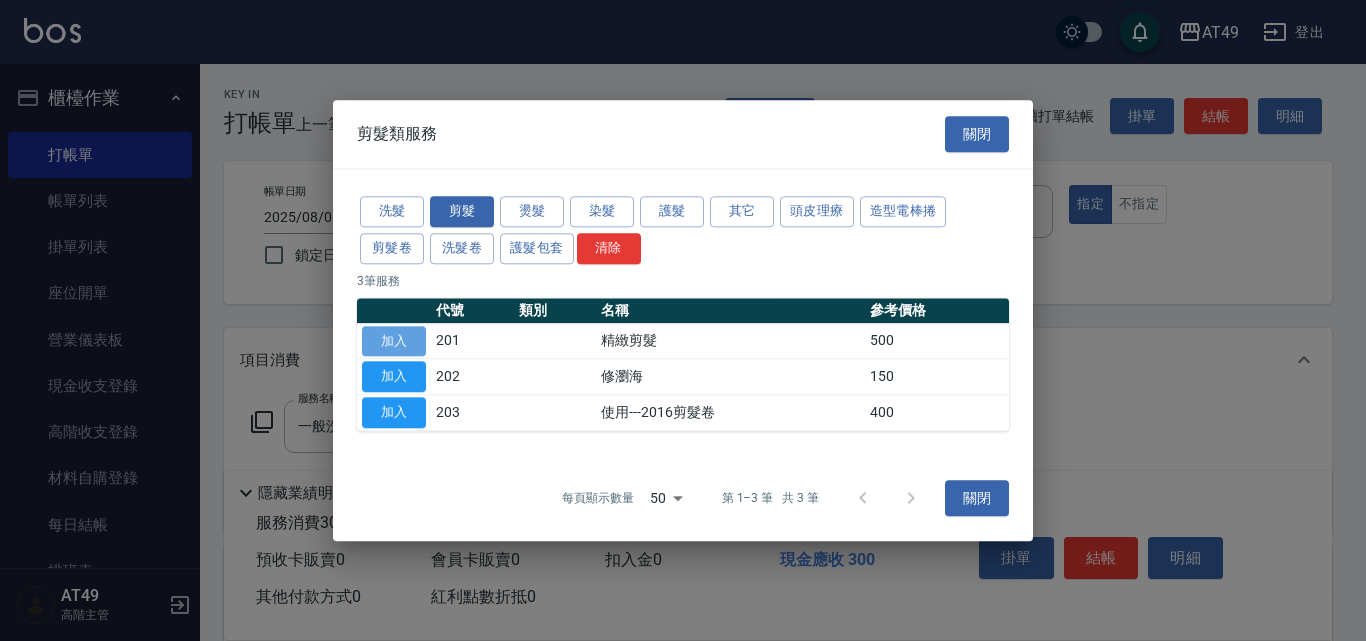 click on "加入" at bounding box center [394, 341] 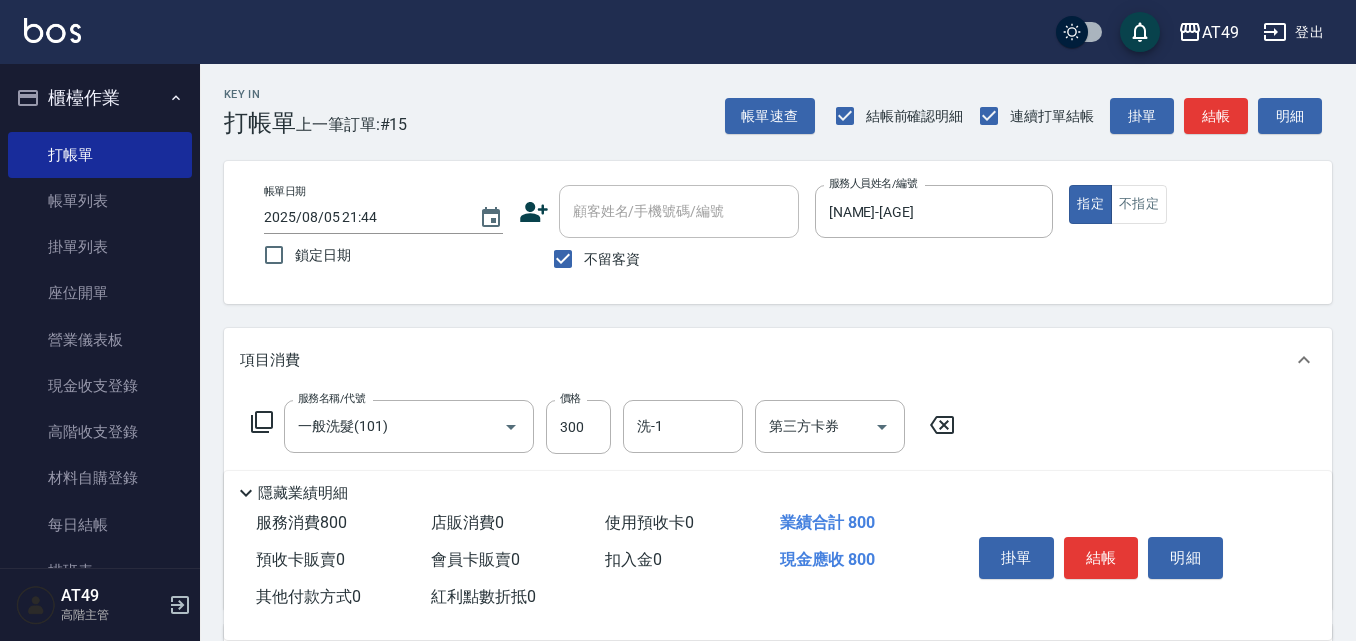 click 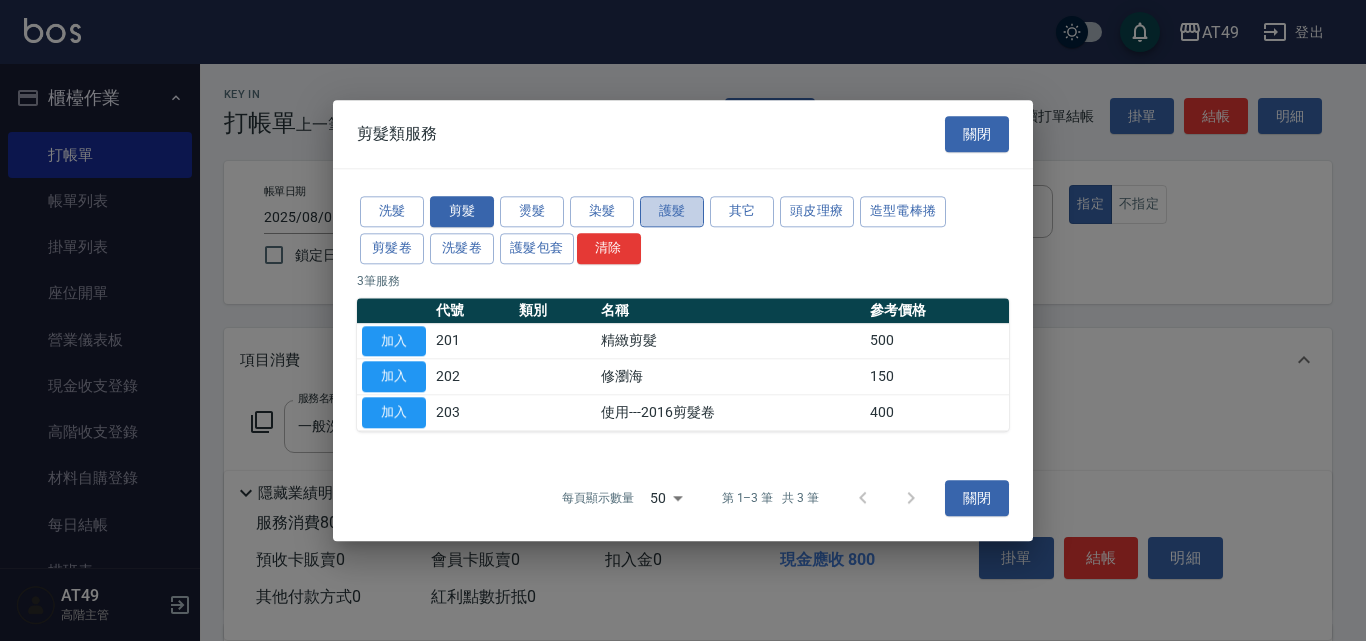 click on "護髮" at bounding box center (672, 211) 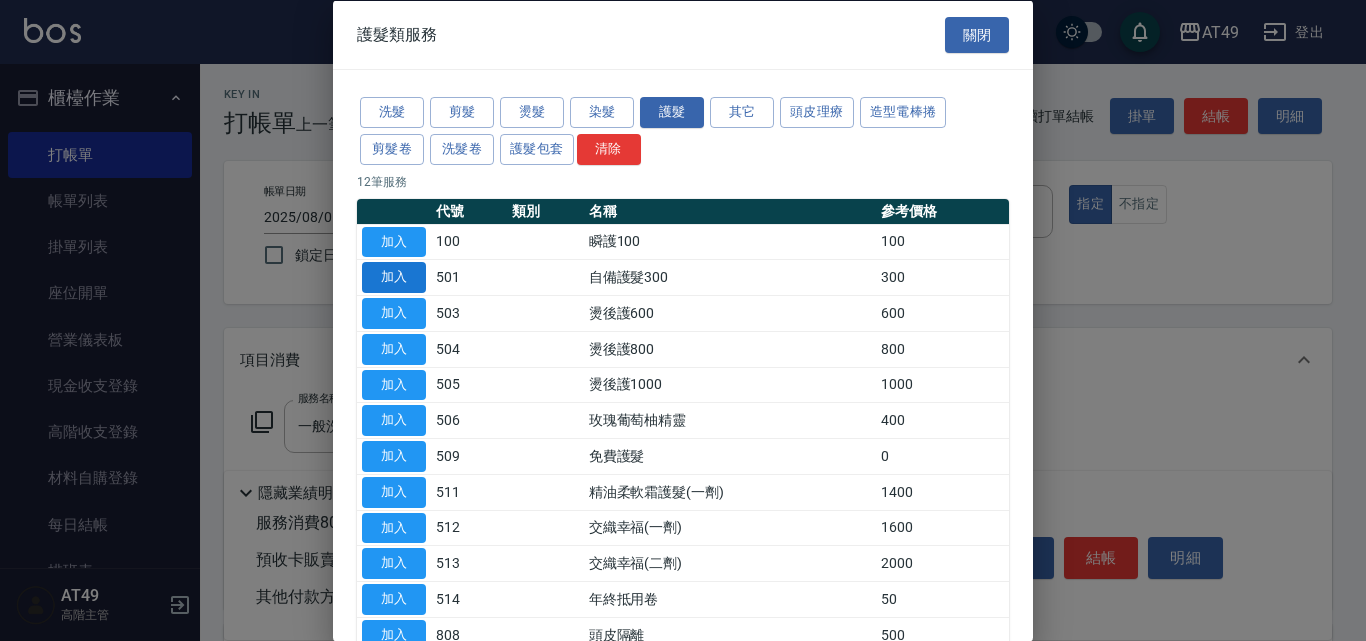 click on "加入" at bounding box center [394, 277] 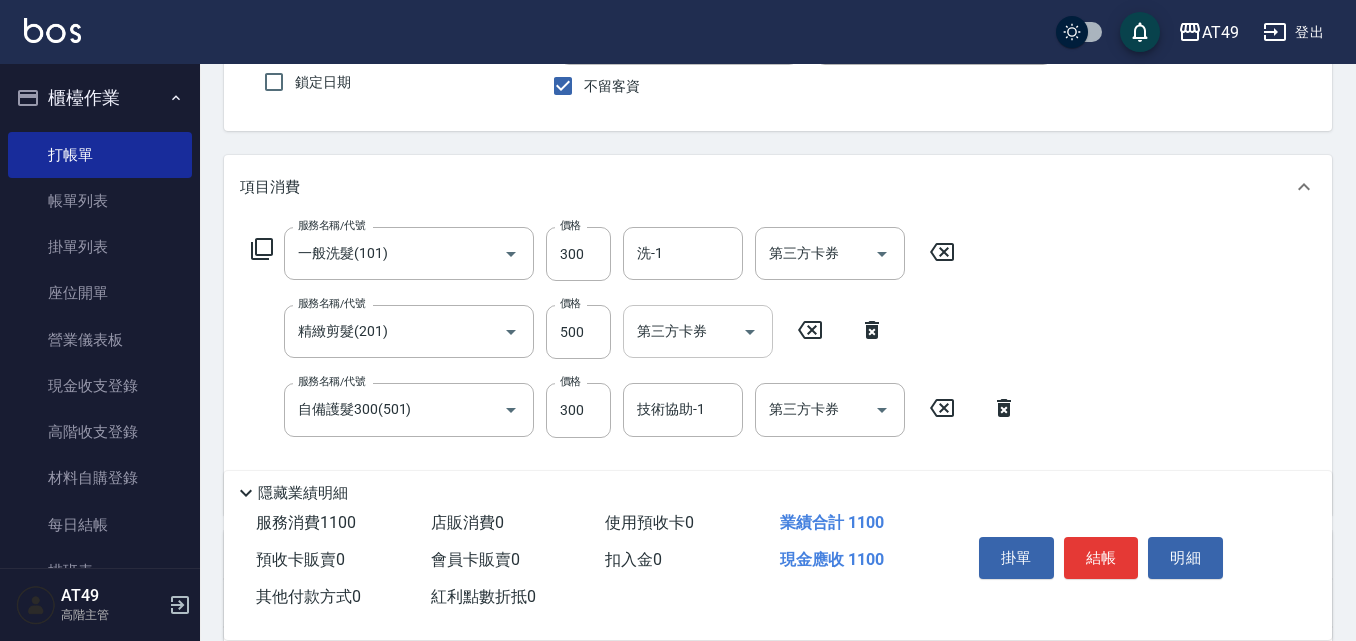 scroll, scrollTop: 200, scrollLeft: 0, axis: vertical 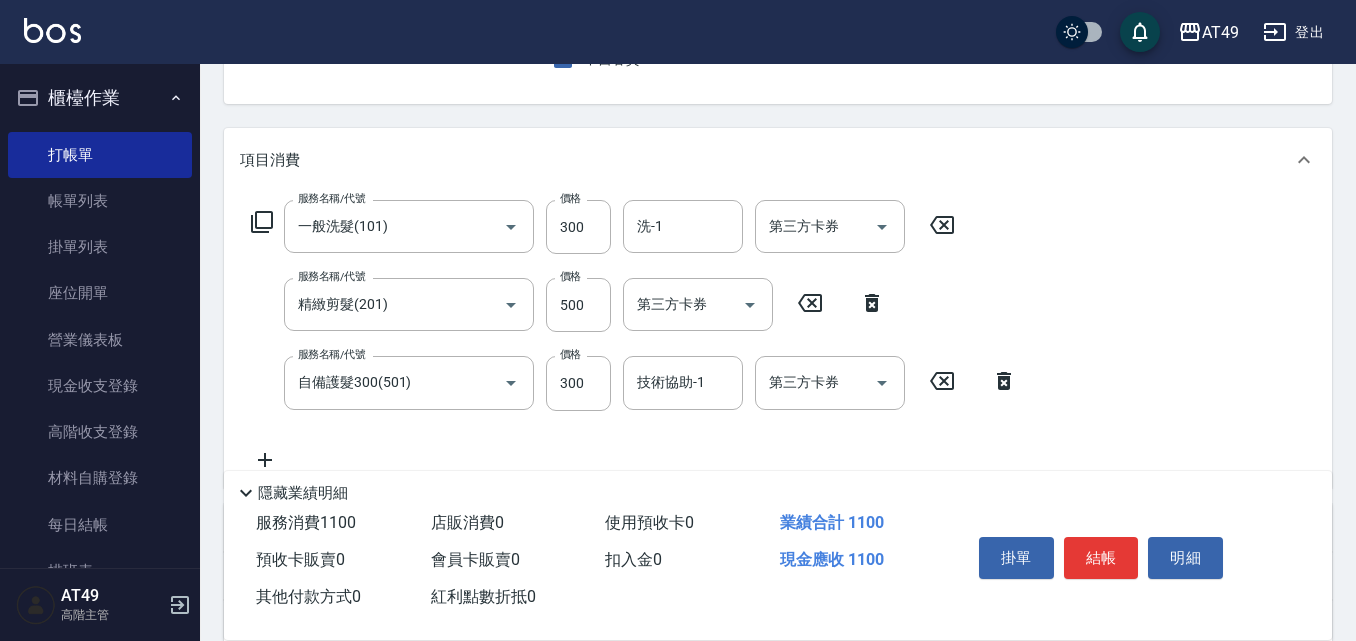 click 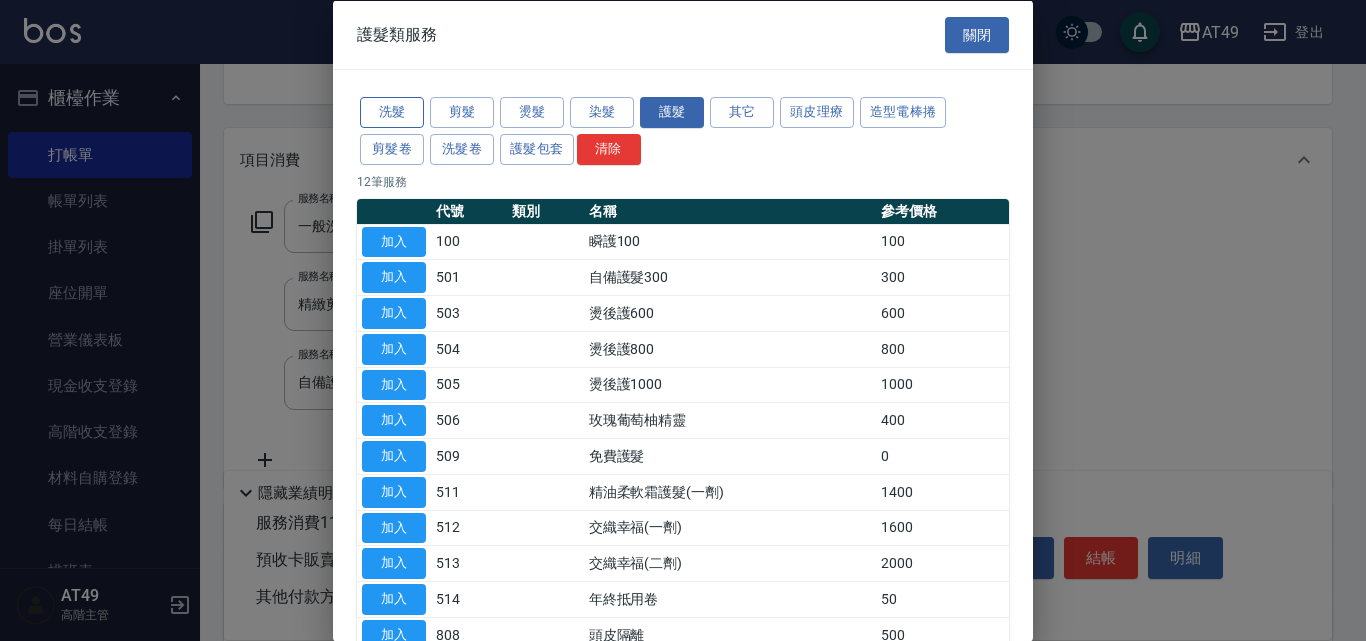 click on "洗髮" at bounding box center (392, 112) 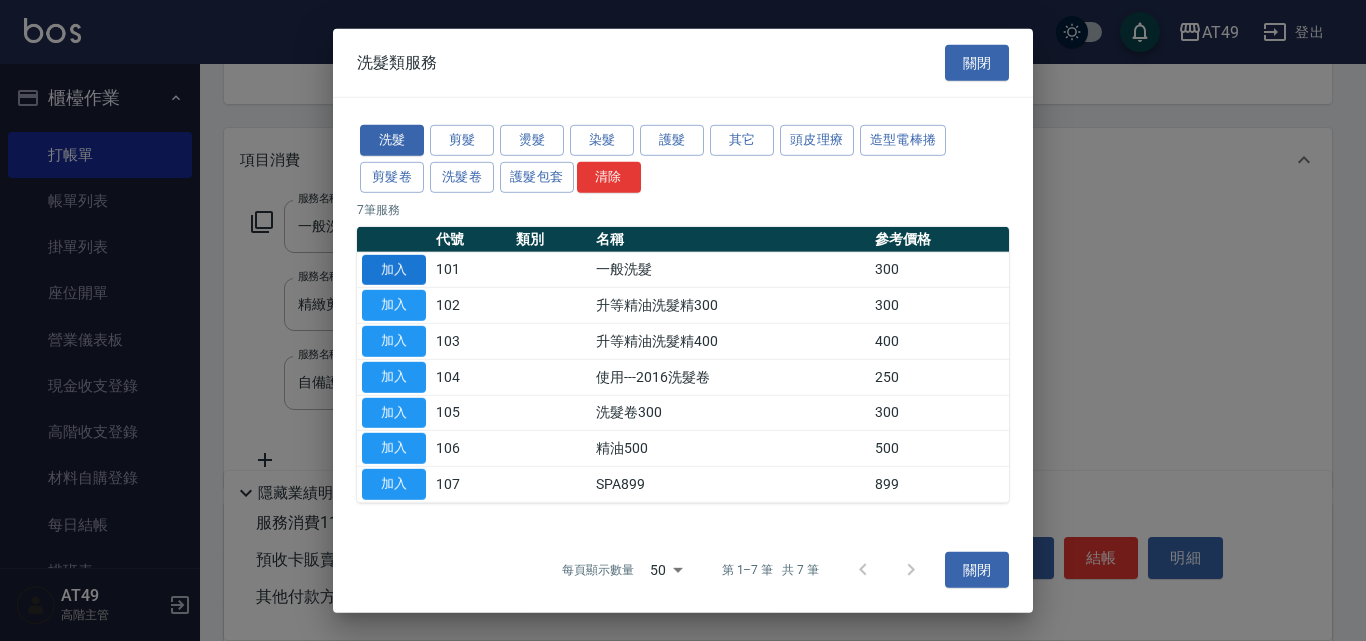 click on "加入" at bounding box center (394, 269) 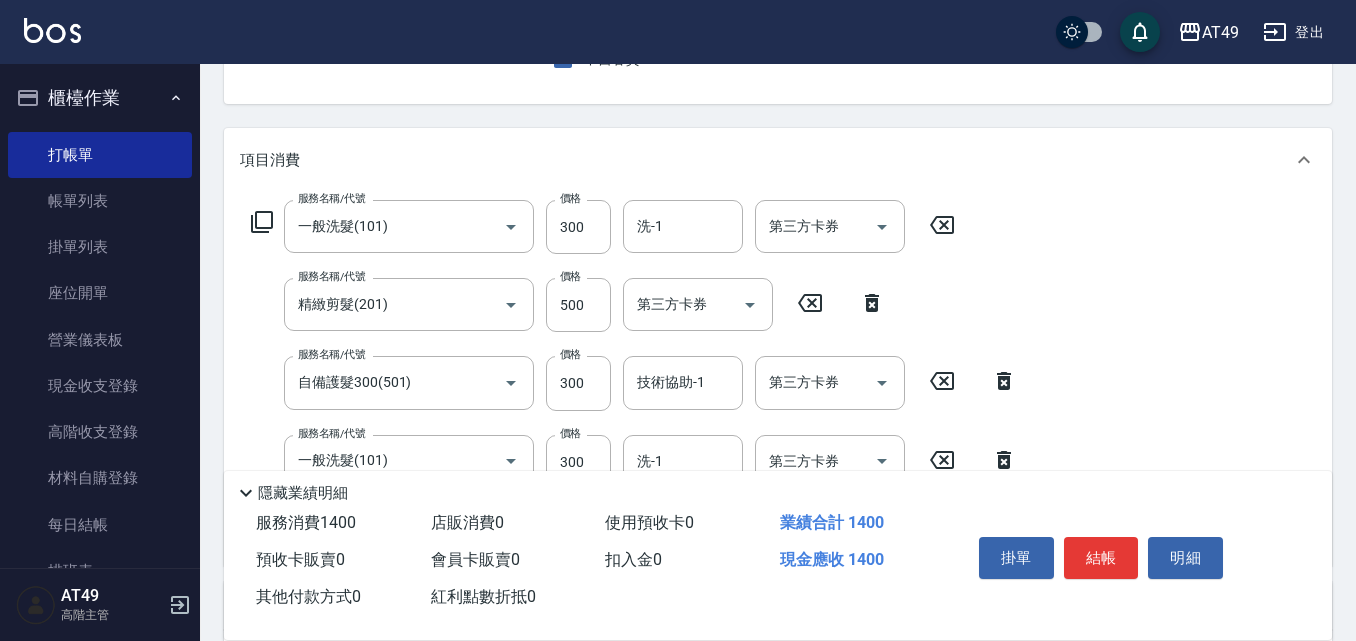 click 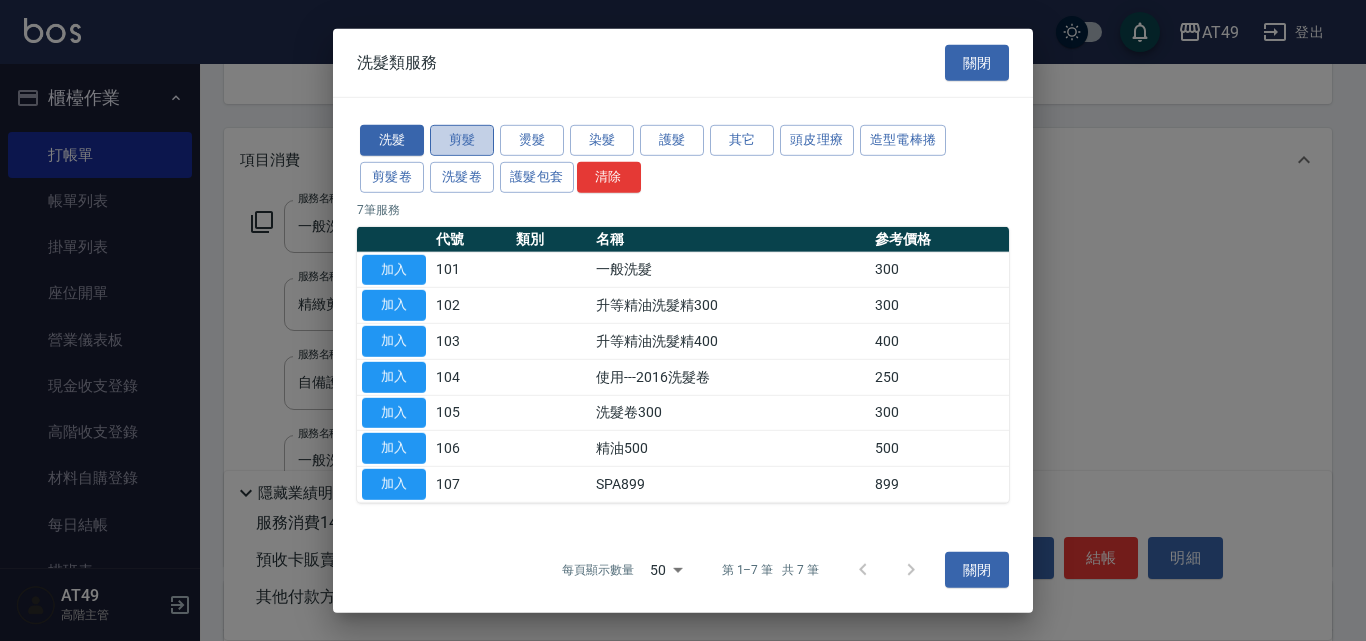 click on "剪髮" at bounding box center (462, 140) 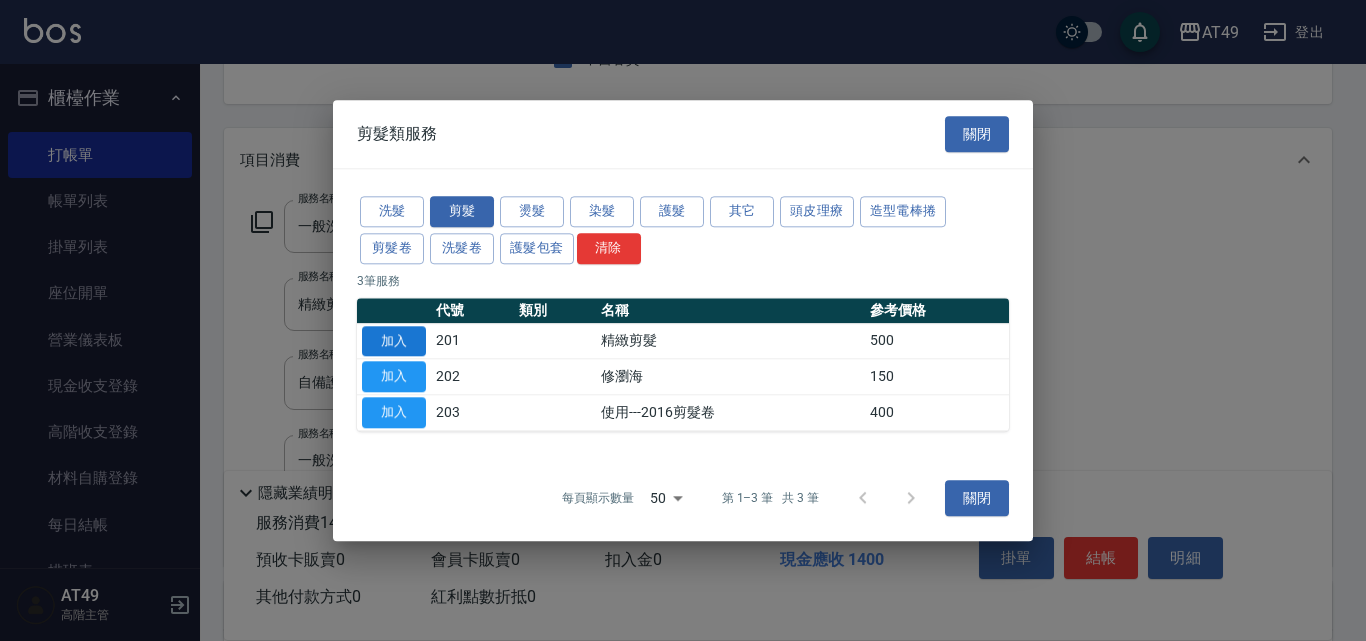 click on "加入" at bounding box center (394, 341) 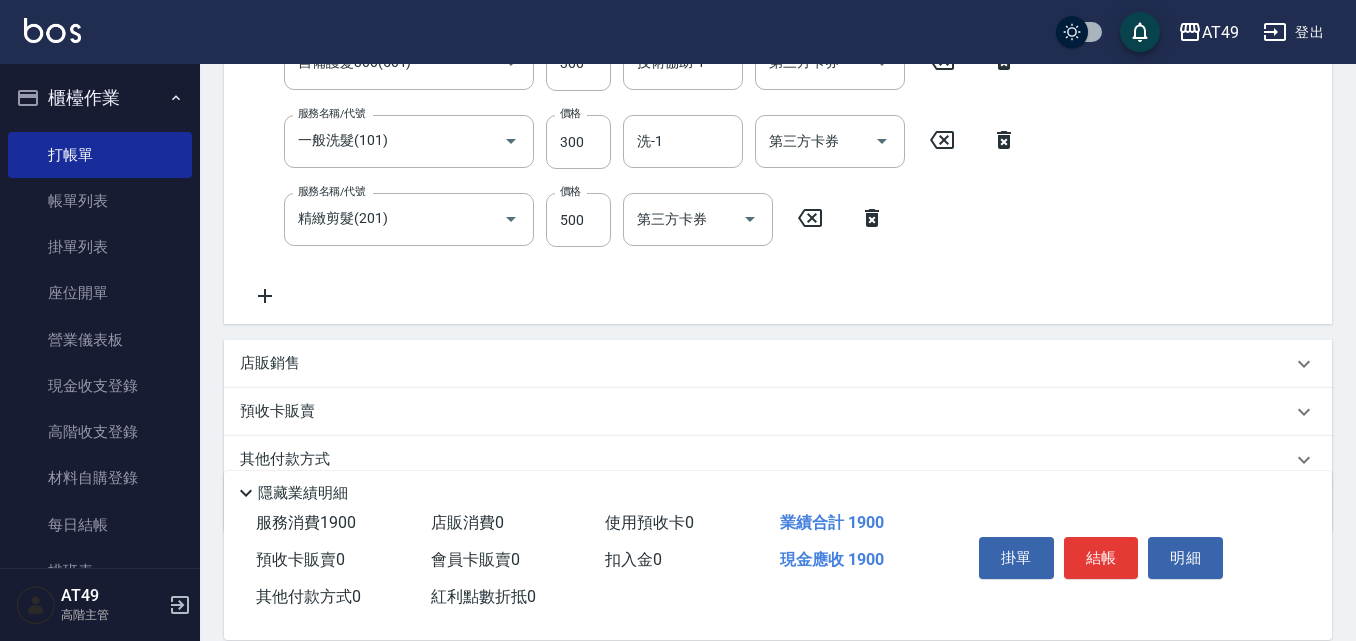 scroll, scrollTop: 400, scrollLeft: 0, axis: vertical 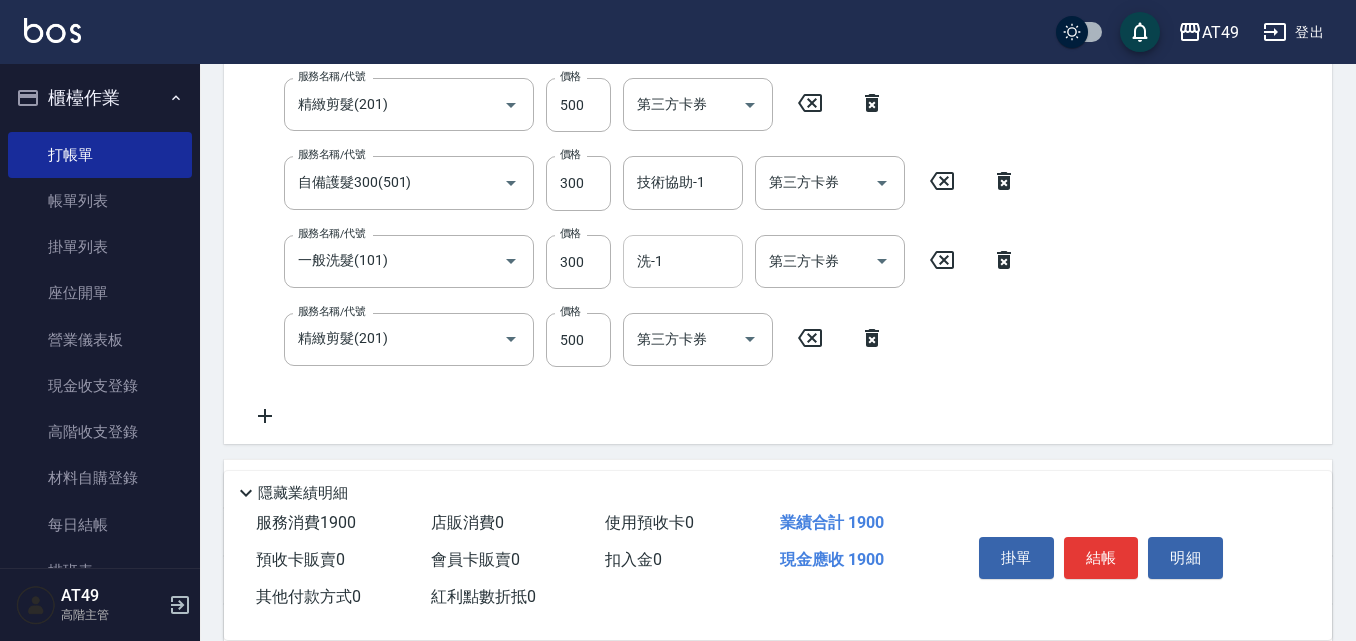 click on "洗-1" at bounding box center [683, 261] 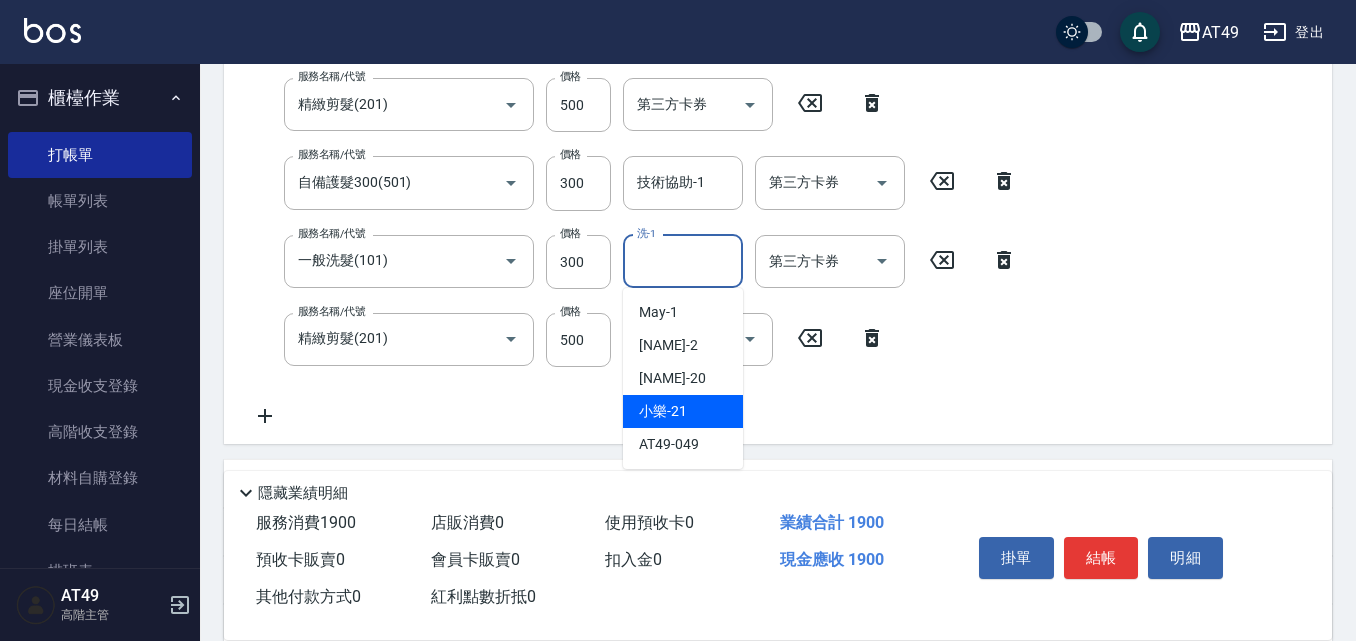 click on "小樂 -21" at bounding box center (683, 411) 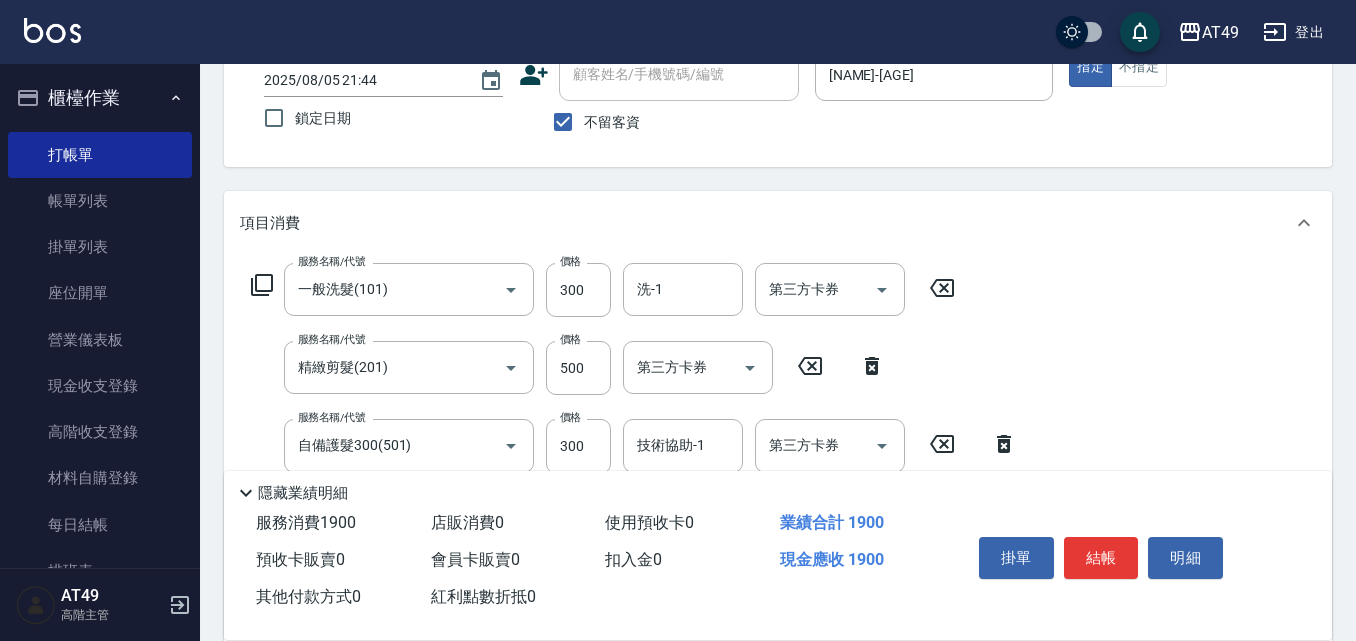 scroll, scrollTop: 100, scrollLeft: 0, axis: vertical 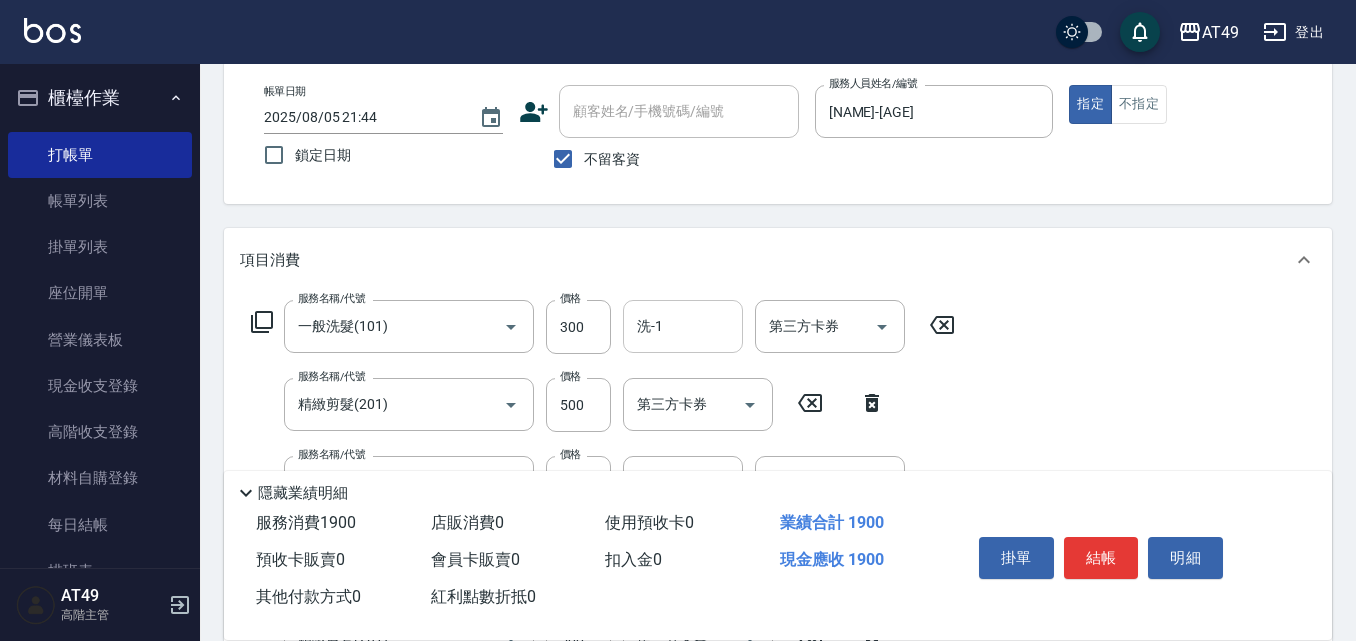 click on "洗-1" at bounding box center (683, 326) 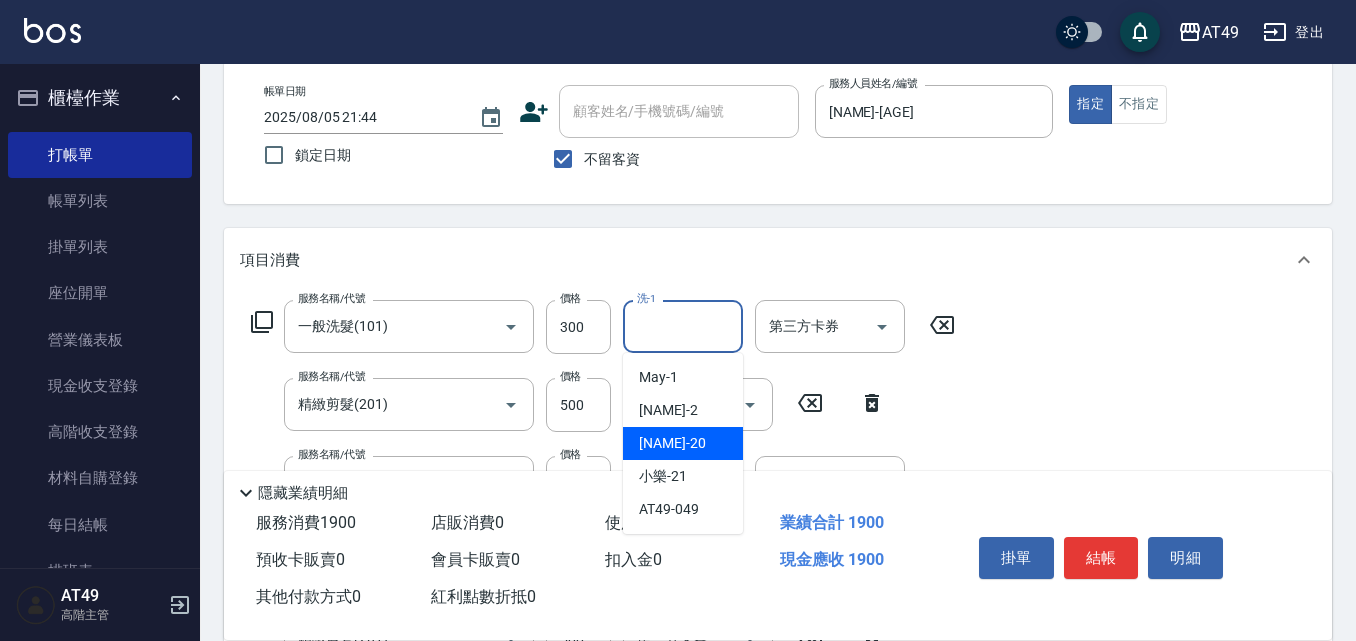click on "卉卉 -20" at bounding box center (683, 443) 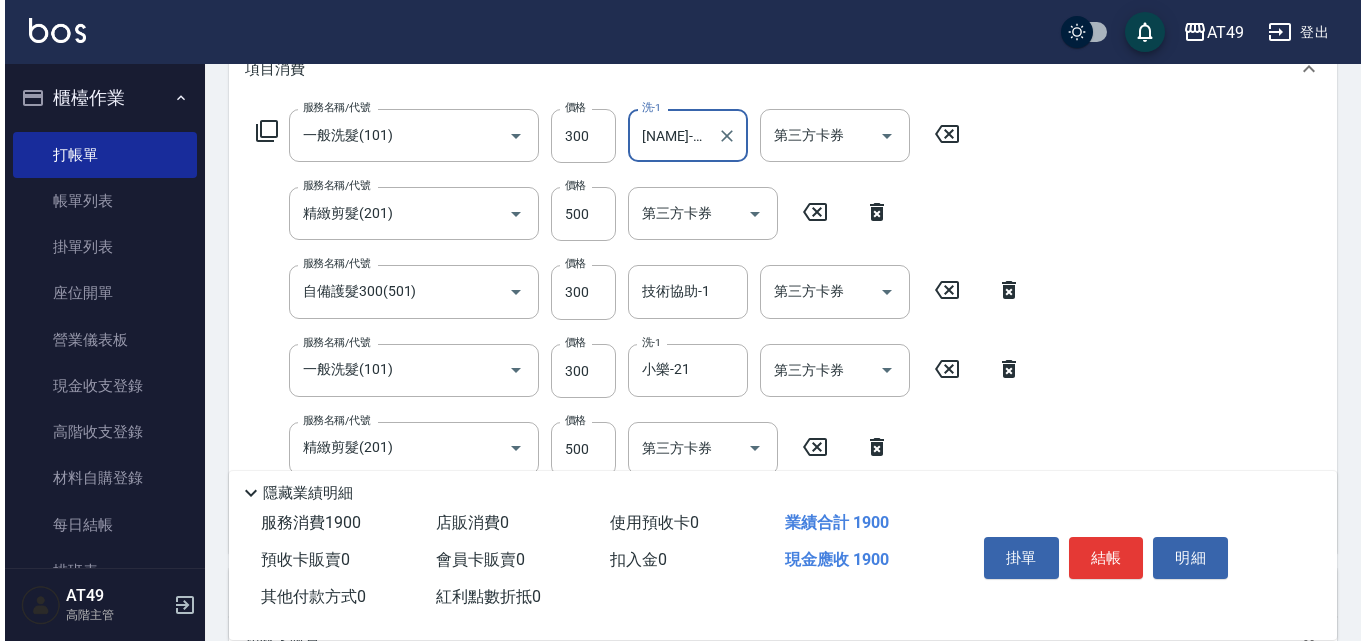 scroll, scrollTop: 300, scrollLeft: 0, axis: vertical 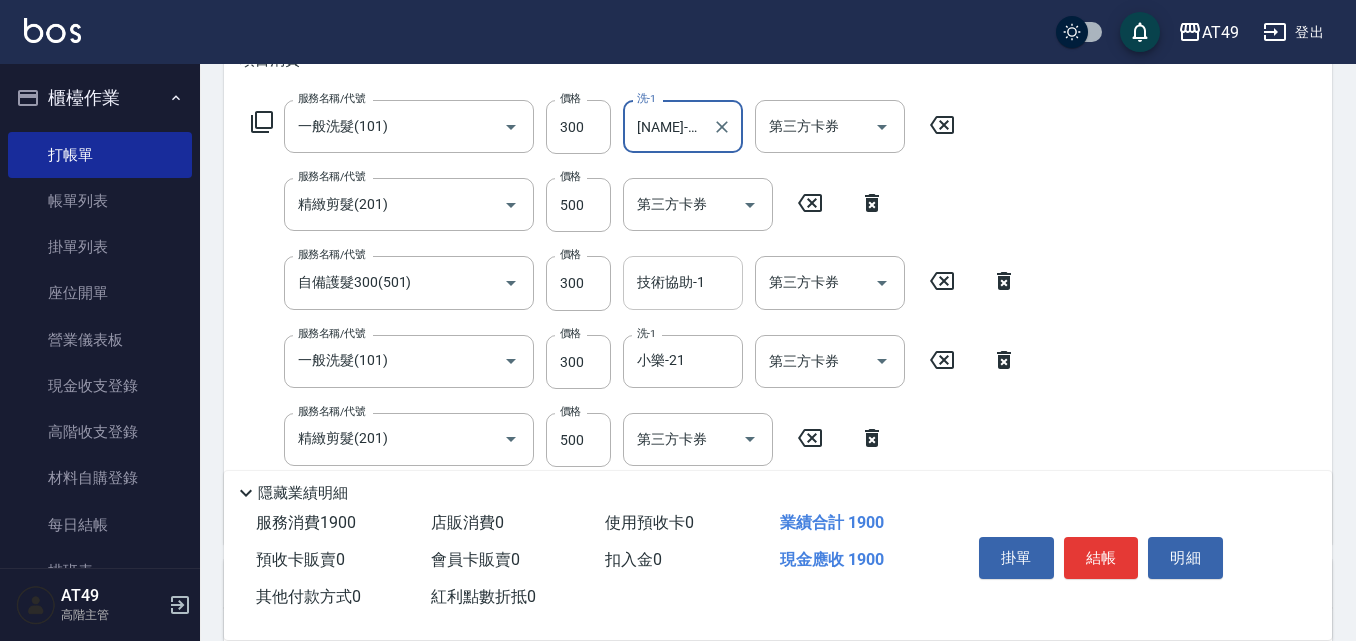 click on "技術協助-1 技術協助-1" at bounding box center [683, 282] 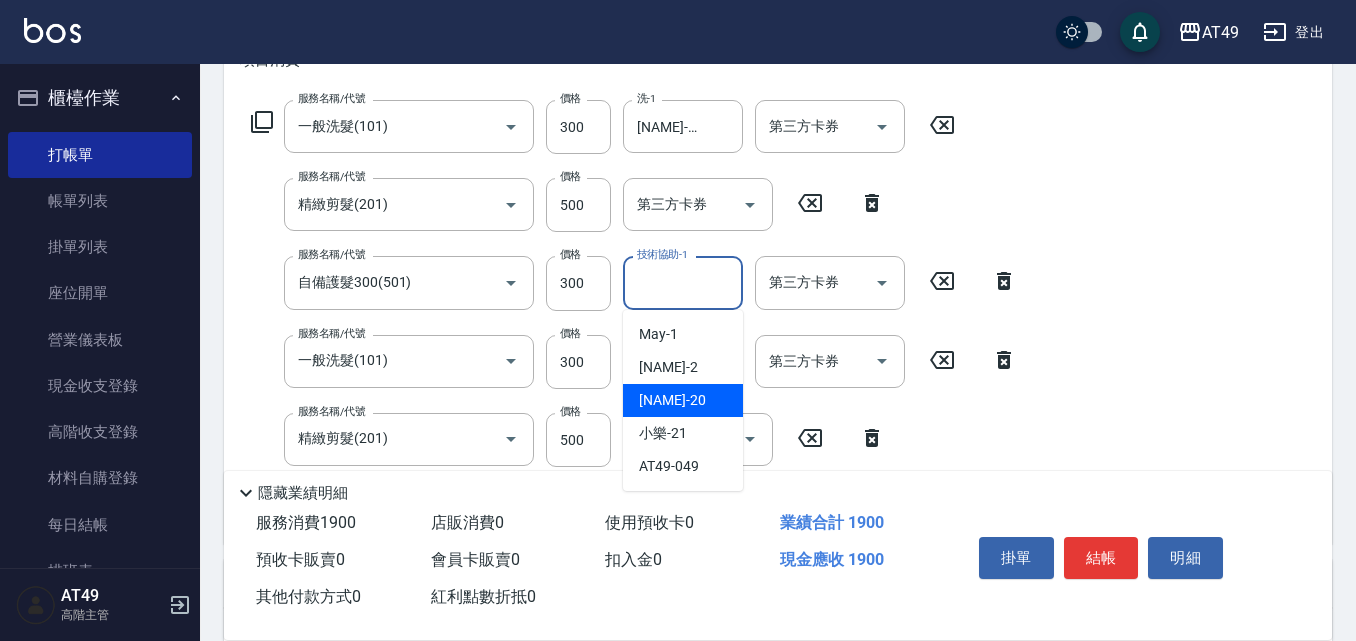 click on "卉卉 -20" at bounding box center [683, 400] 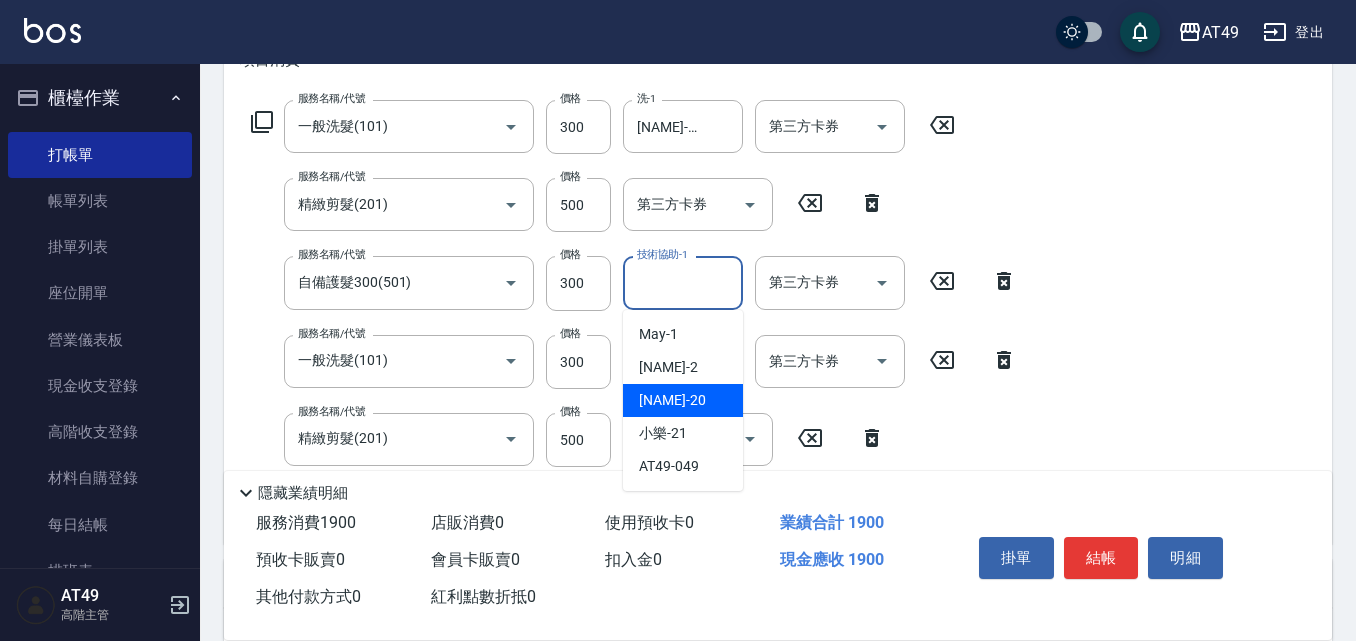 type on "卉卉-20" 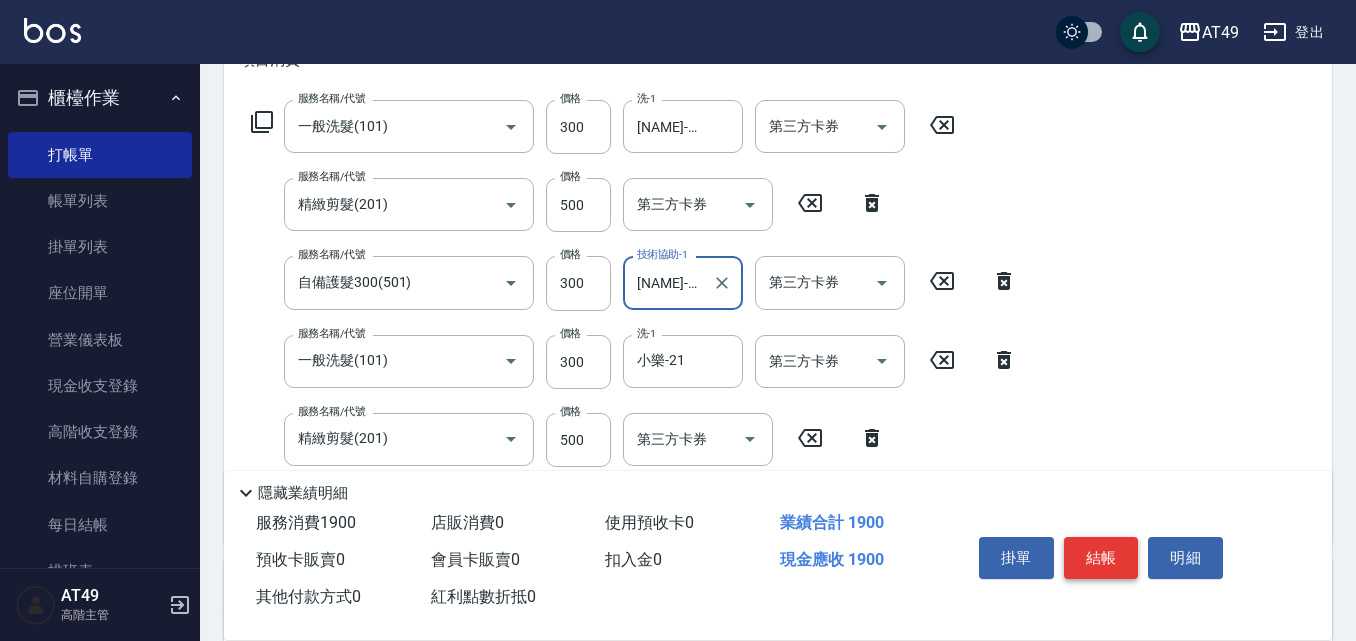 click on "結帳" at bounding box center [1101, 558] 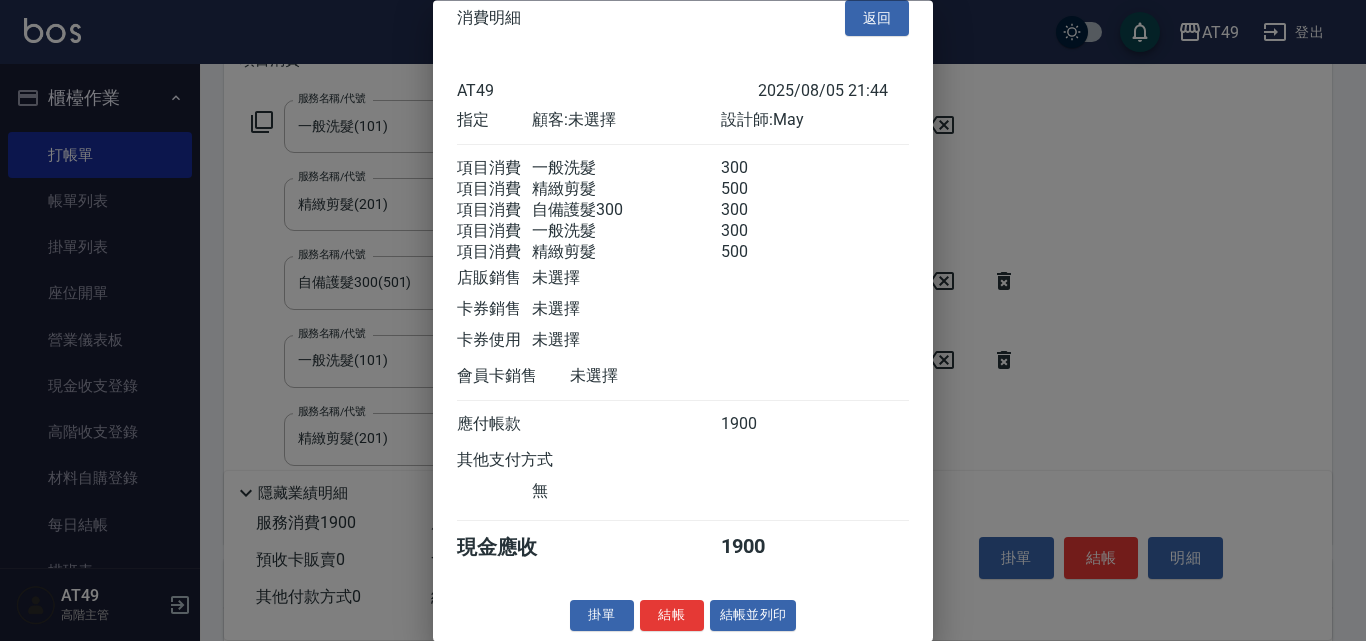 scroll, scrollTop: 57, scrollLeft: 0, axis: vertical 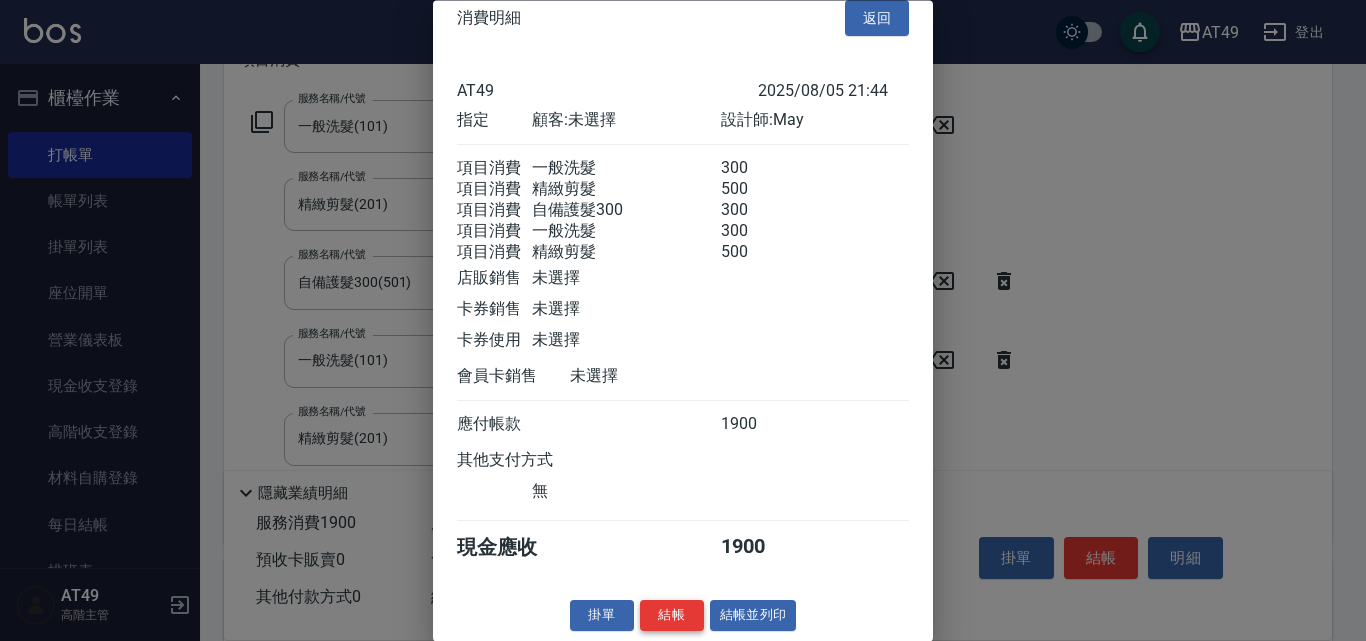 click on "結帳" at bounding box center (672, 616) 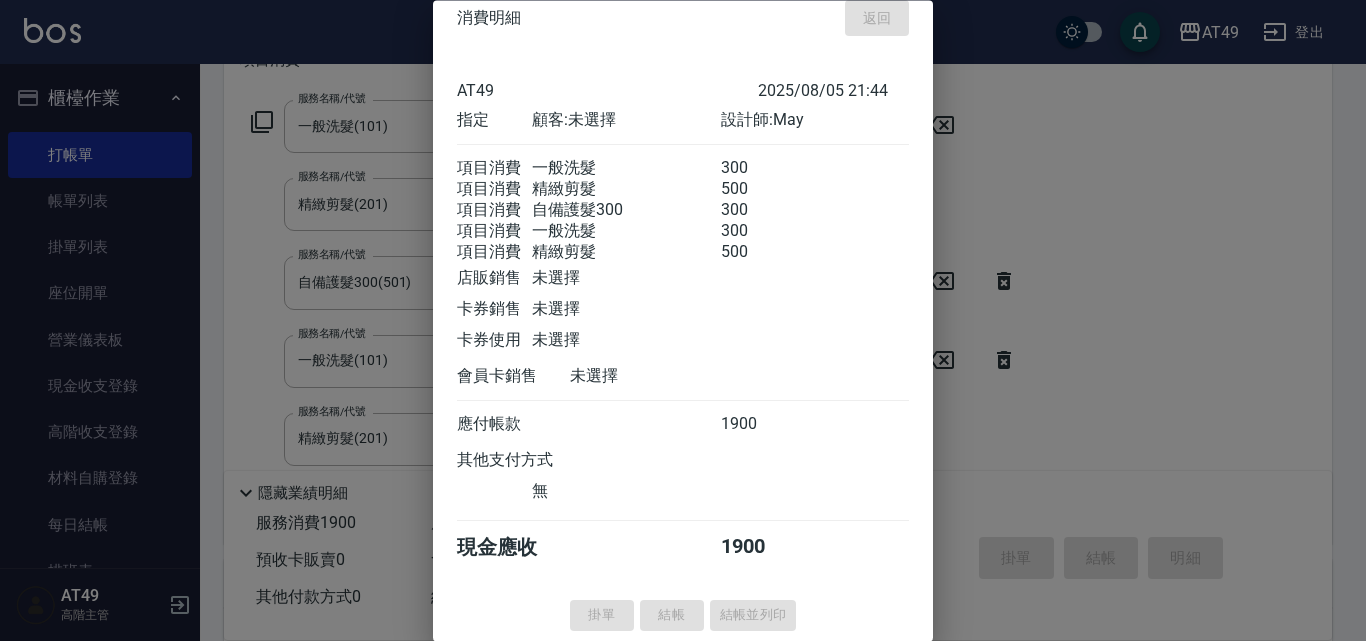 type on "2025/08/05 21:45" 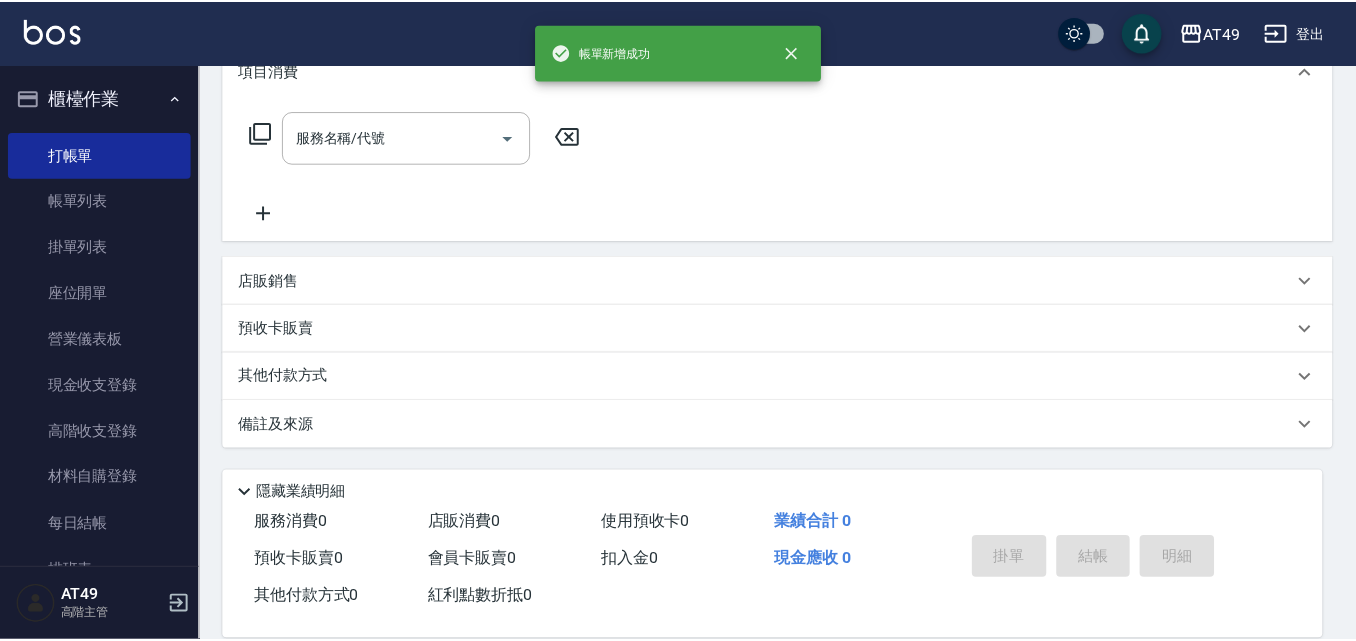 scroll, scrollTop: 0, scrollLeft: 0, axis: both 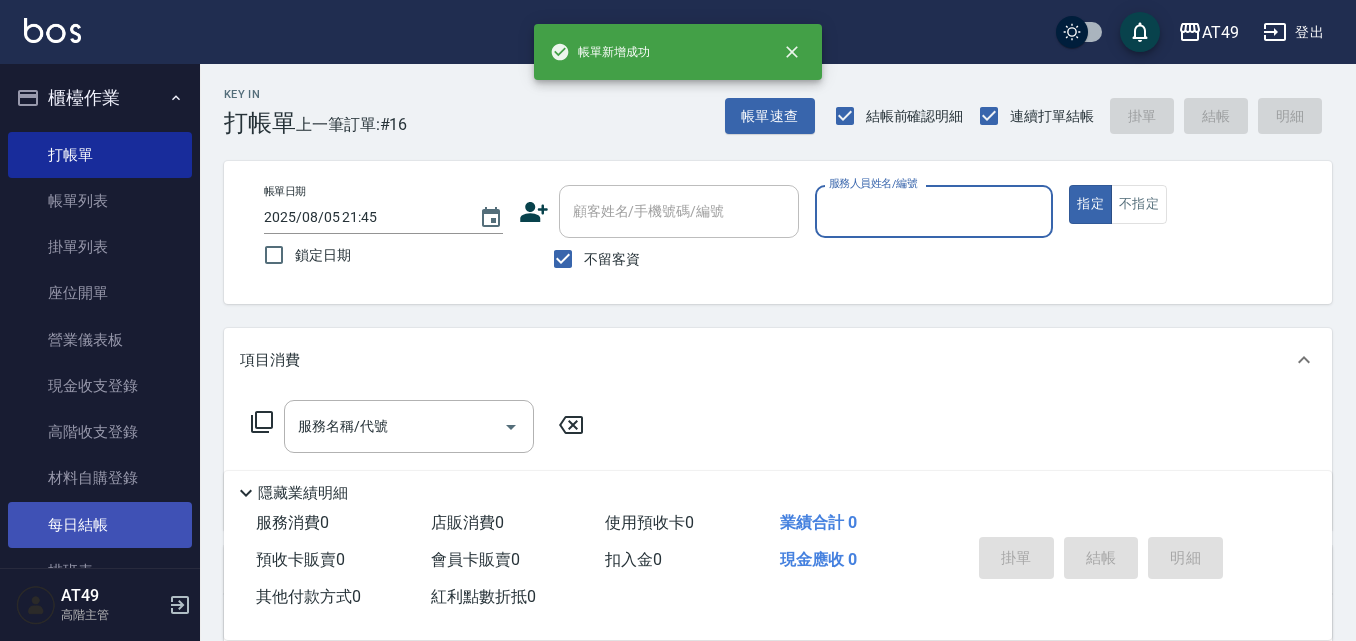 click on "每日結帳" at bounding box center (100, 525) 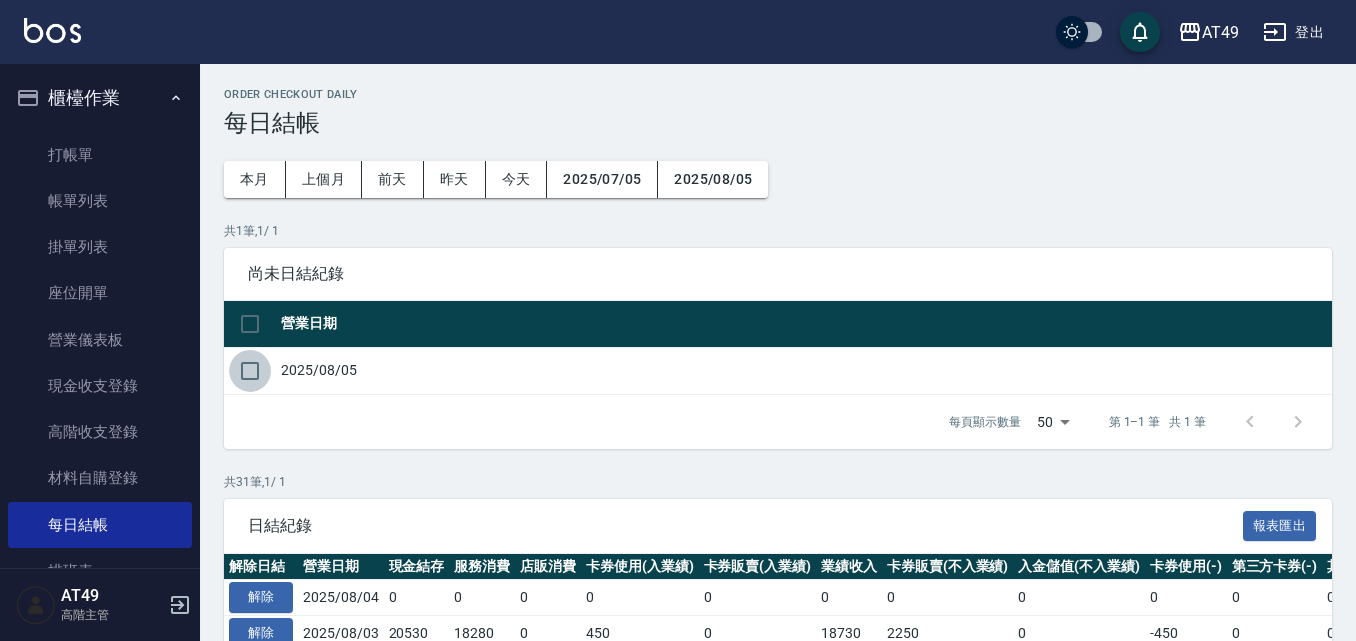 click at bounding box center [250, 371] 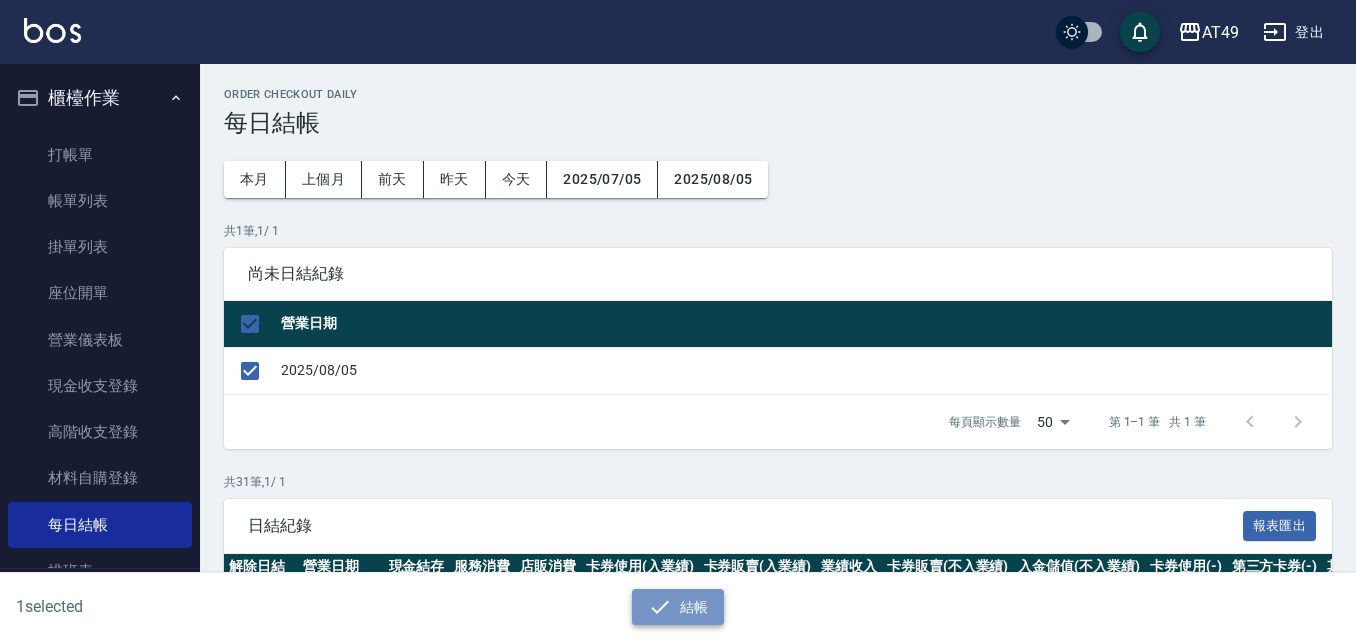 click 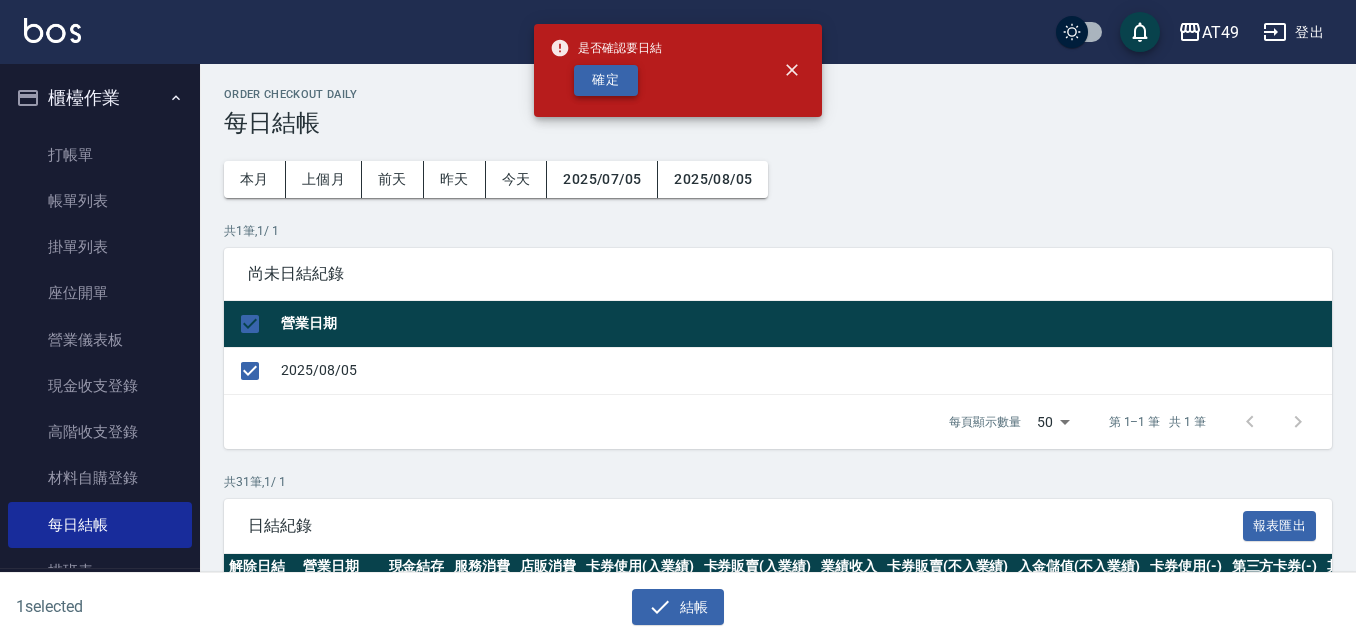click on "確定" at bounding box center [606, 80] 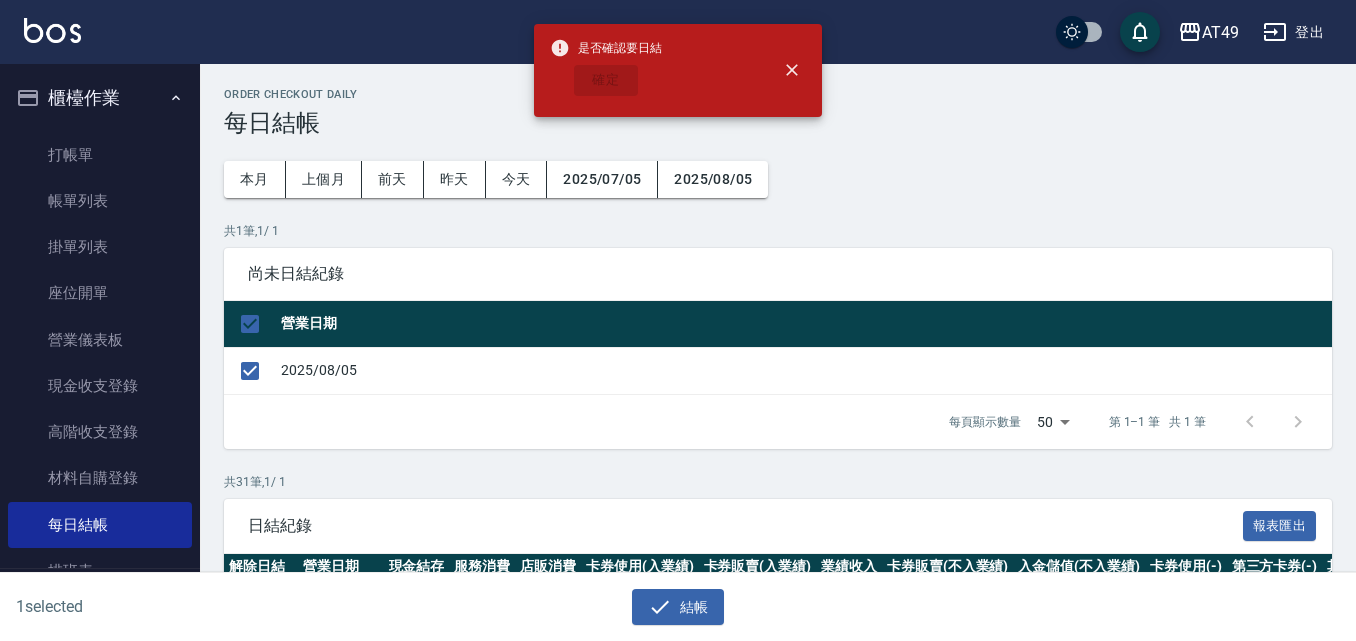checkbox on "false" 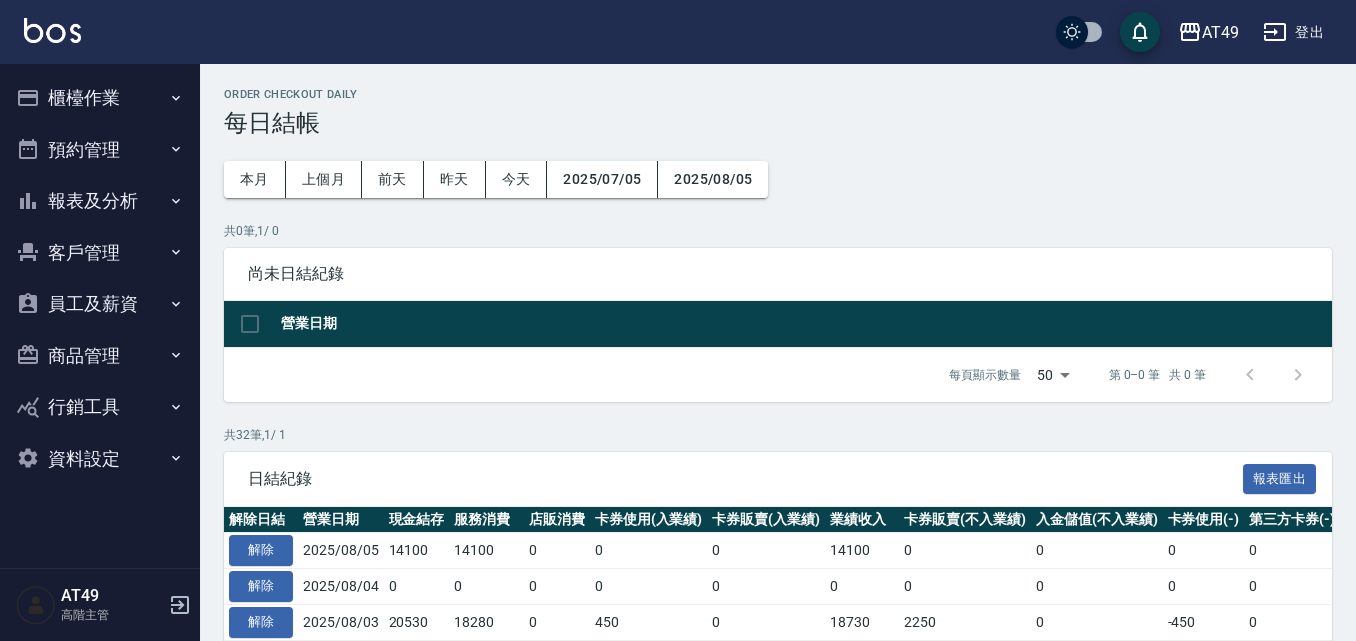 scroll, scrollTop: 0, scrollLeft: 0, axis: both 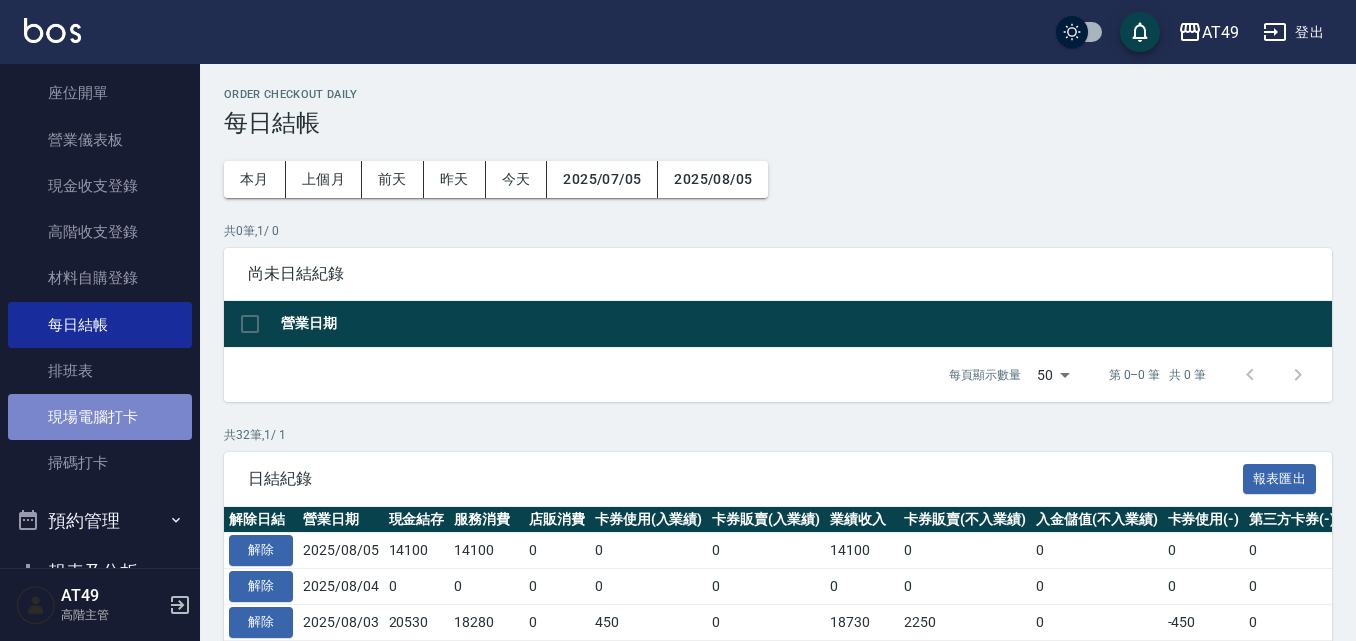 click on "現場電腦打卡" at bounding box center (100, 417) 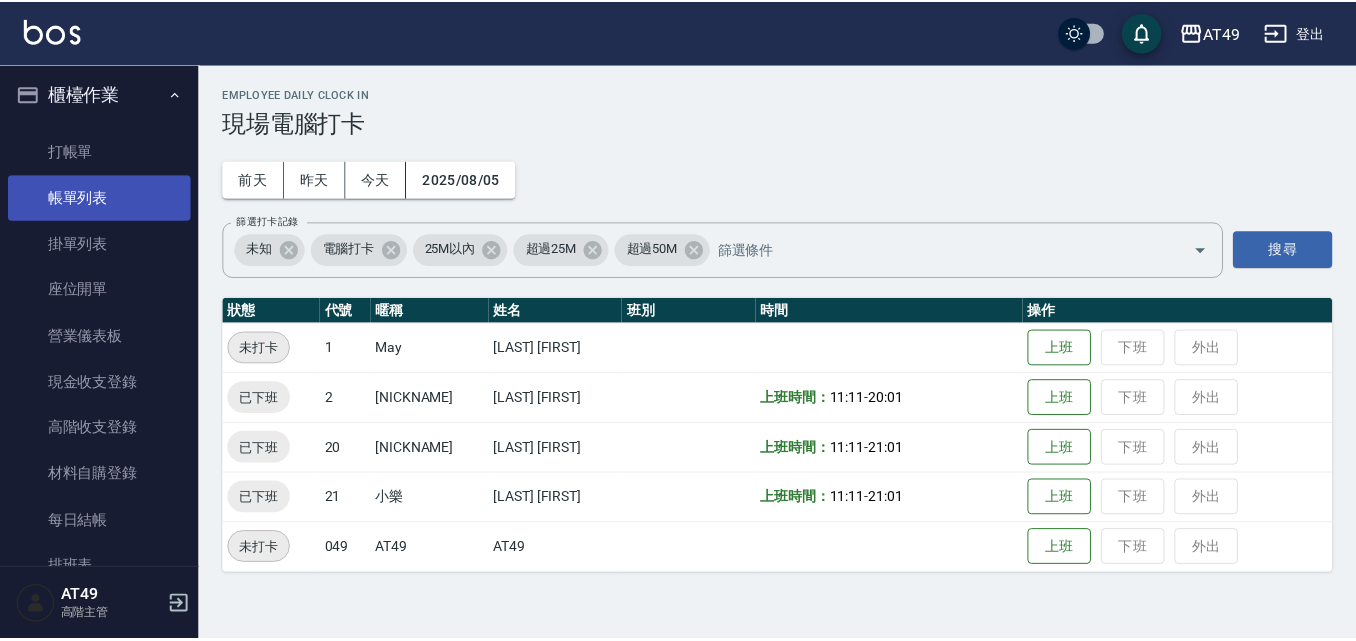scroll, scrollTop: 0, scrollLeft: 0, axis: both 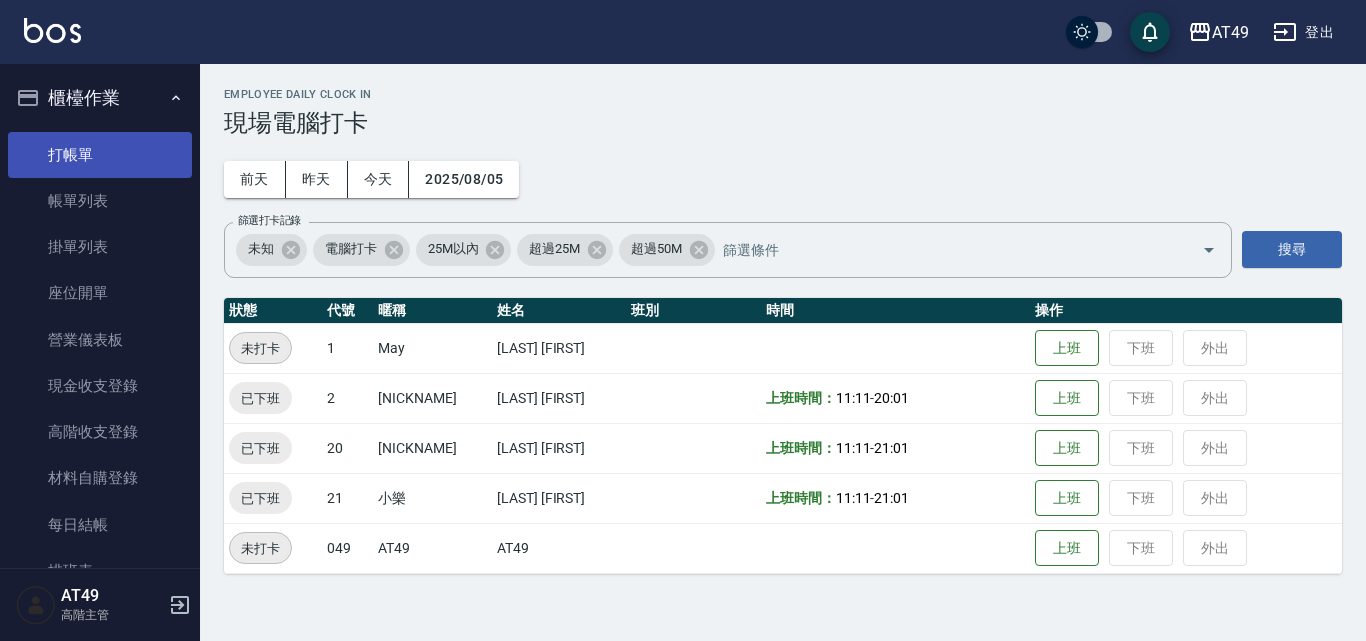 click on "打帳單" at bounding box center (100, 155) 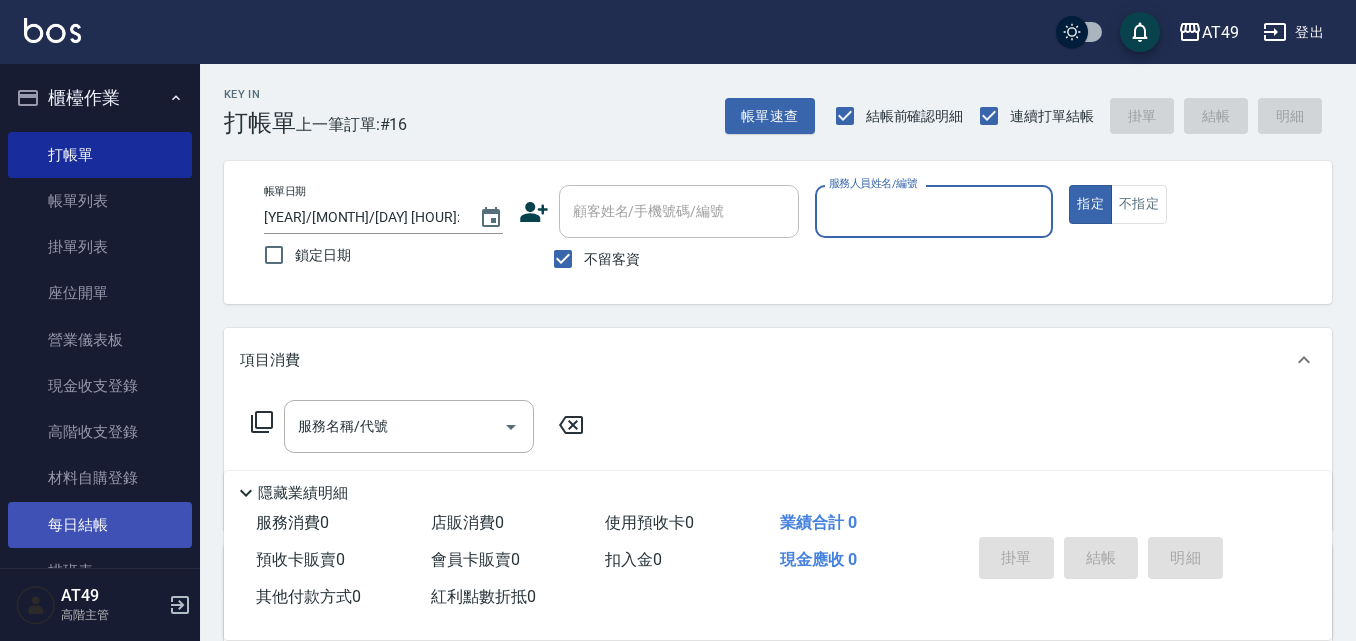 click on "每日結帳" at bounding box center (100, 525) 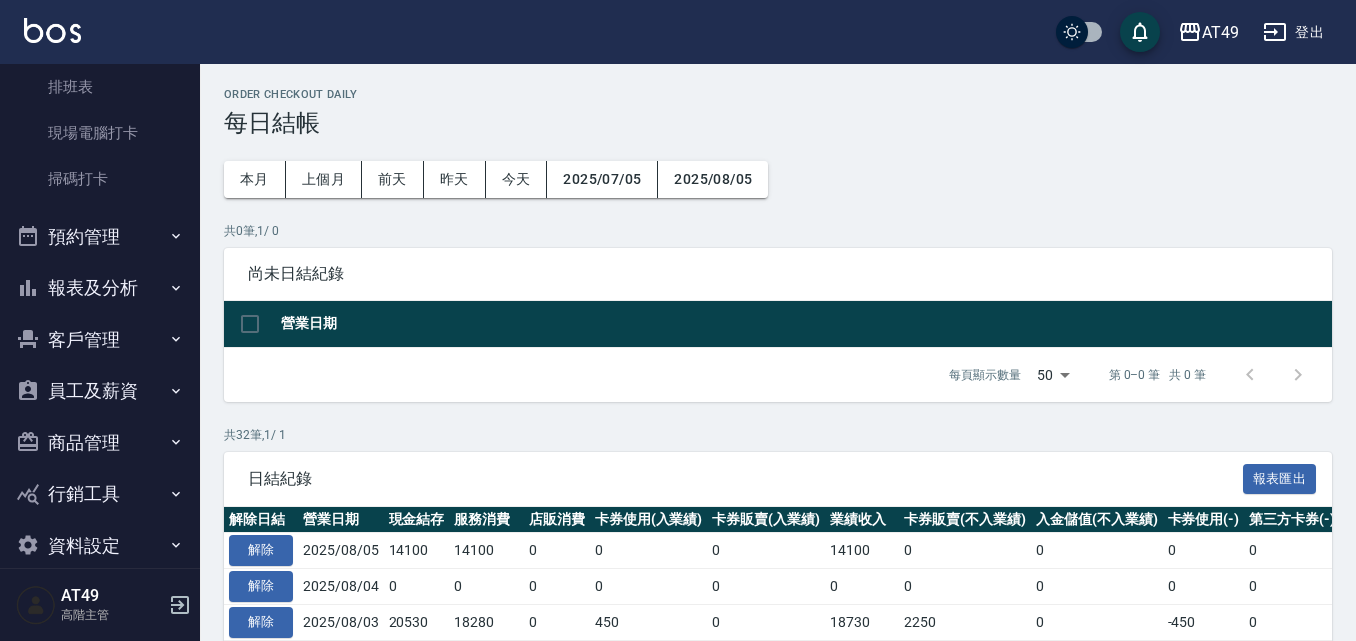 scroll, scrollTop: 511, scrollLeft: 0, axis: vertical 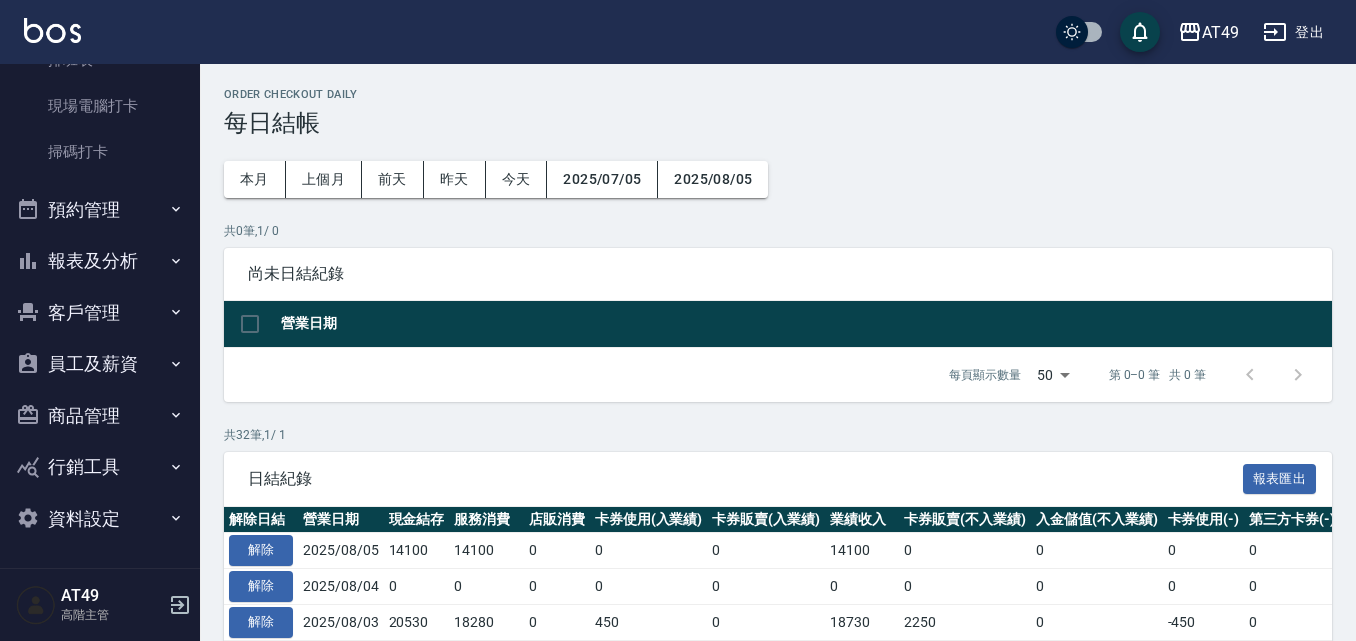 click on "報表及分析" at bounding box center (100, 261) 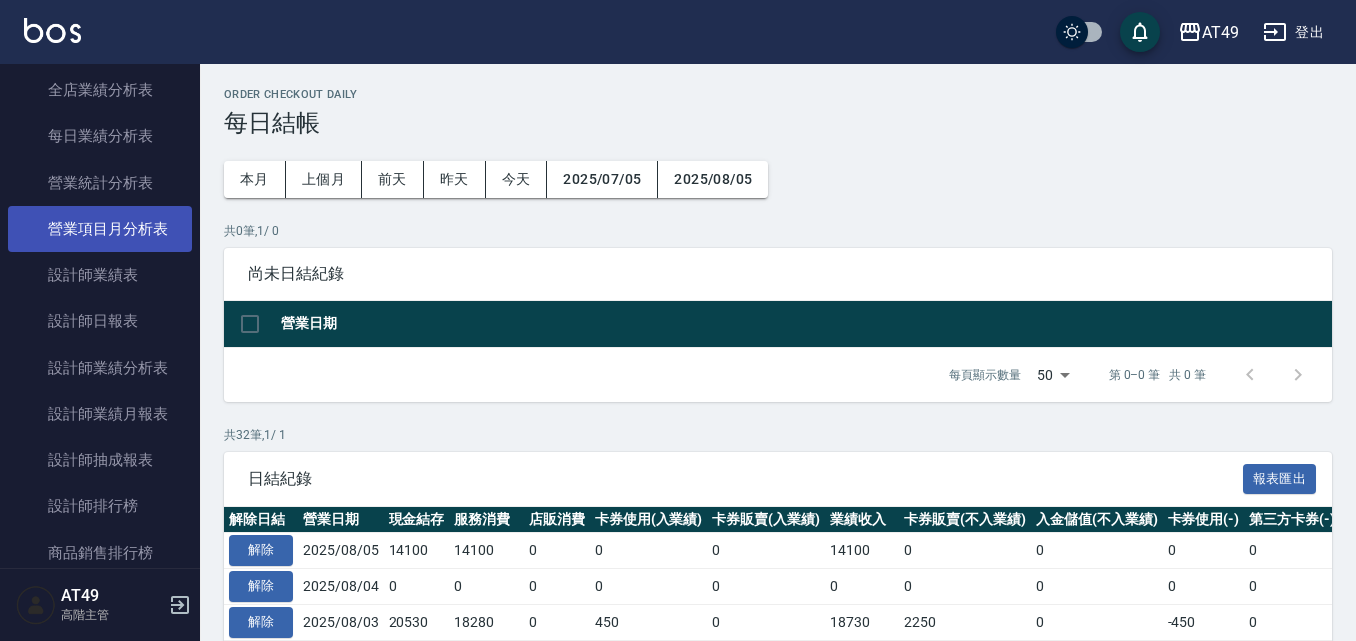 scroll, scrollTop: 1211, scrollLeft: 0, axis: vertical 